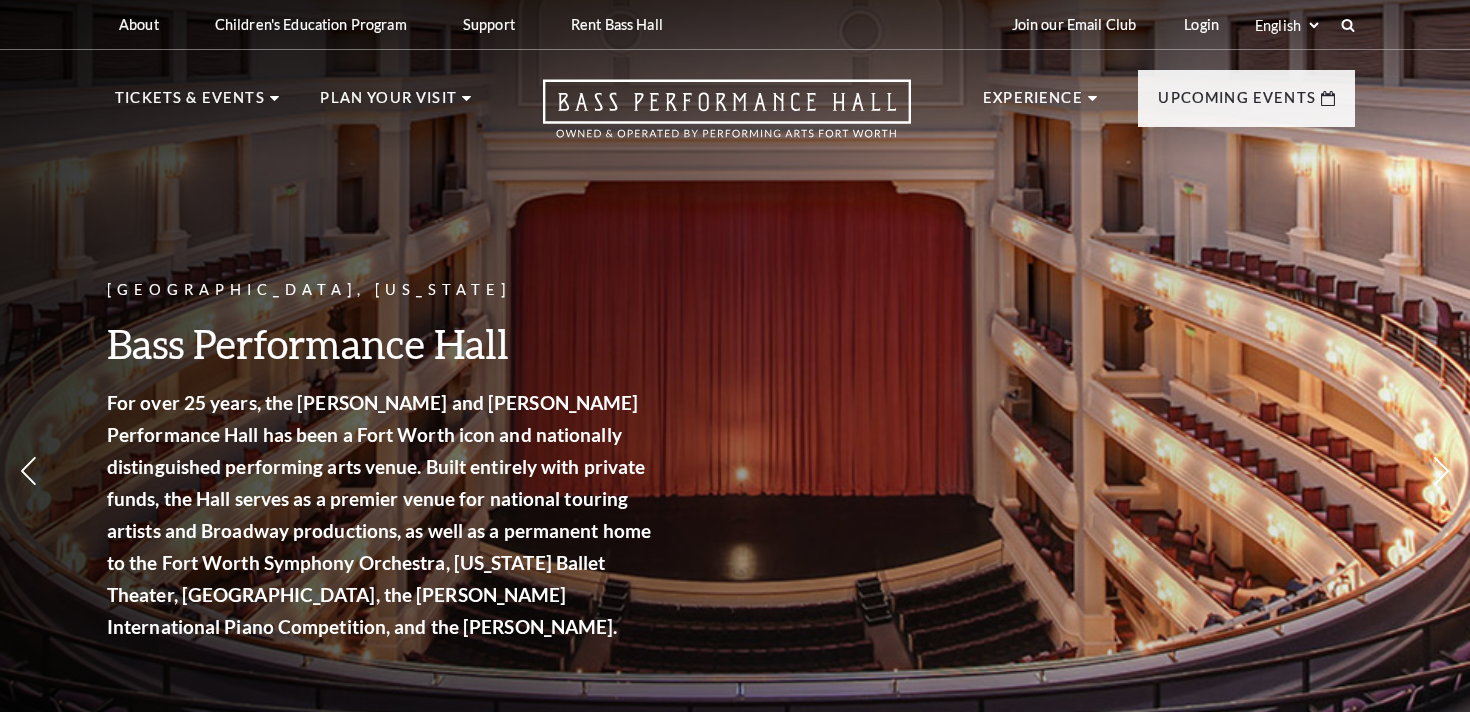 scroll, scrollTop: 0, scrollLeft: 0, axis: both 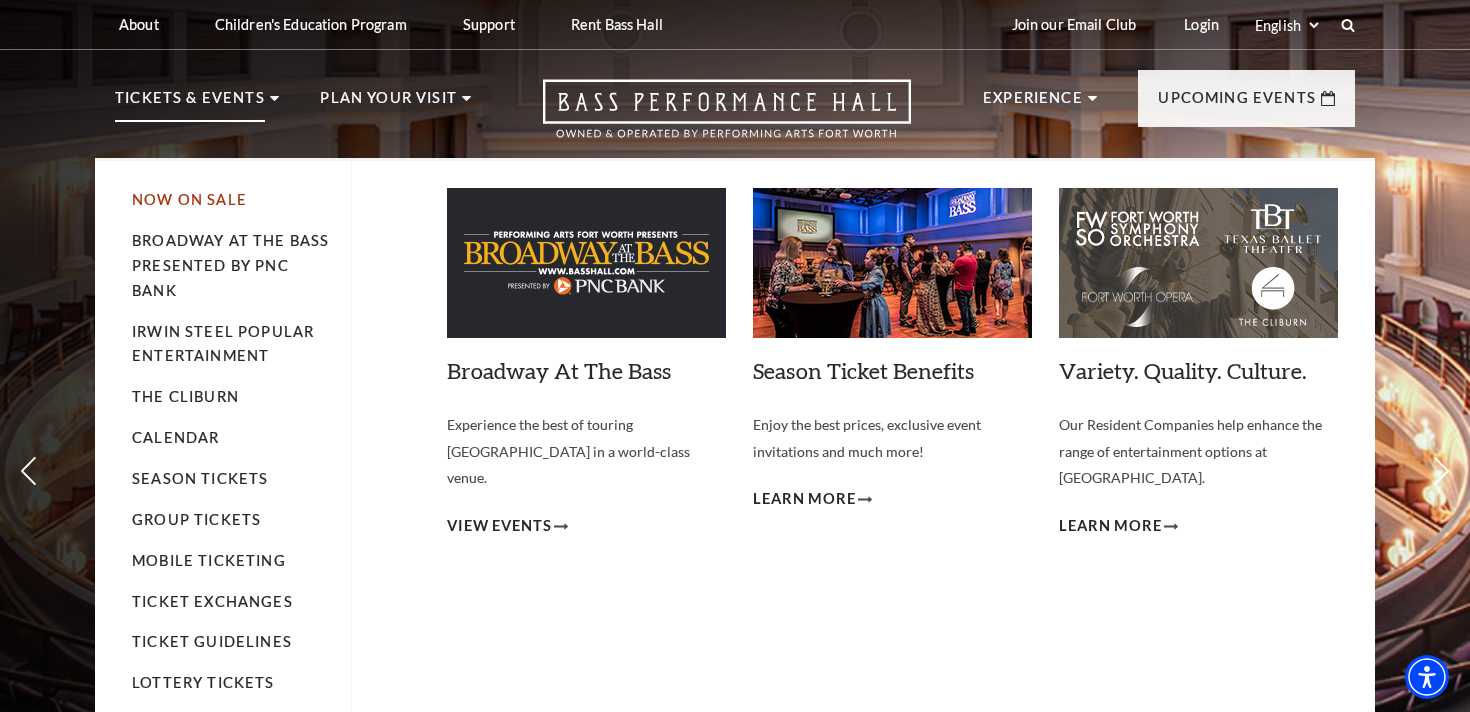 click on "Now On Sale" at bounding box center [189, 199] 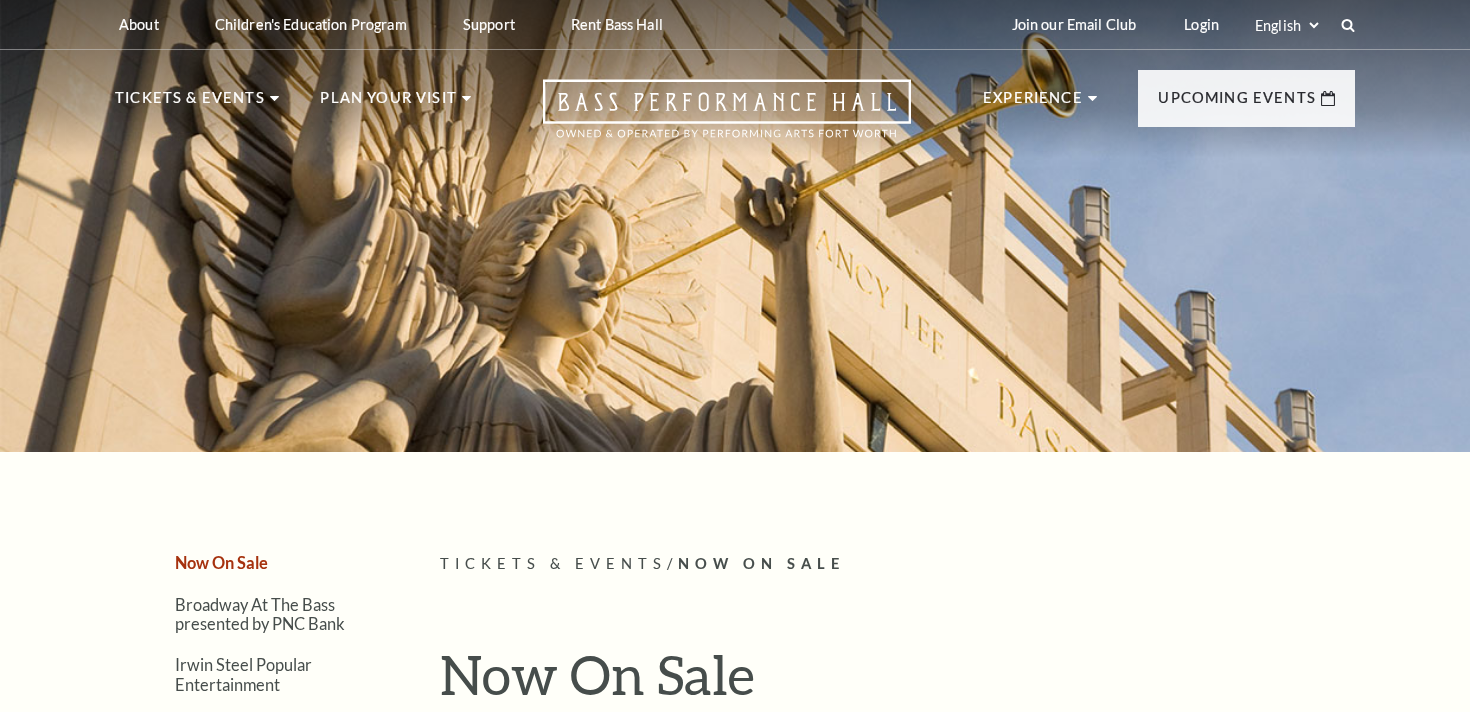 scroll, scrollTop: 0, scrollLeft: 0, axis: both 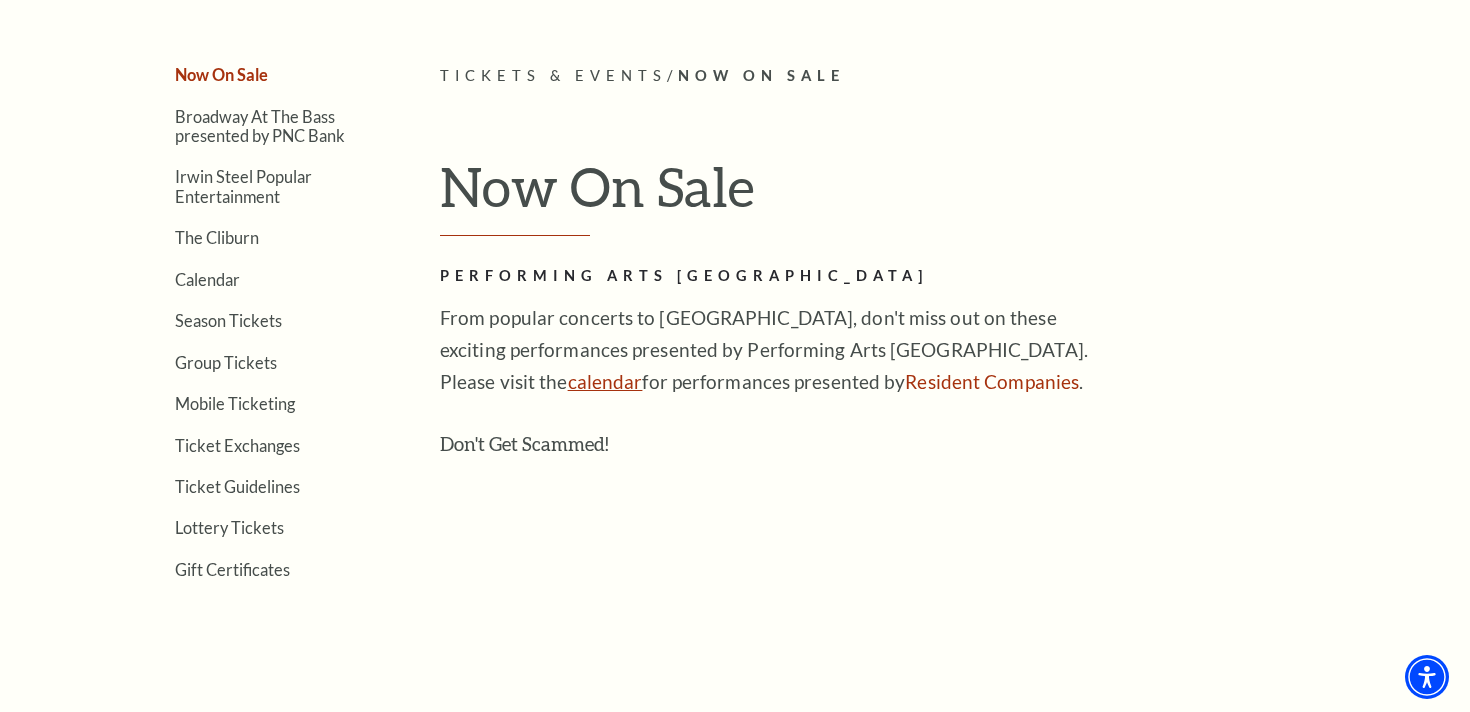 click on "calendar" at bounding box center (605, 381) 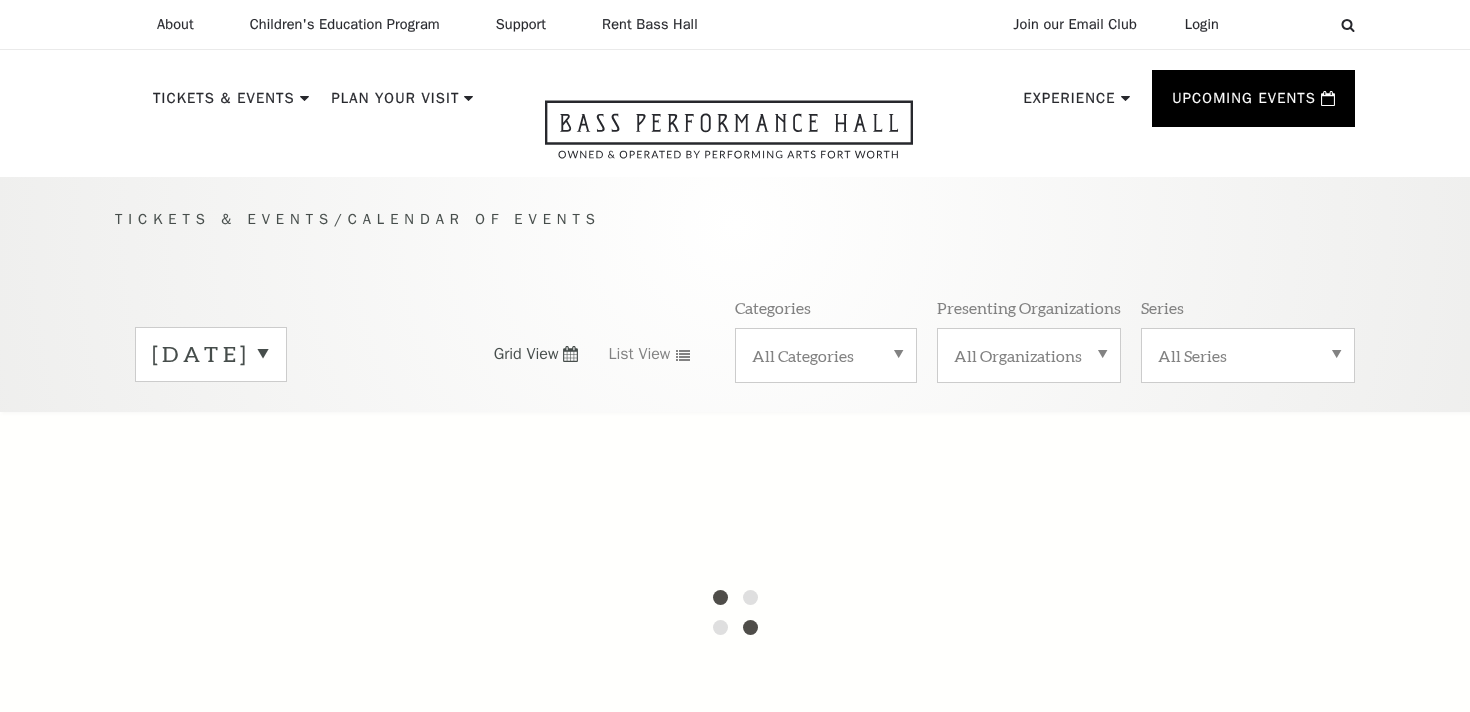 scroll, scrollTop: 0, scrollLeft: 0, axis: both 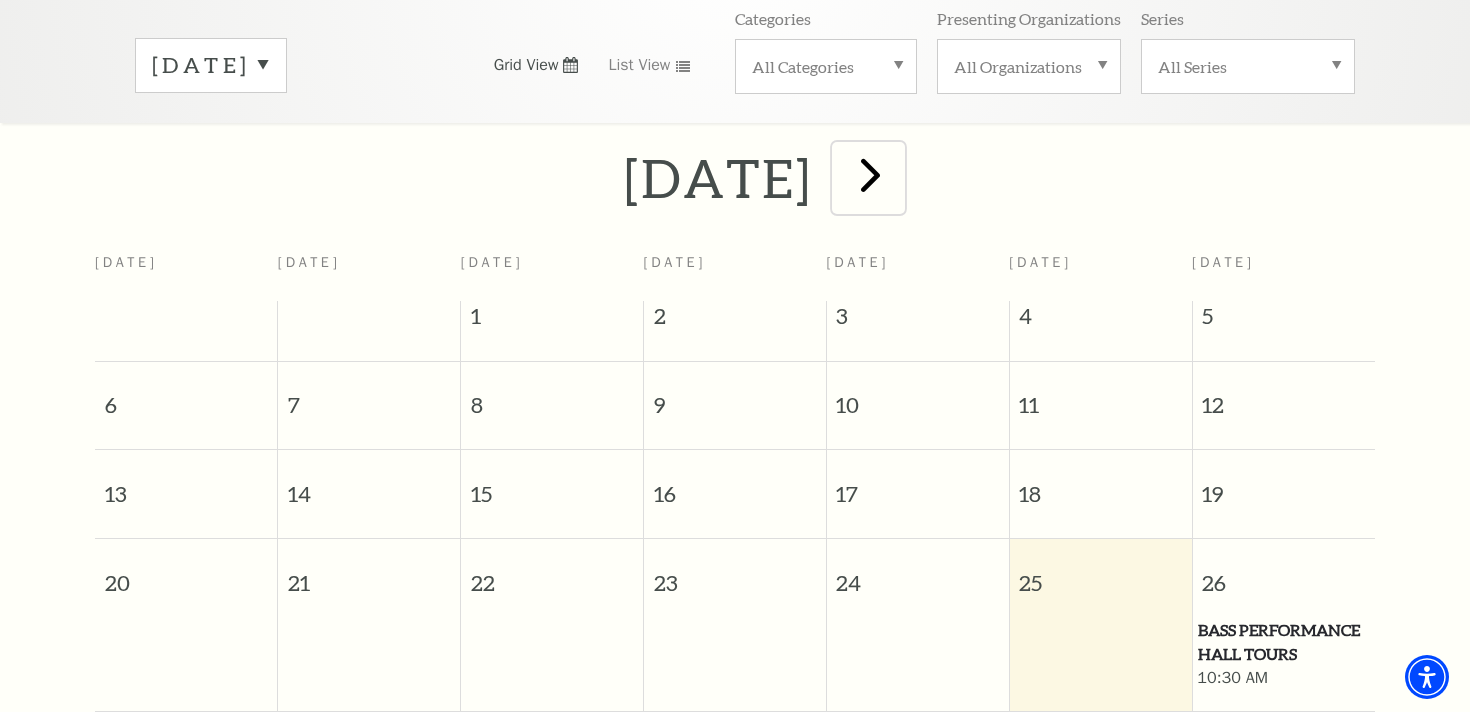 click at bounding box center [870, 174] 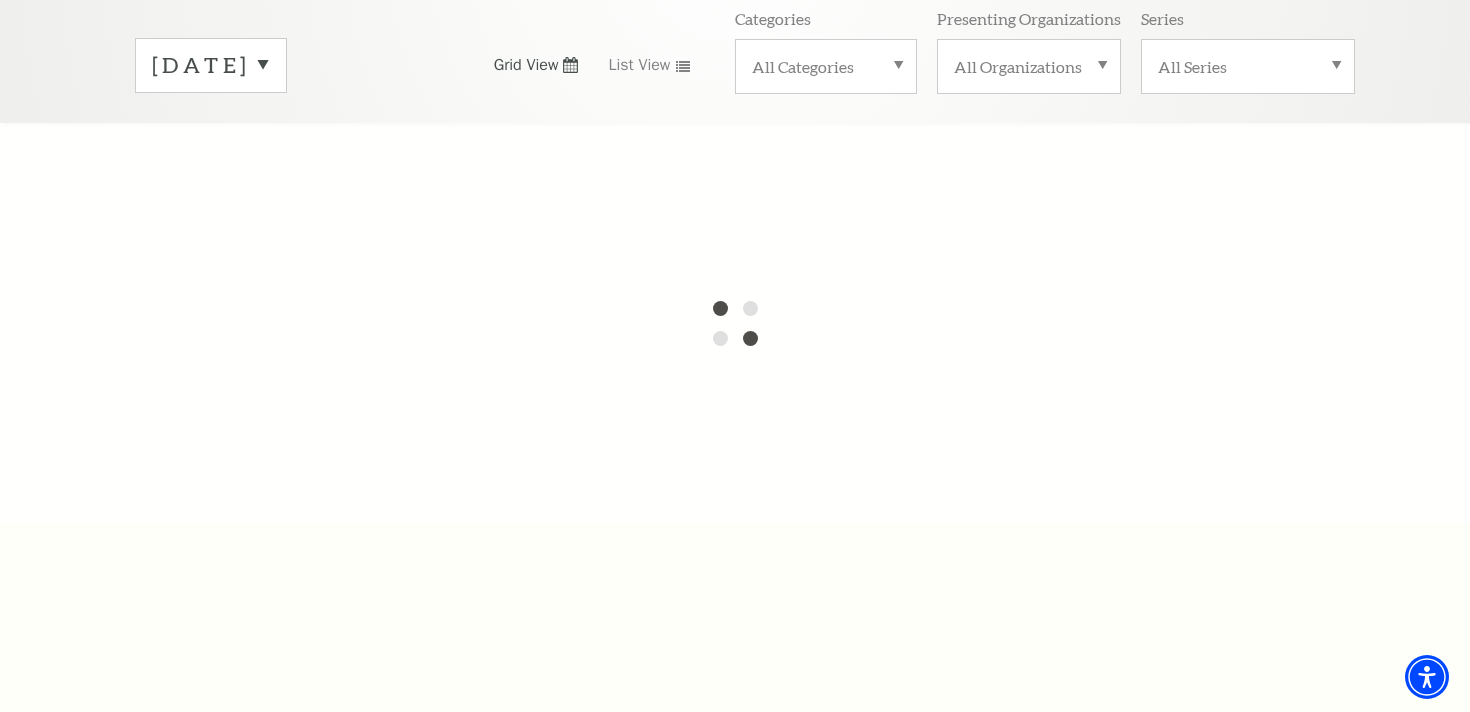 click on "July 2025" at bounding box center (211, 65) 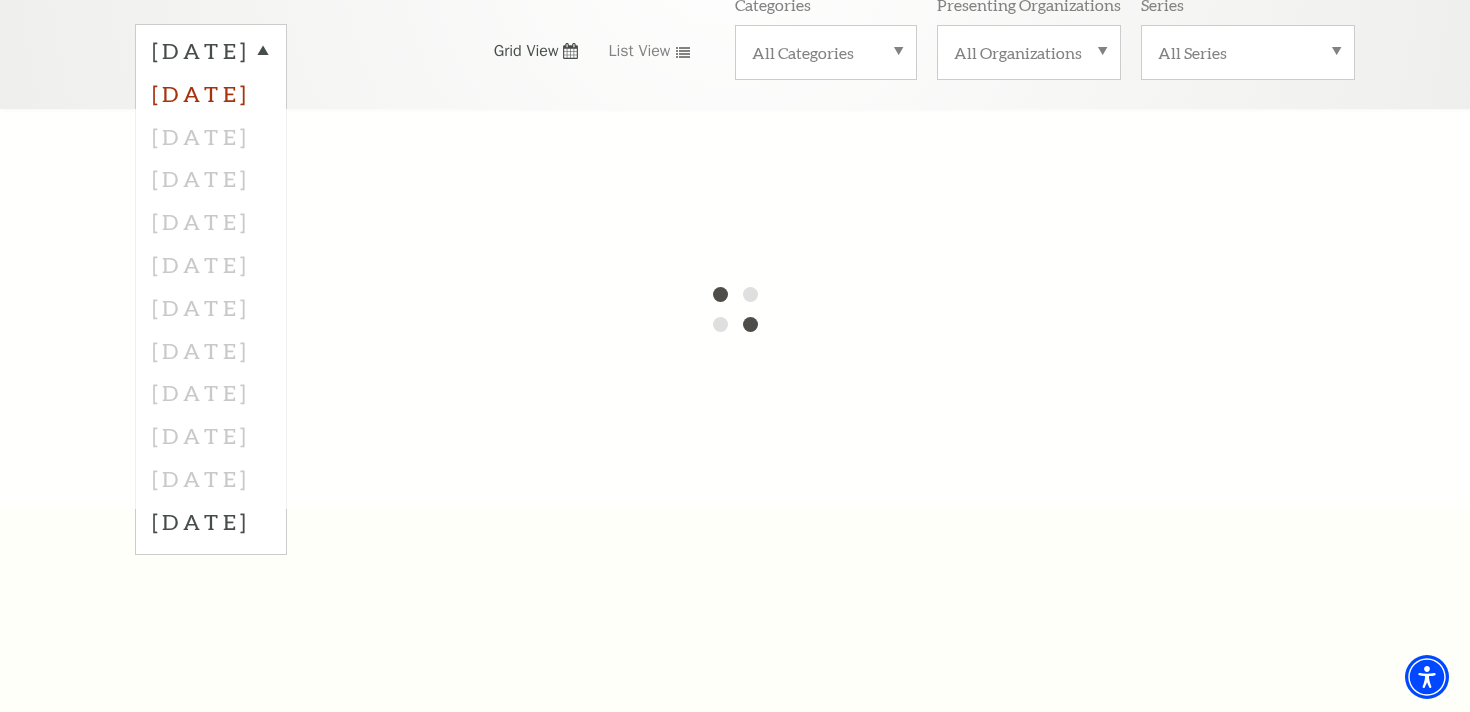 scroll, scrollTop: 288, scrollLeft: 0, axis: vertical 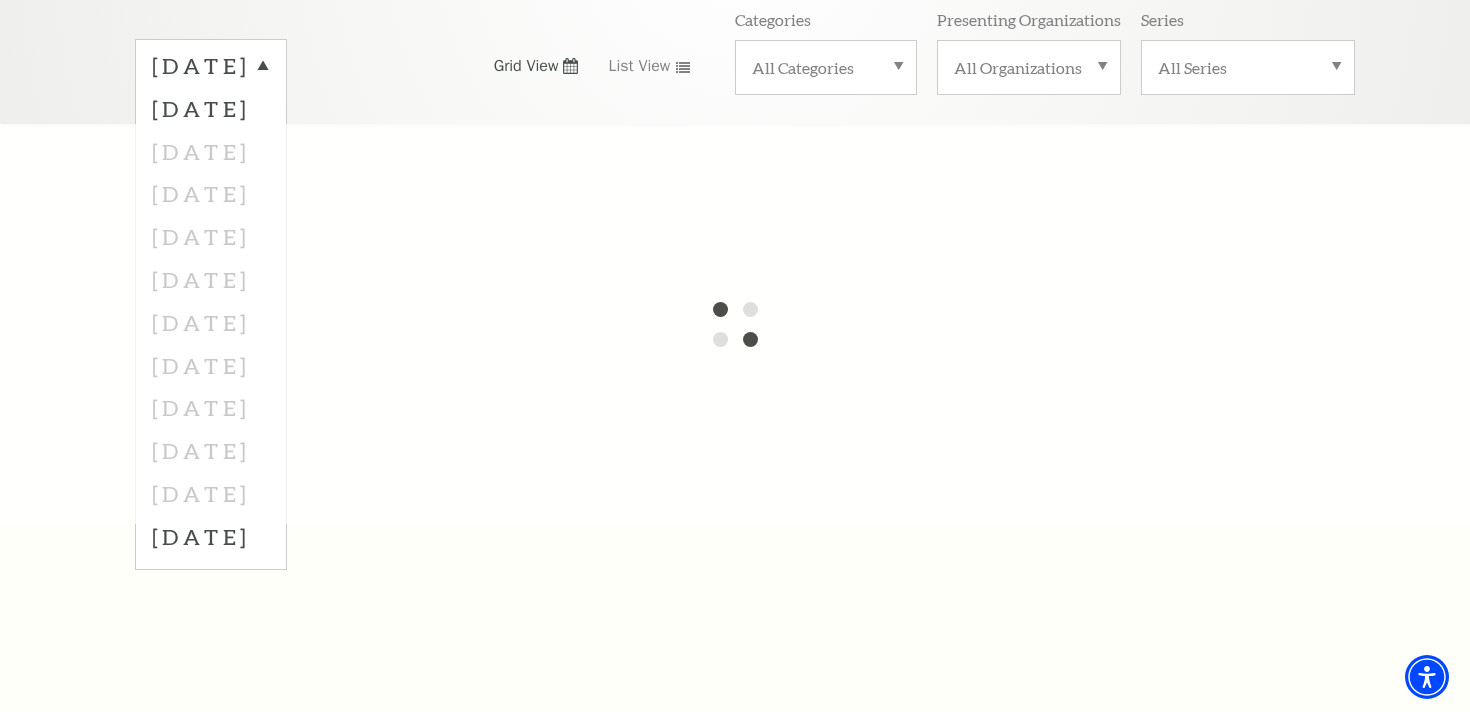 click at bounding box center [735, 324] 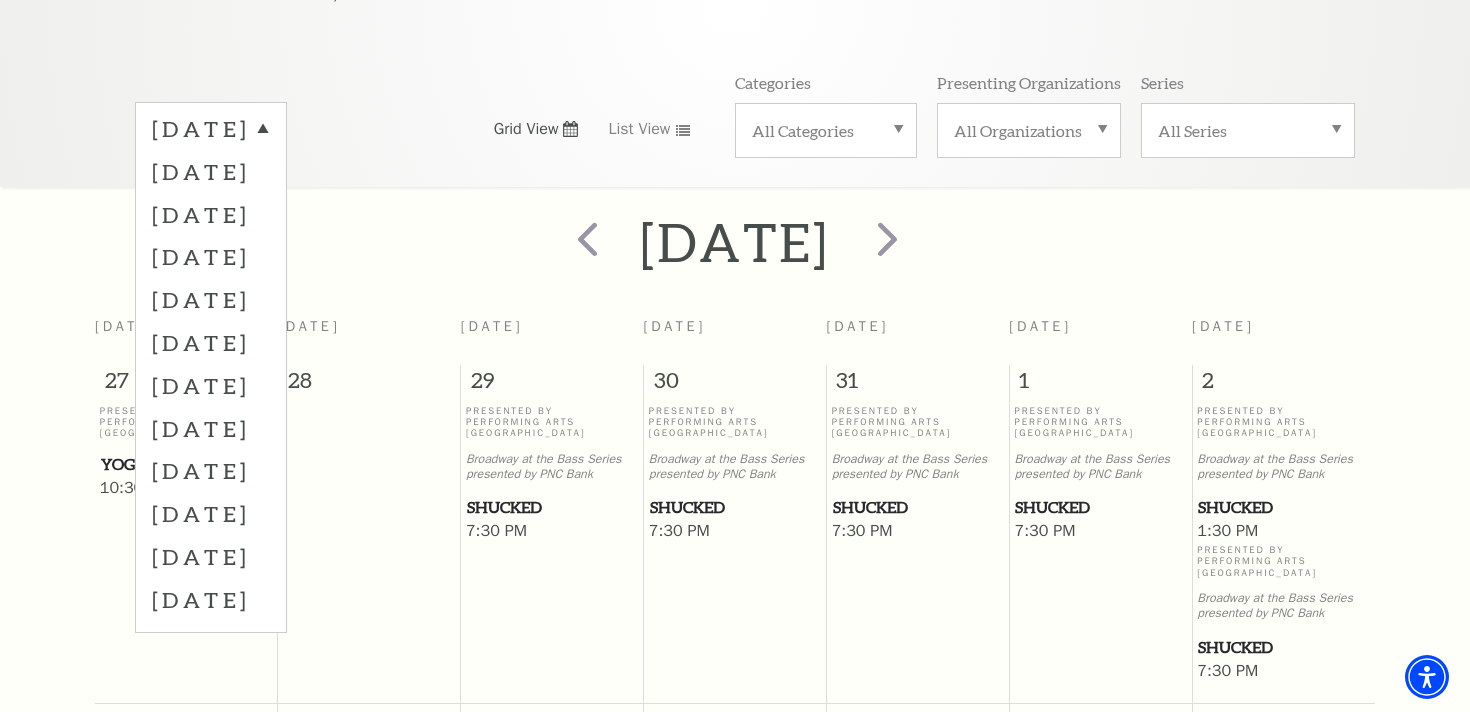 scroll, scrollTop: 177, scrollLeft: 0, axis: vertical 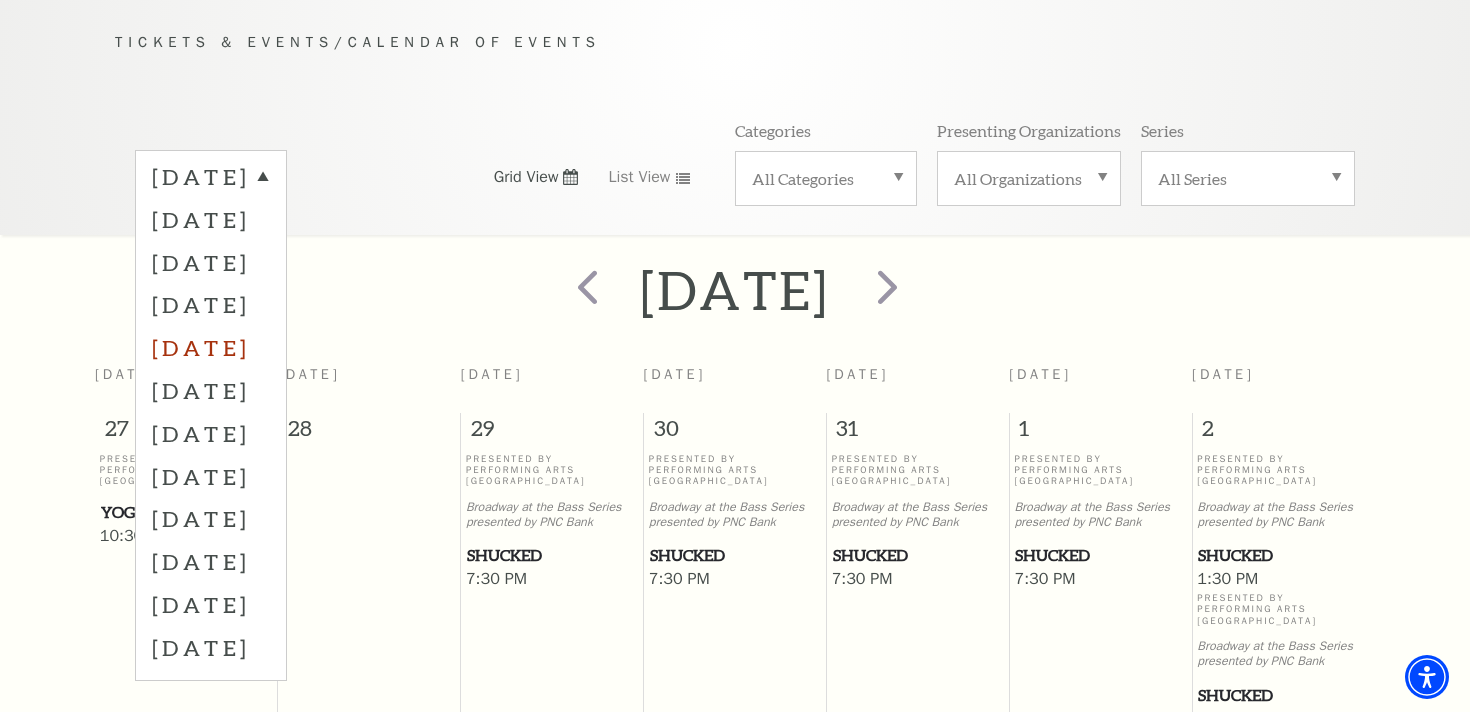 click on "November 2025" at bounding box center [211, 347] 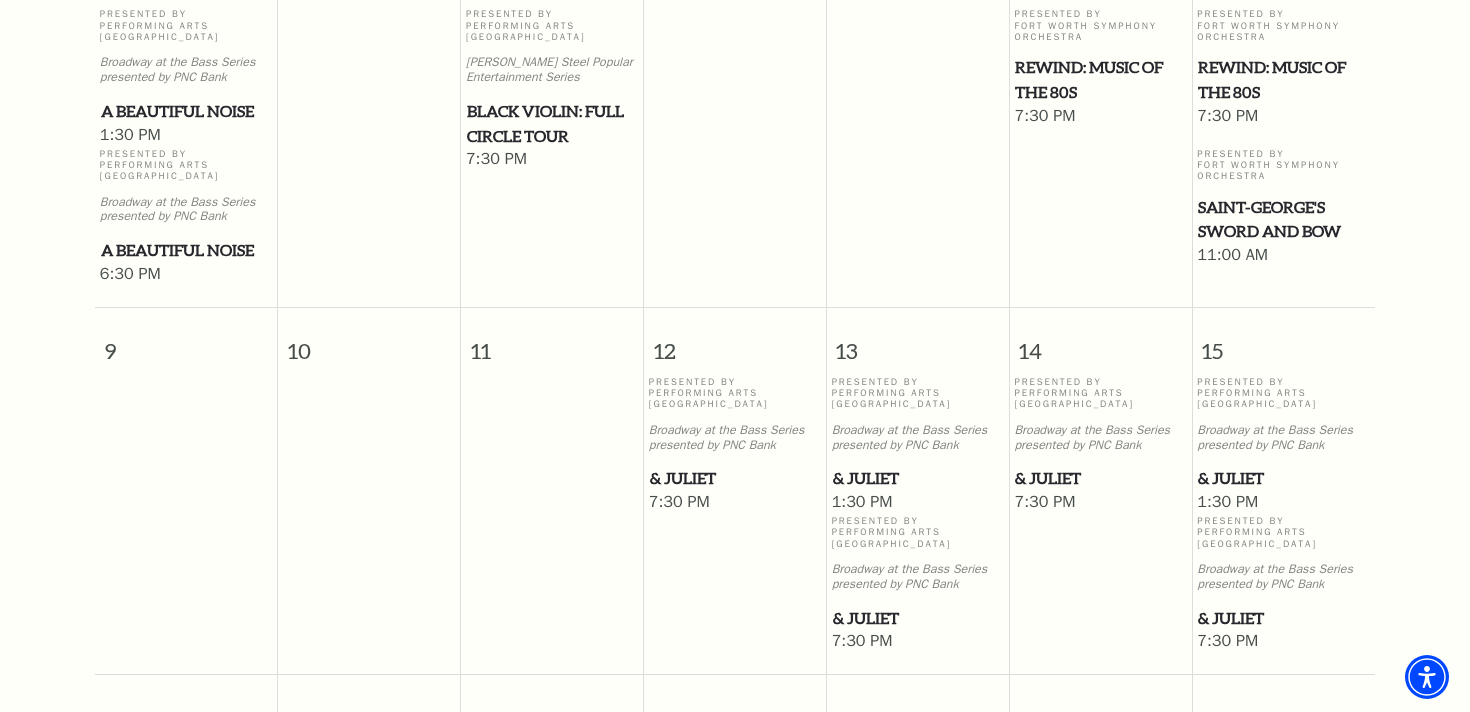 scroll, scrollTop: 990, scrollLeft: 0, axis: vertical 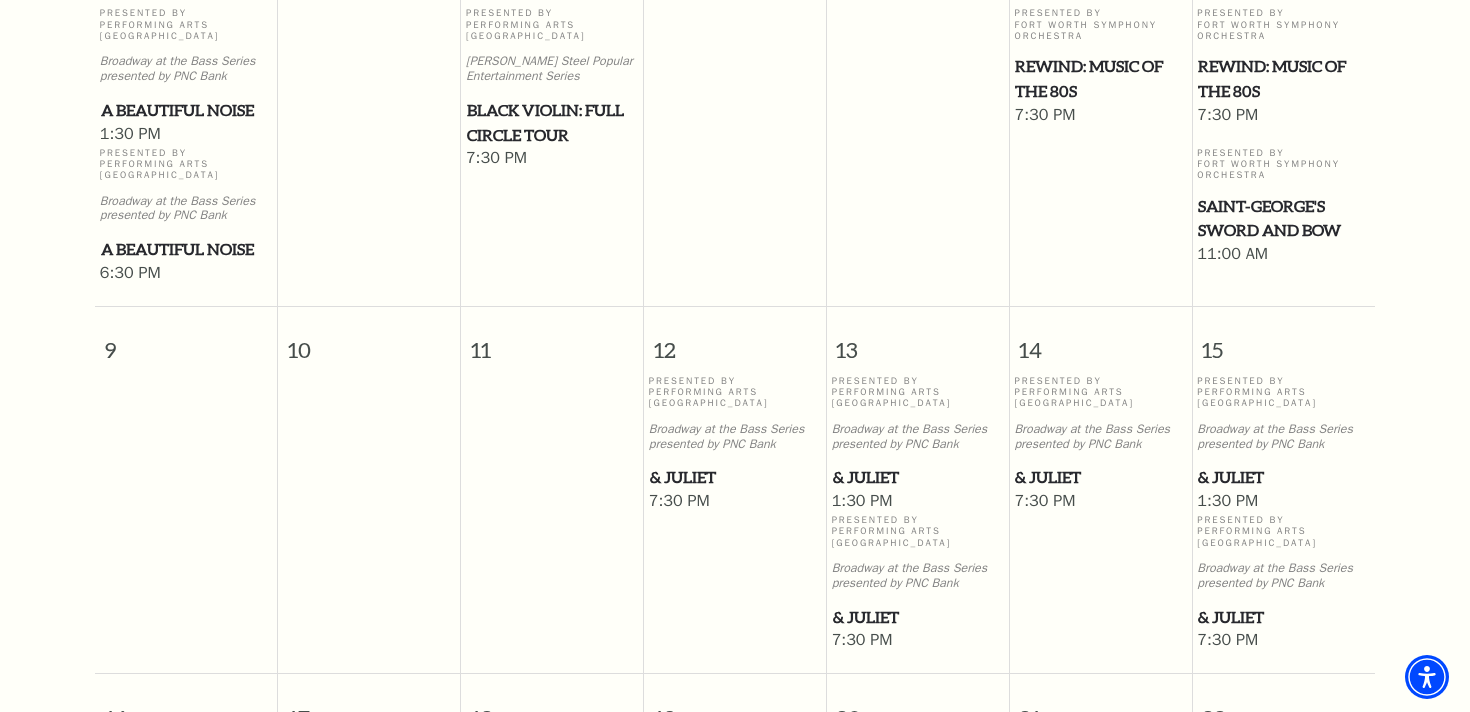 click on "& Juliet" at bounding box center (1283, 477) 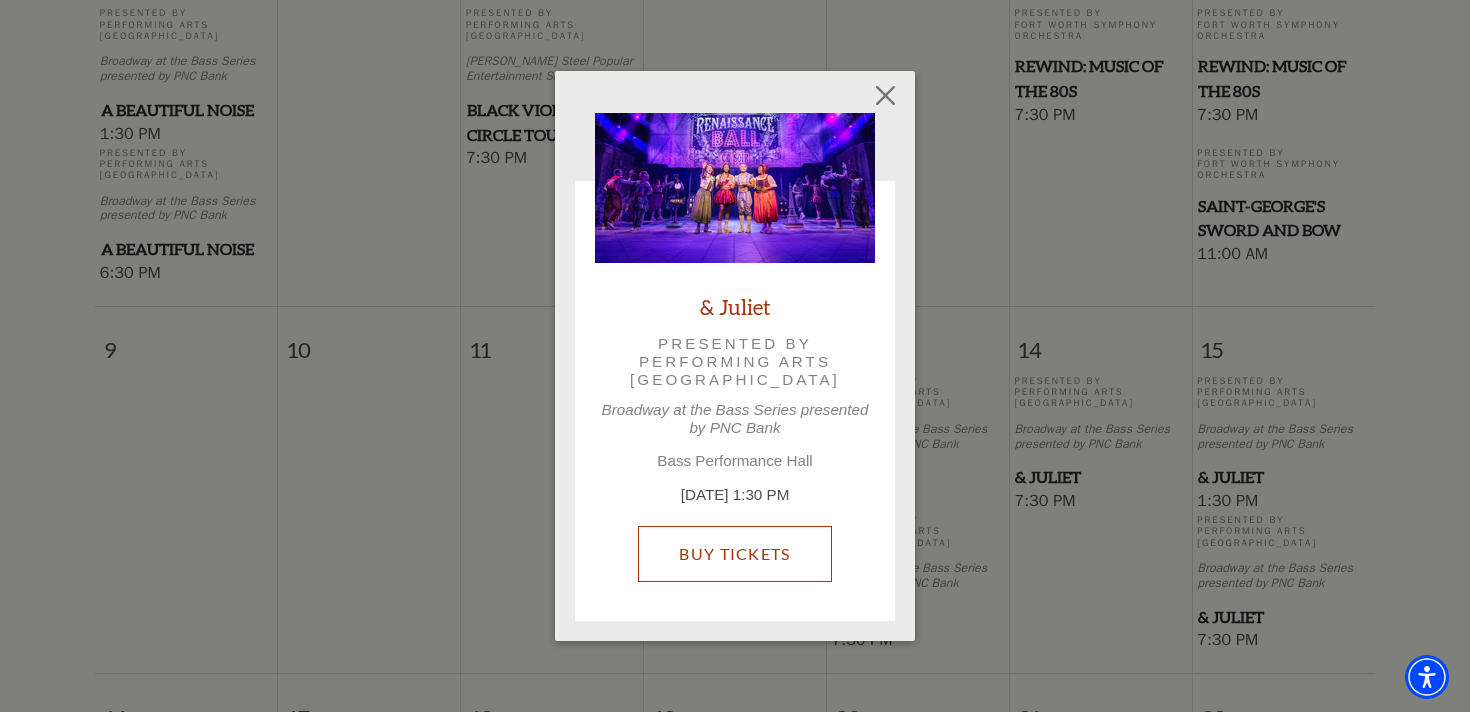 click on "Buy Tickets" at bounding box center (734, 554) 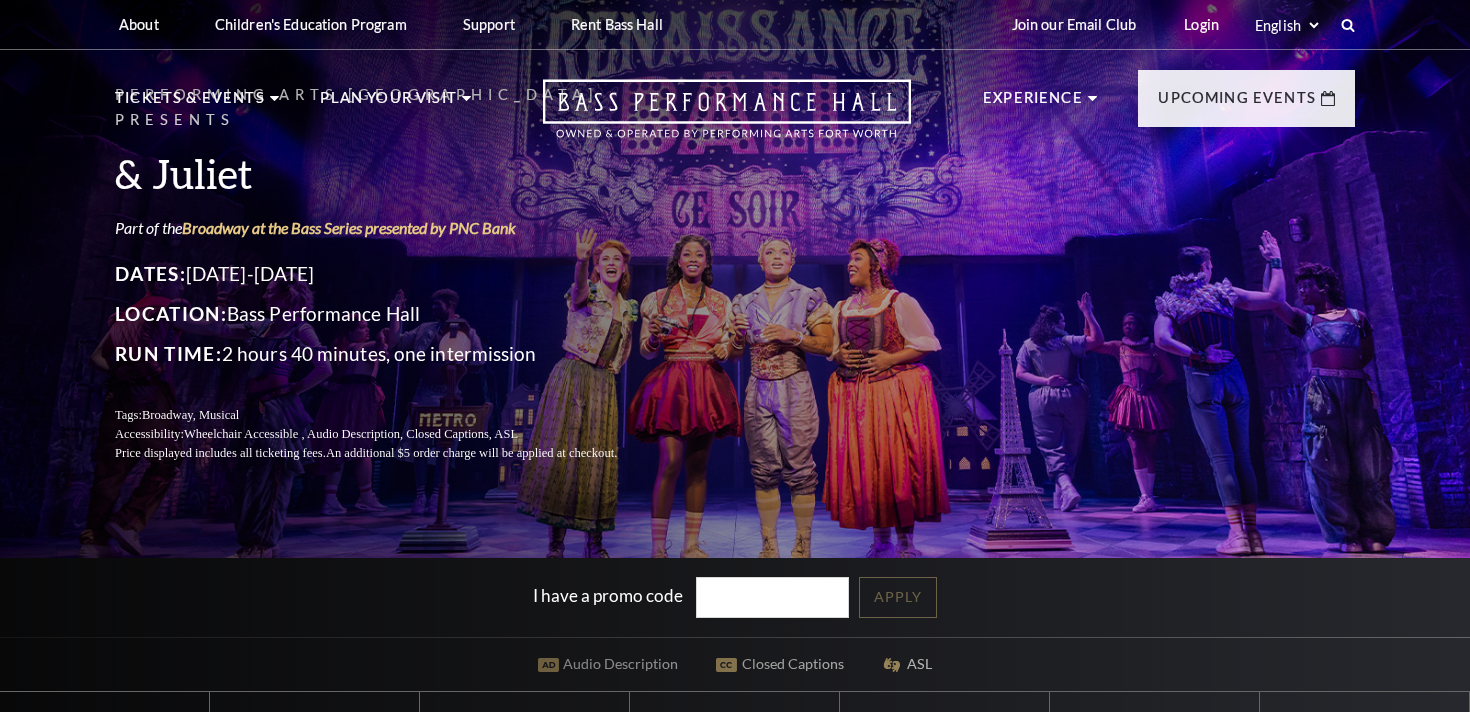 scroll, scrollTop: 0, scrollLeft: 0, axis: both 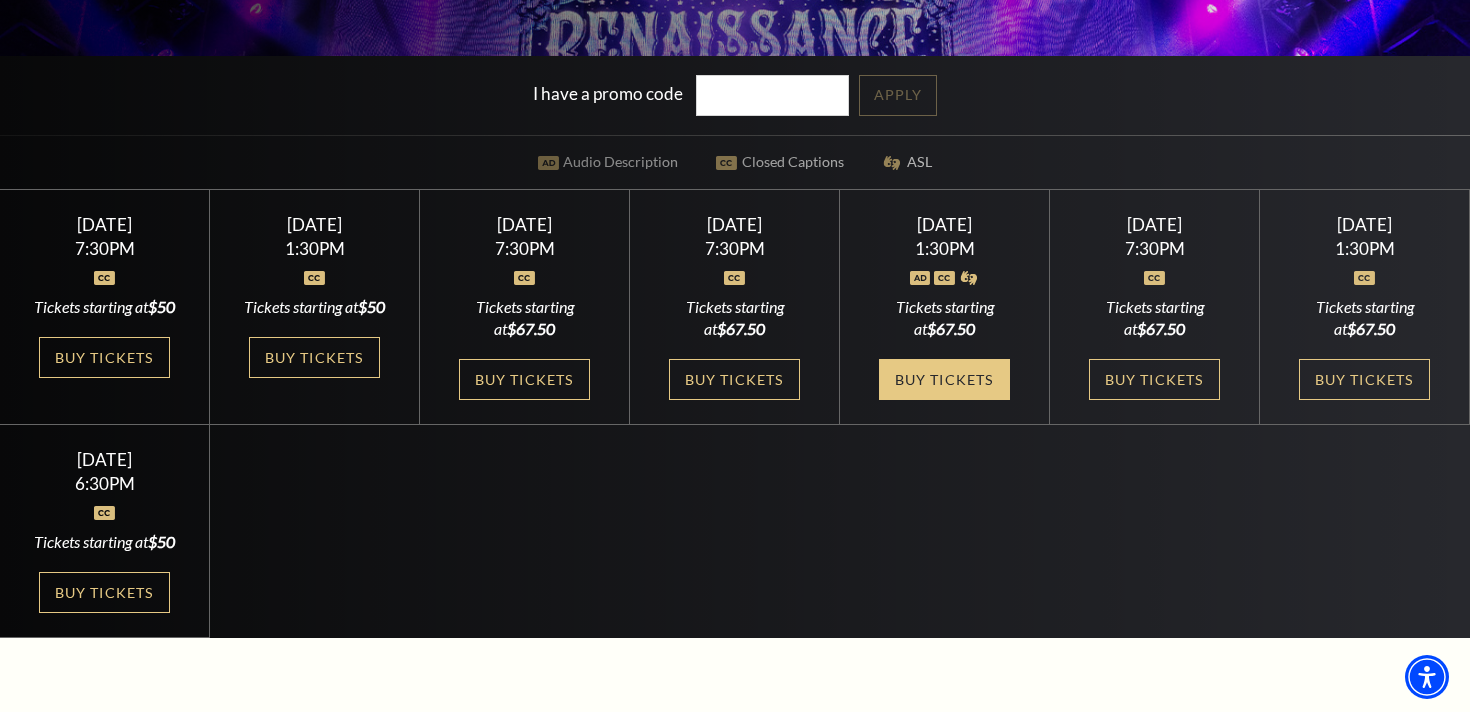 click on "Buy Tickets" at bounding box center (944, 379) 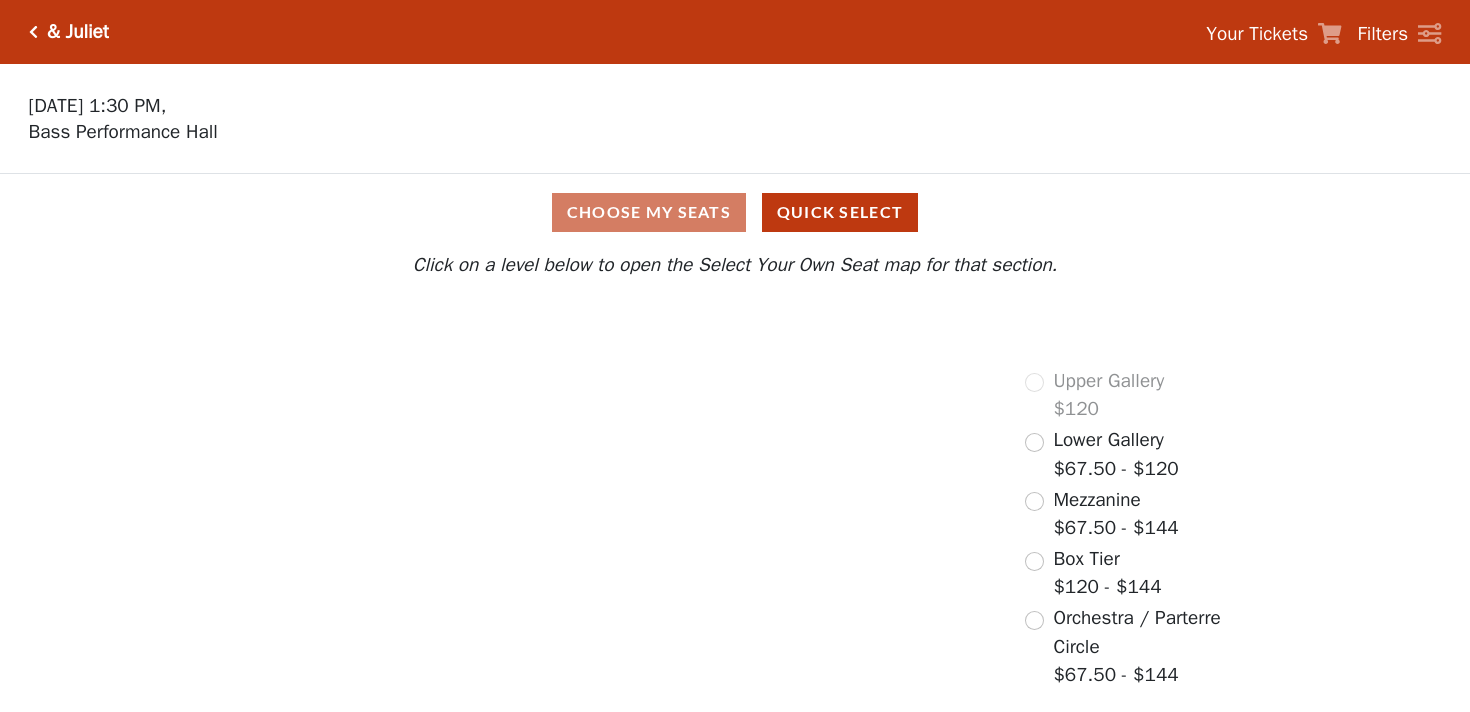 scroll, scrollTop: 0, scrollLeft: 0, axis: both 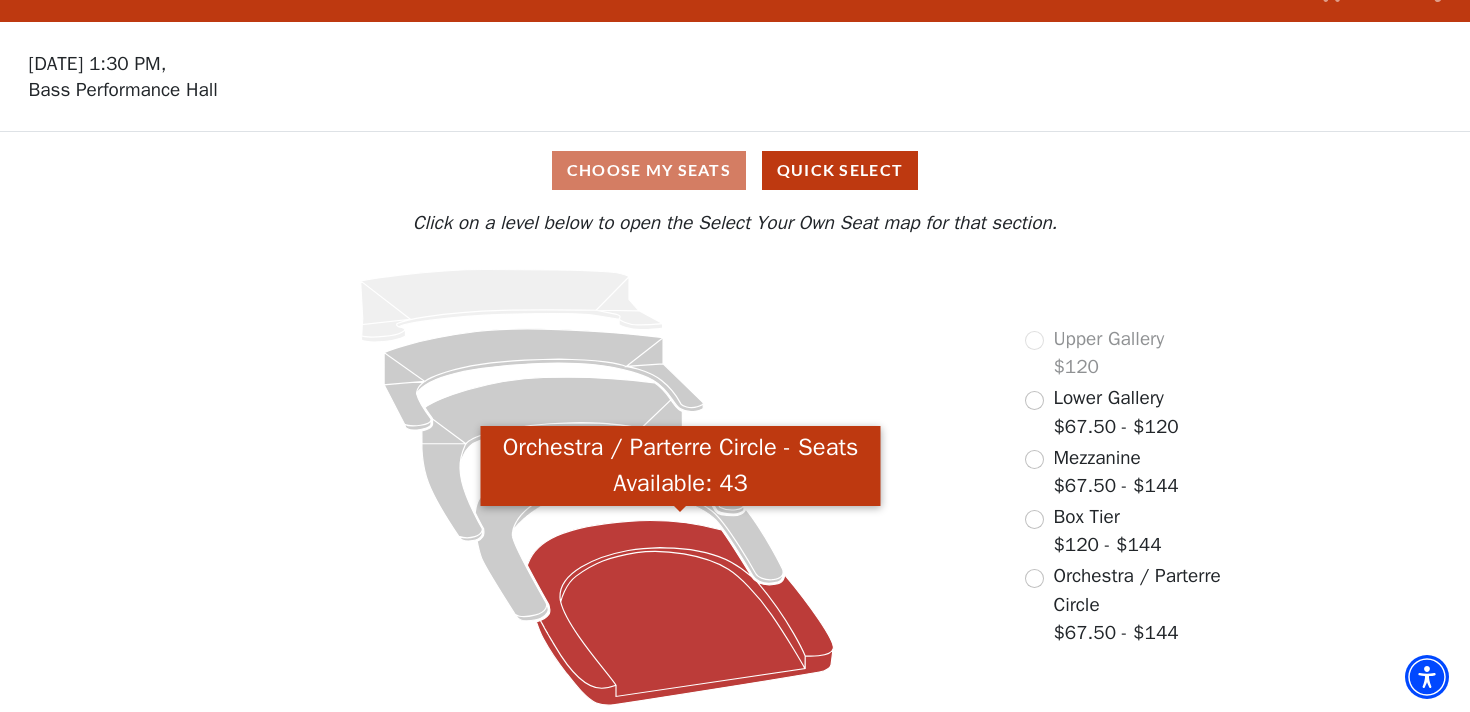 click 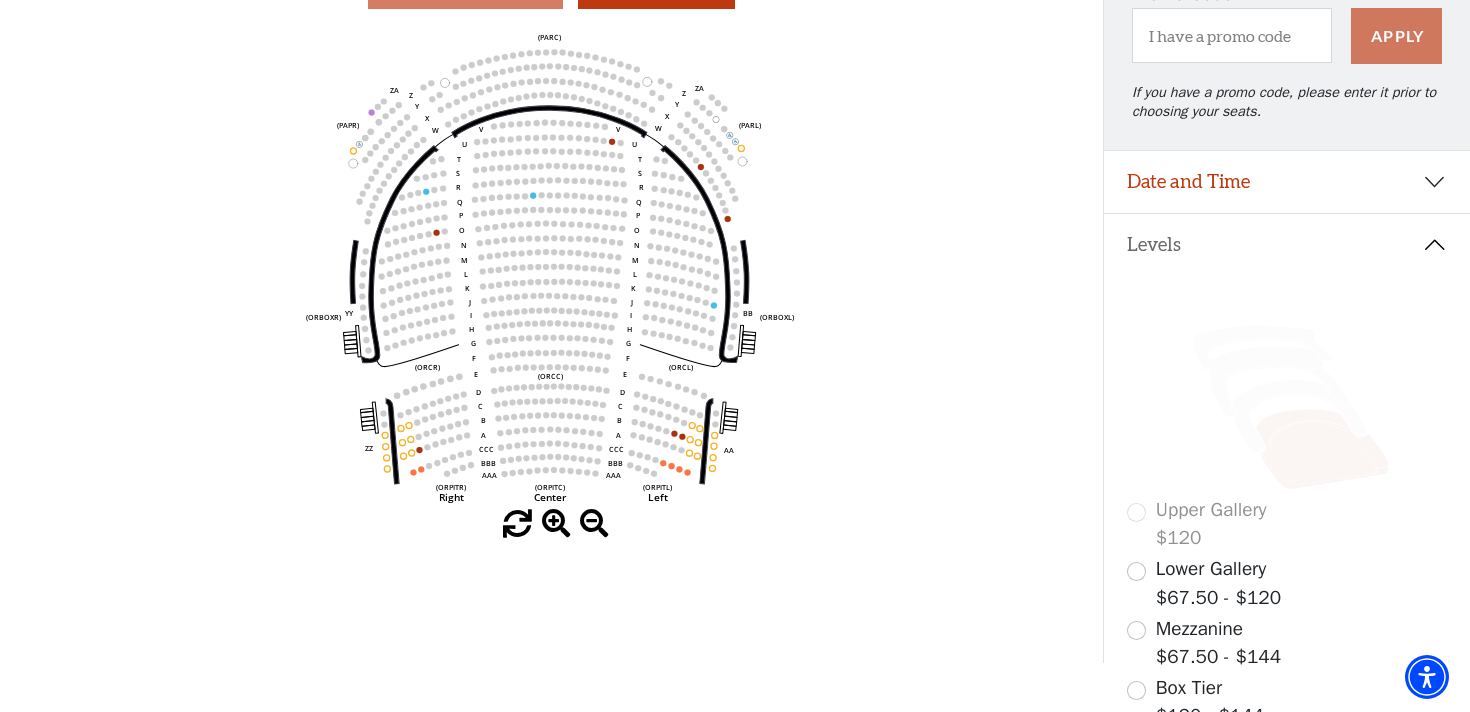 scroll, scrollTop: 221, scrollLeft: 0, axis: vertical 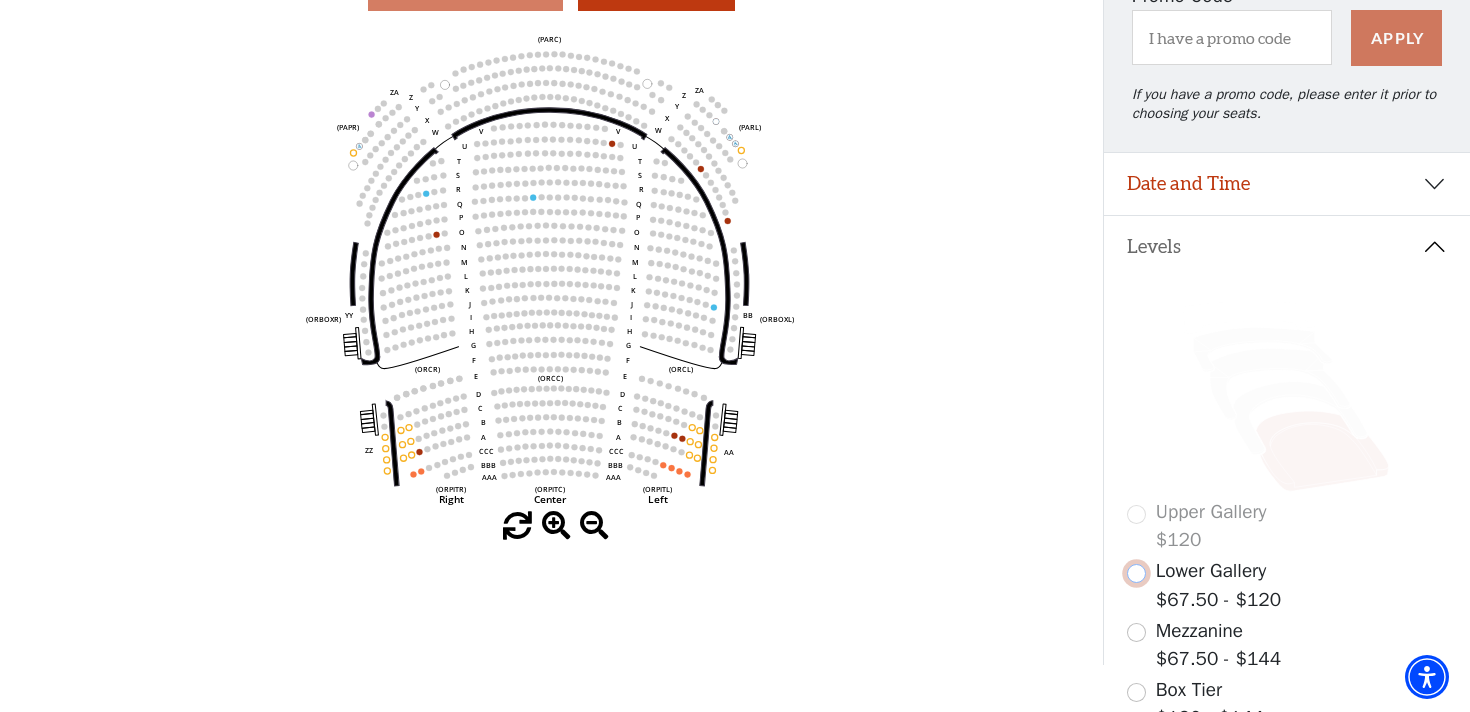 click at bounding box center (1136, 573) 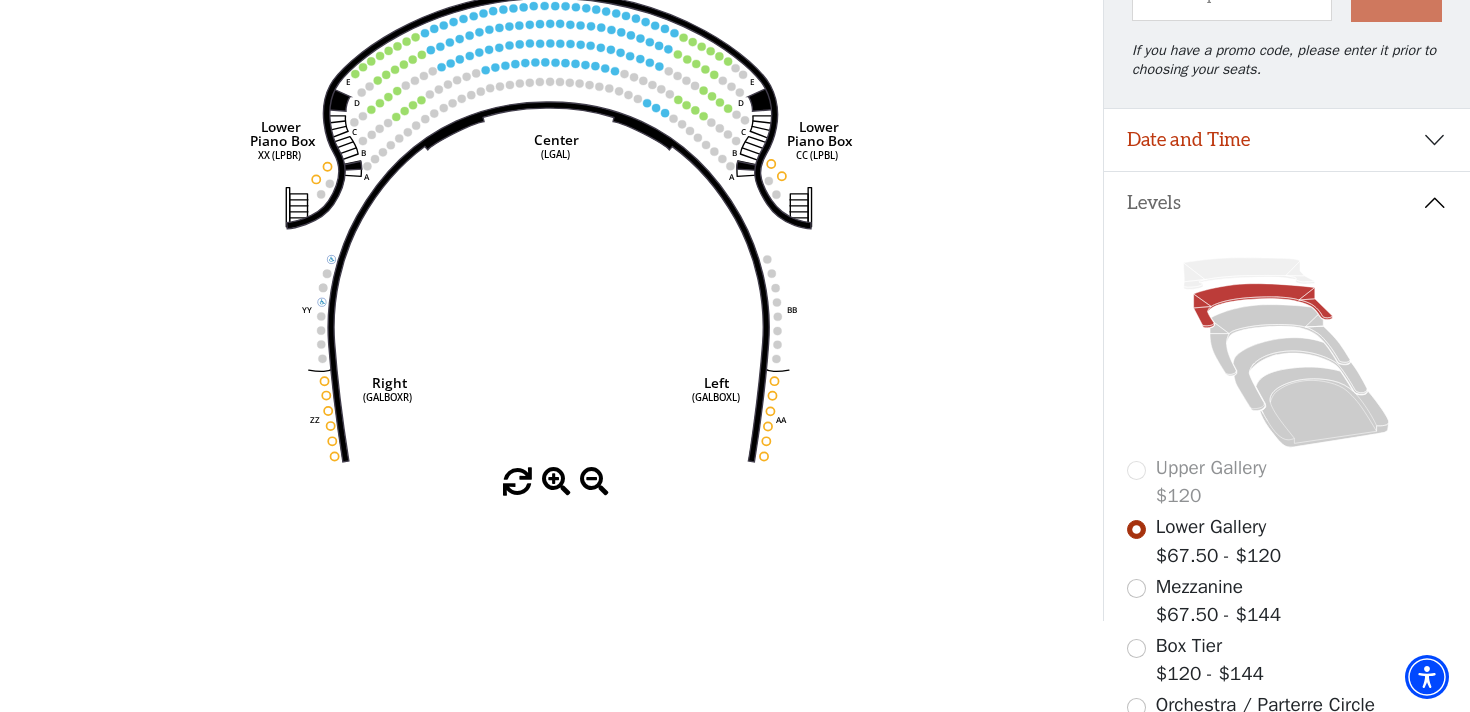 scroll, scrollTop: 295, scrollLeft: 0, axis: vertical 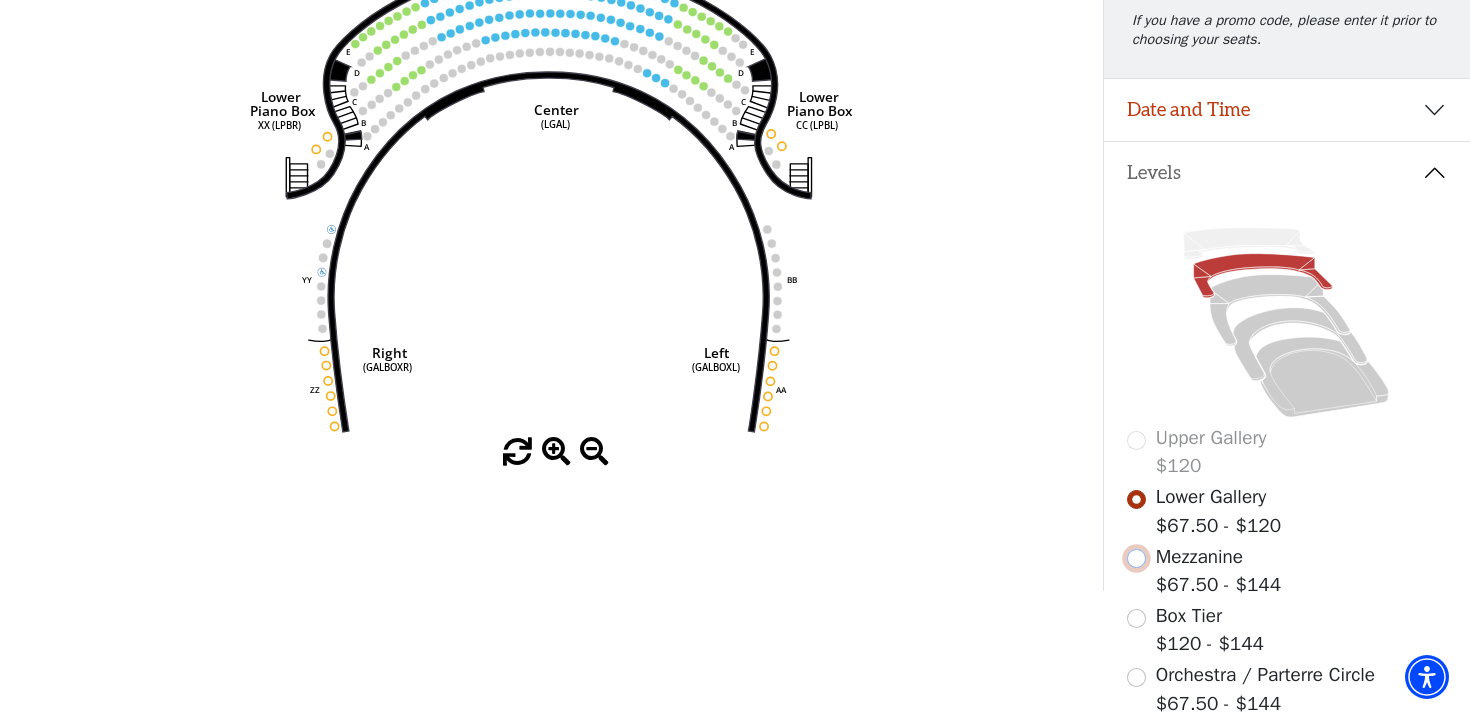 click at bounding box center (1136, 558) 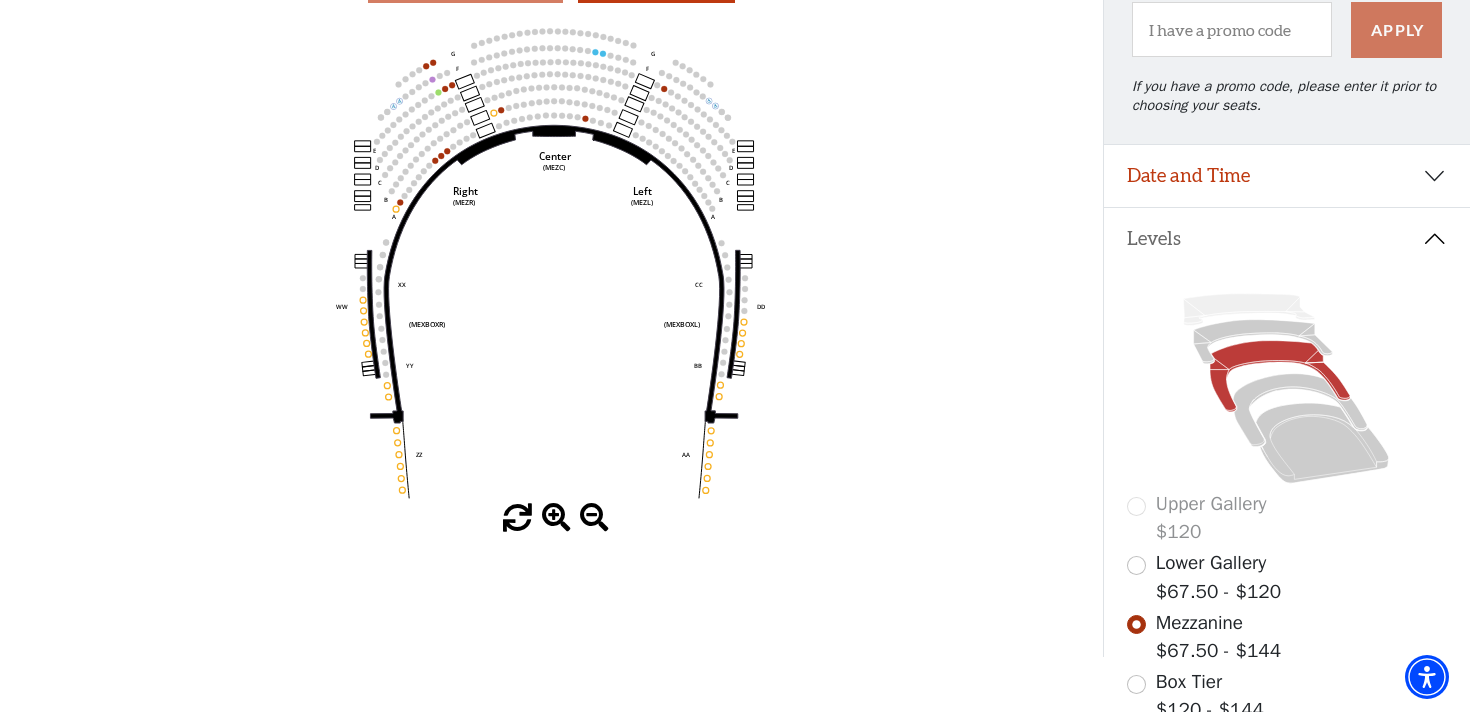 scroll, scrollTop: 222, scrollLeft: 0, axis: vertical 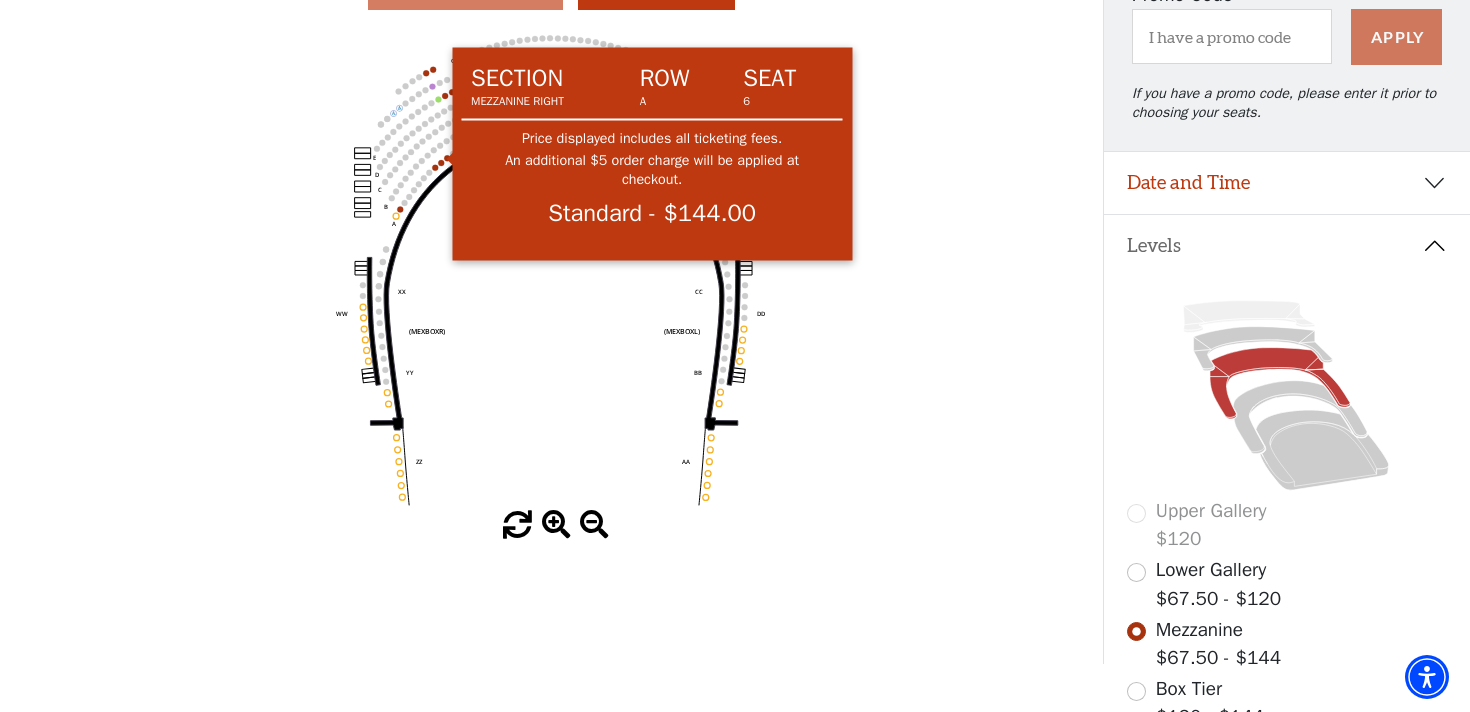 click 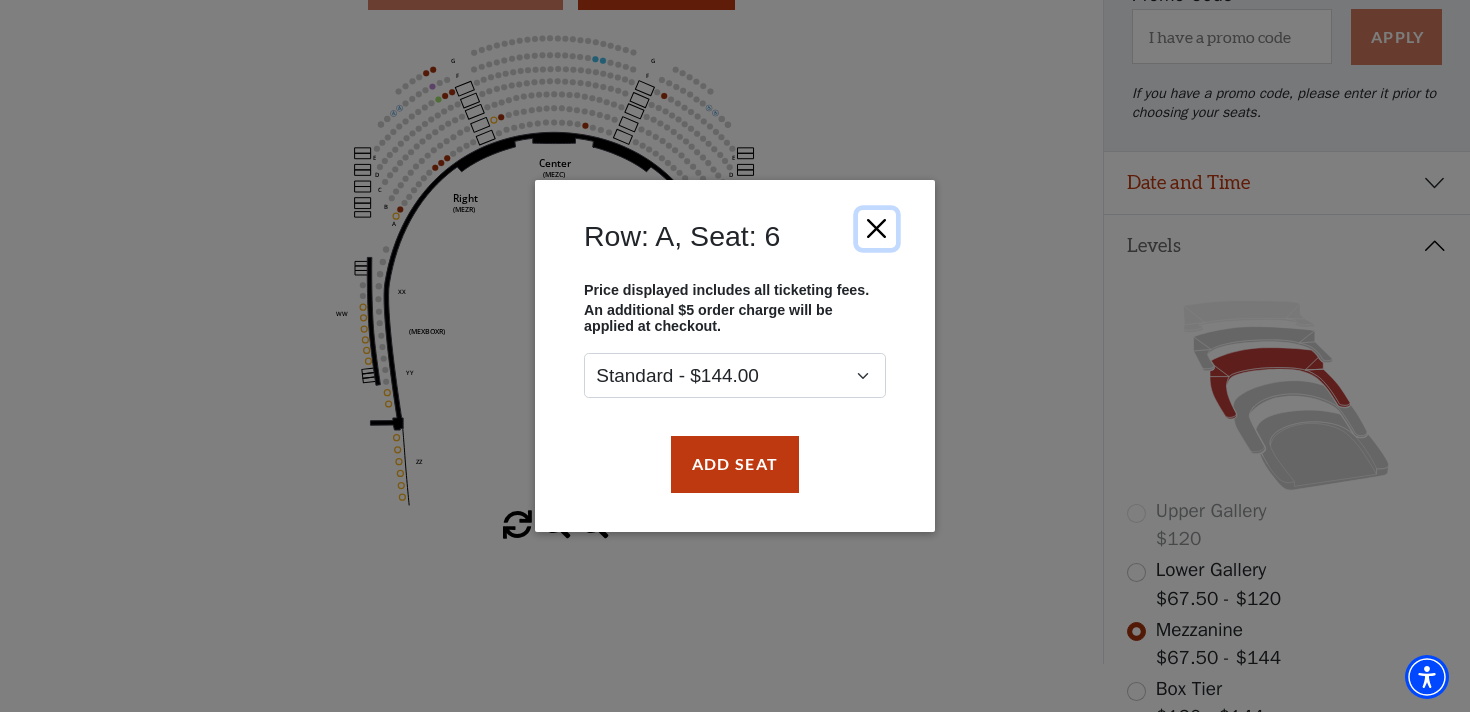 click at bounding box center [877, 229] 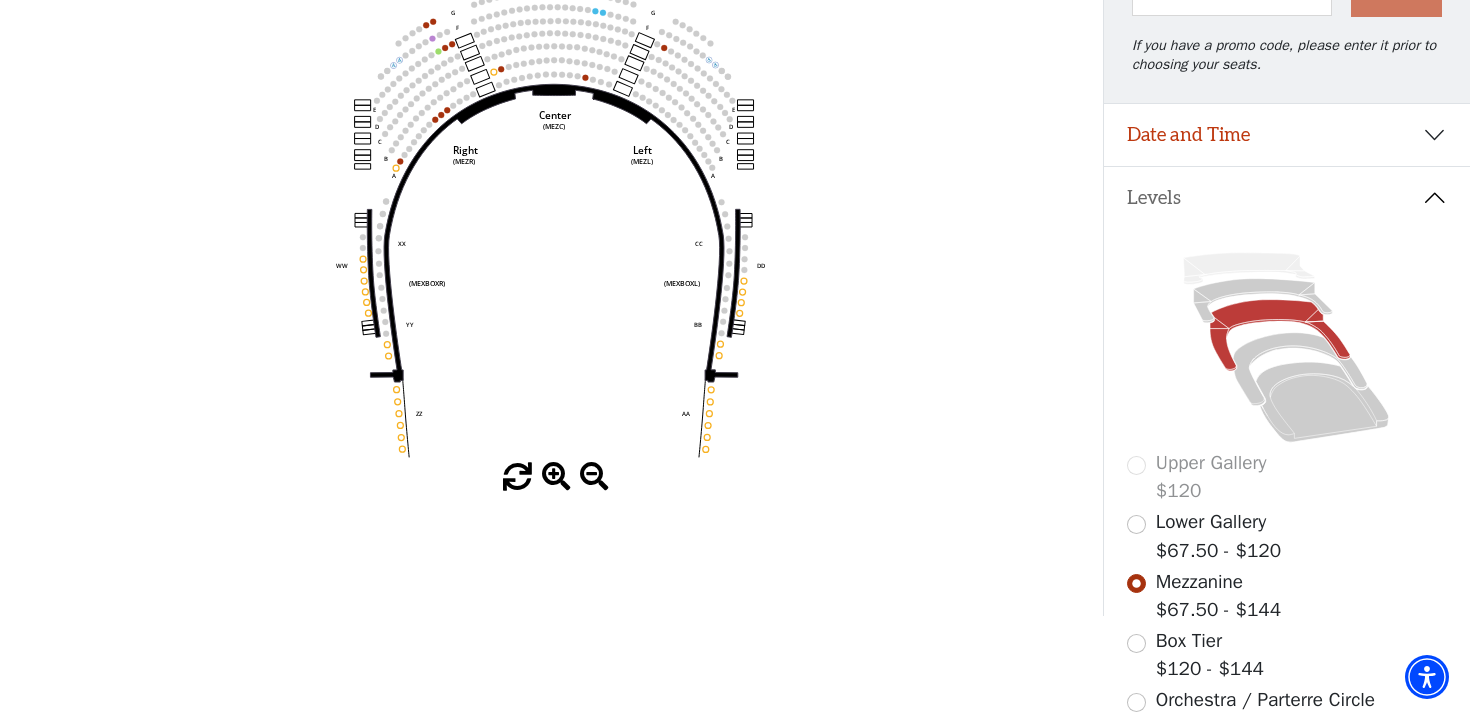 scroll, scrollTop: 370, scrollLeft: 0, axis: vertical 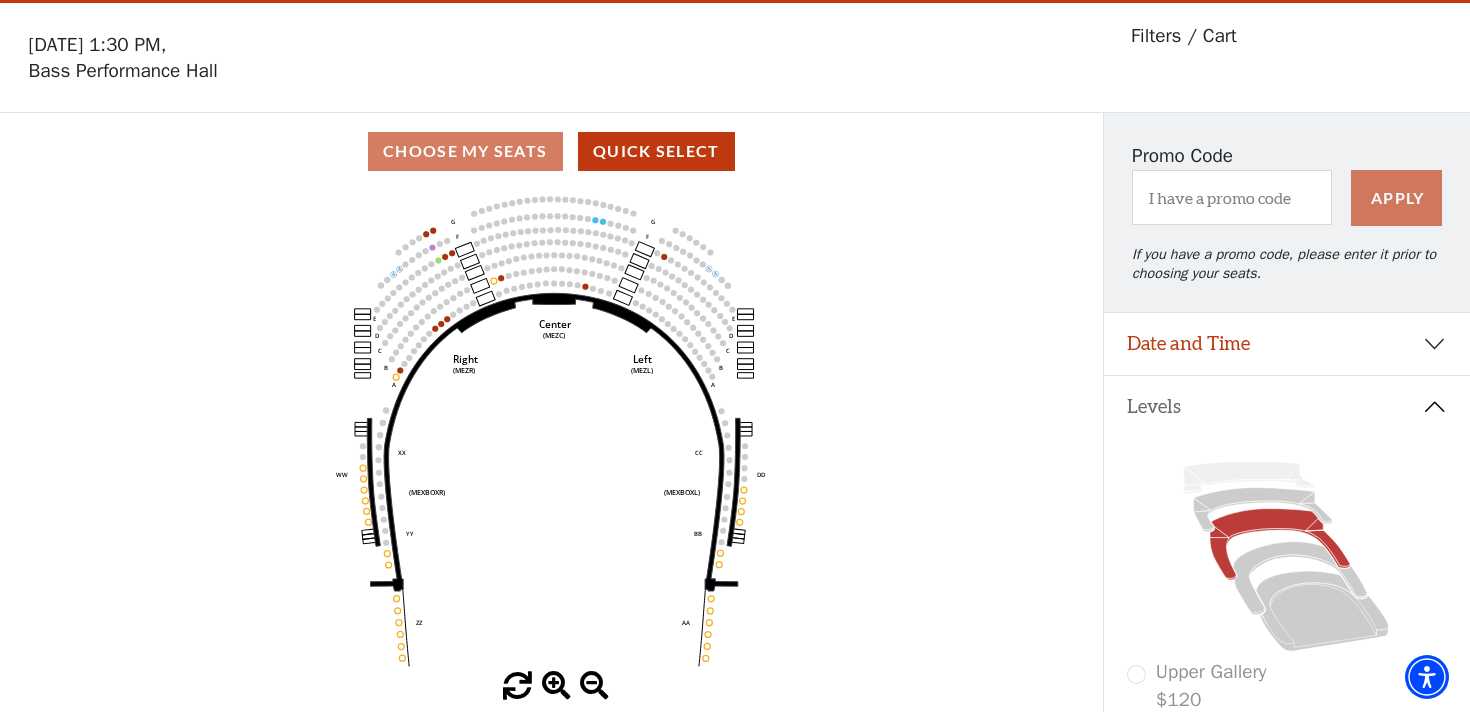 click on "Levels" at bounding box center [1287, 407] 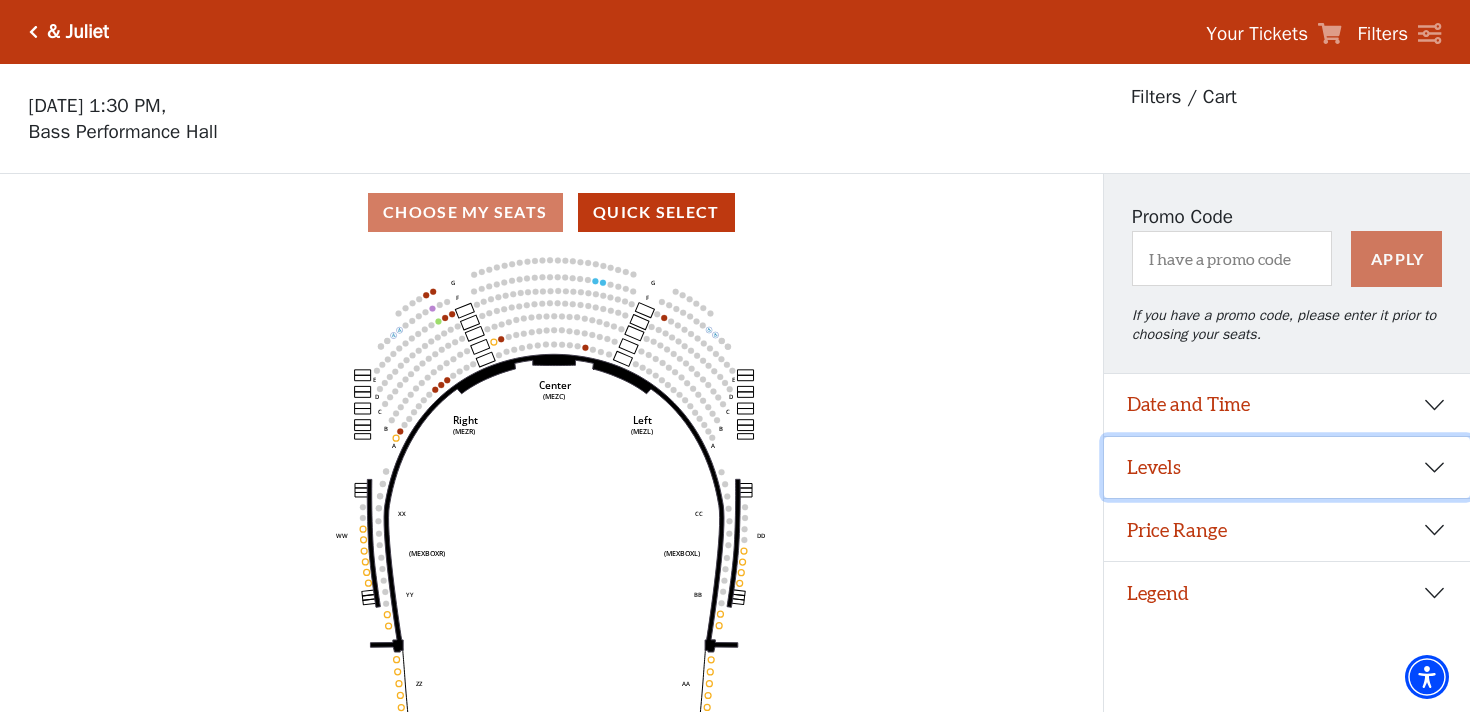 scroll, scrollTop: 42, scrollLeft: 0, axis: vertical 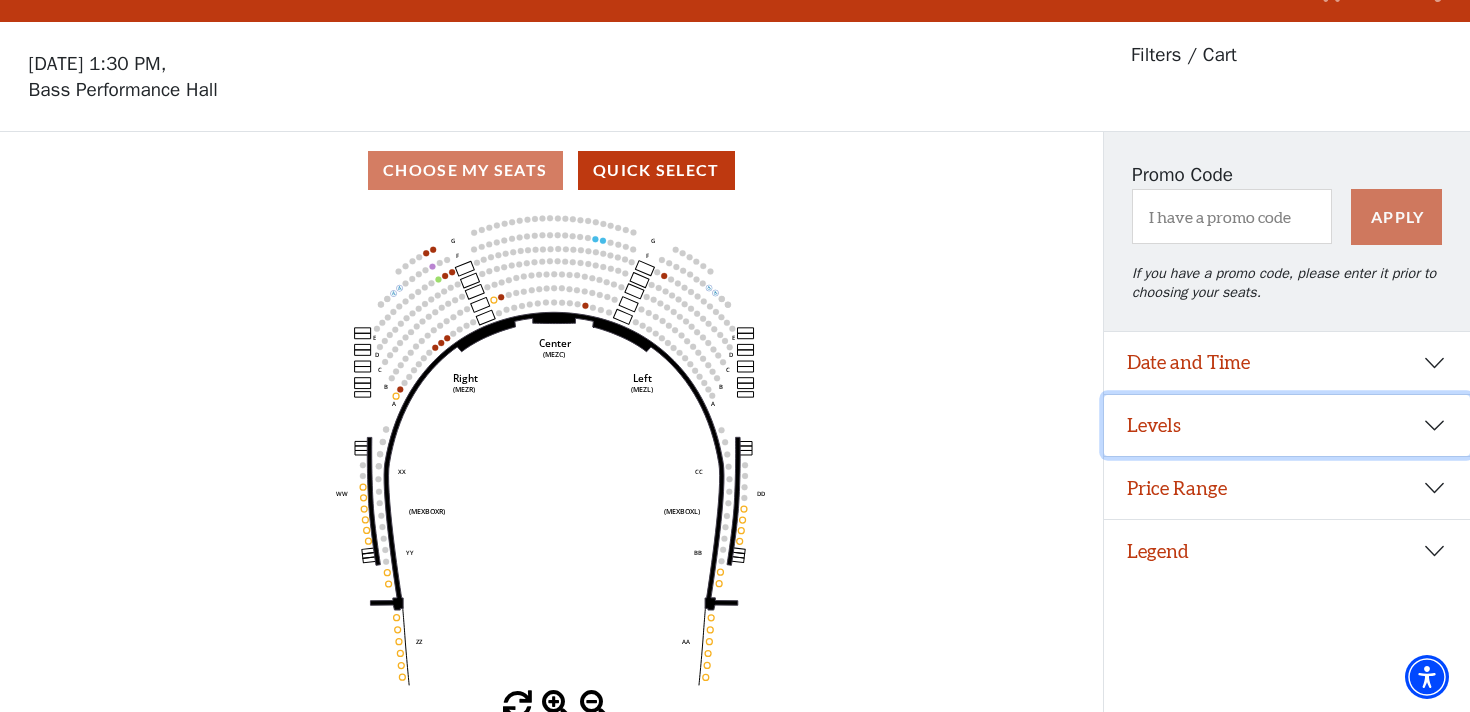 click on "Levels" at bounding box center [1287, 426] 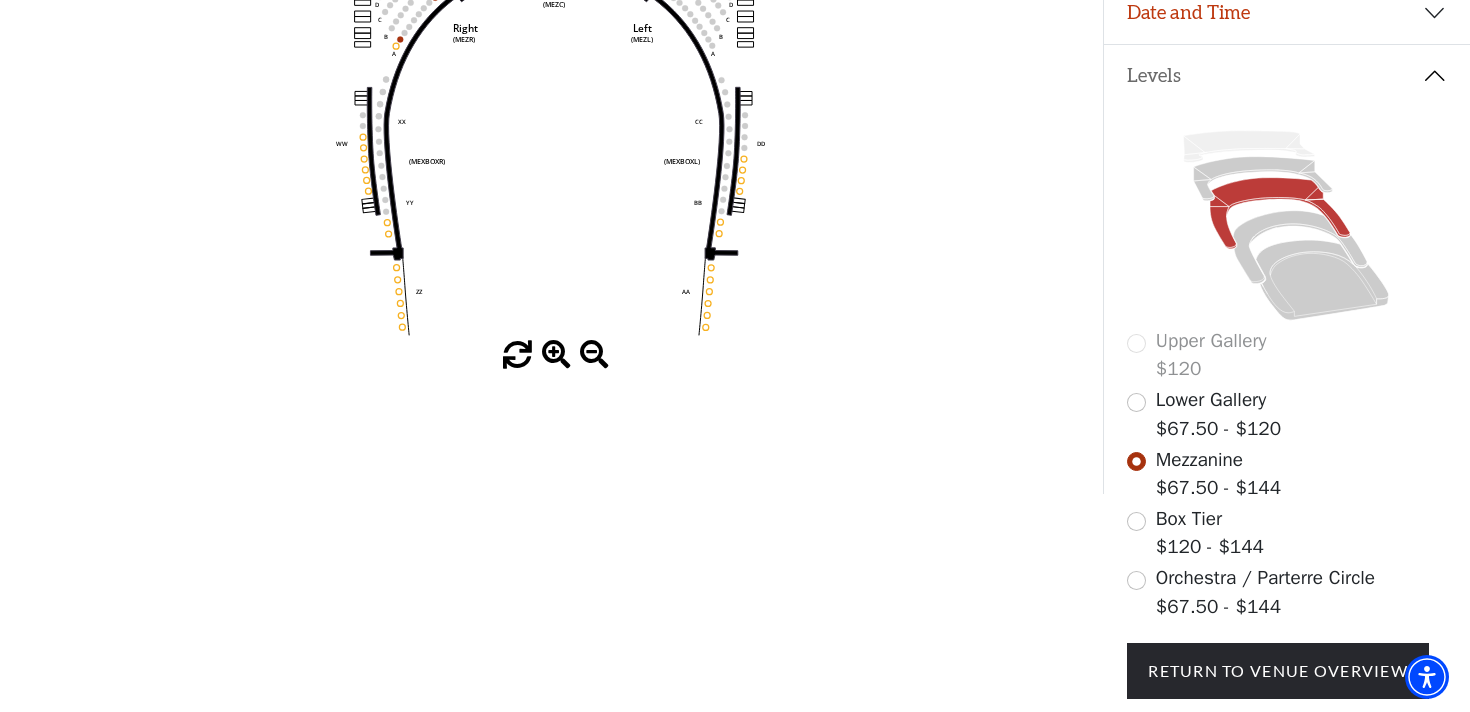 scroll, scrollTop: 357, scrollLeft: 0, axis: vertical 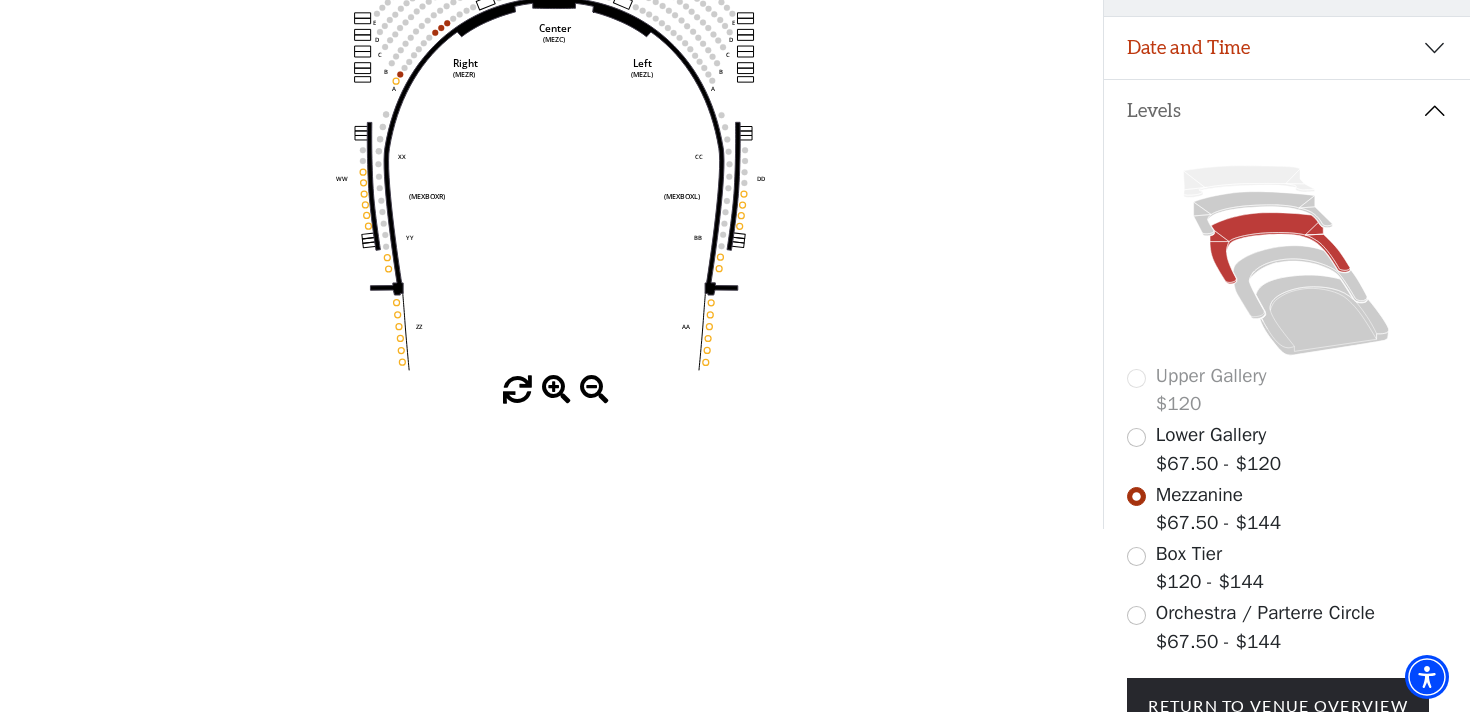 click on "Lower Gallery $67.50 - $120" at bounding box center (1286, 449) 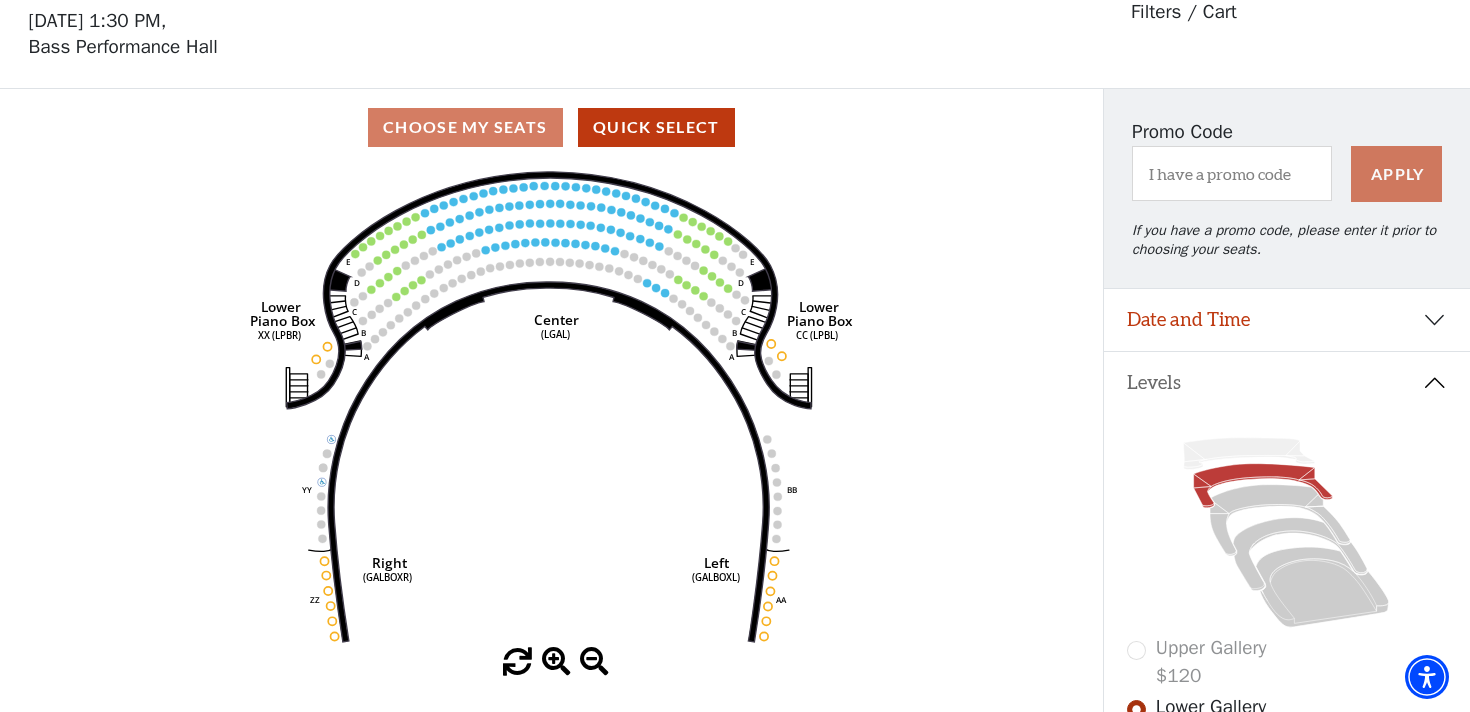 scroll, scrollTop: 92, scrollLeft: 0, axis: vertical 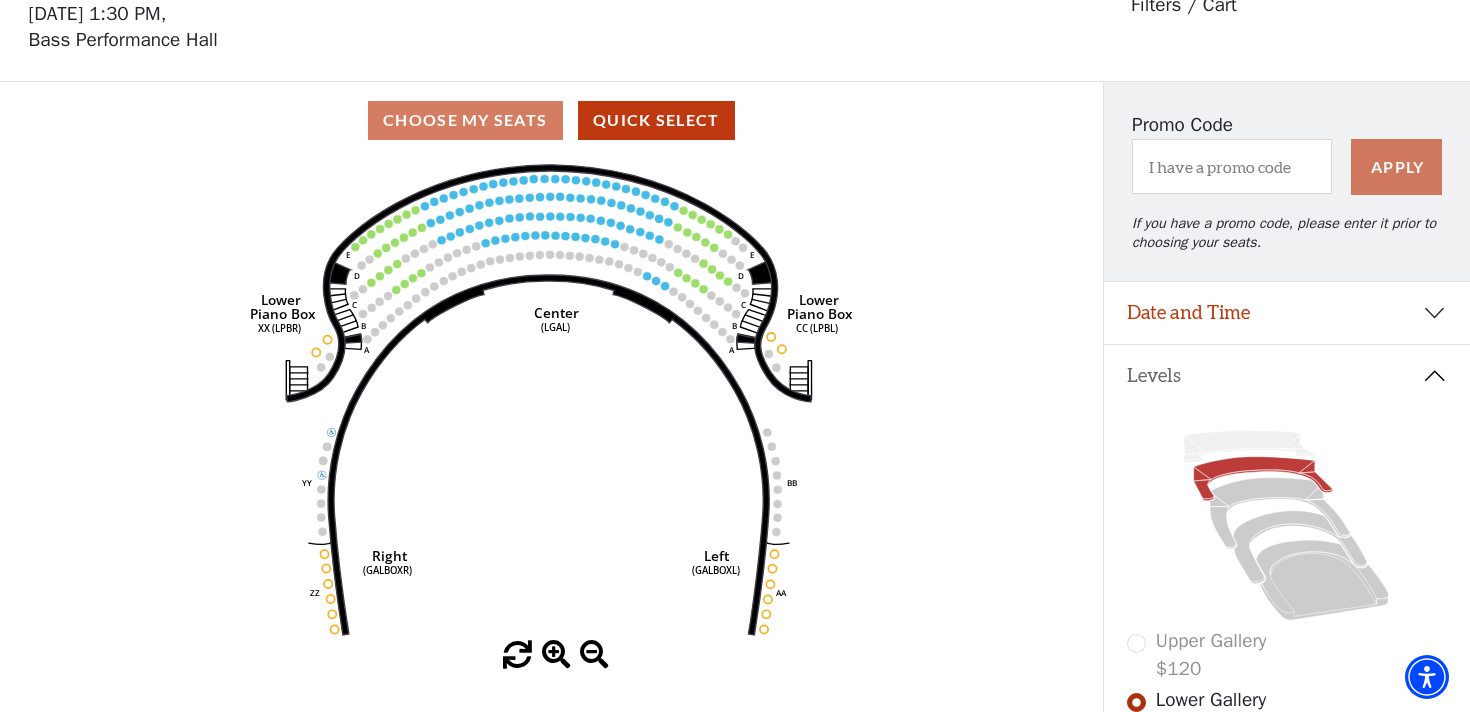 click 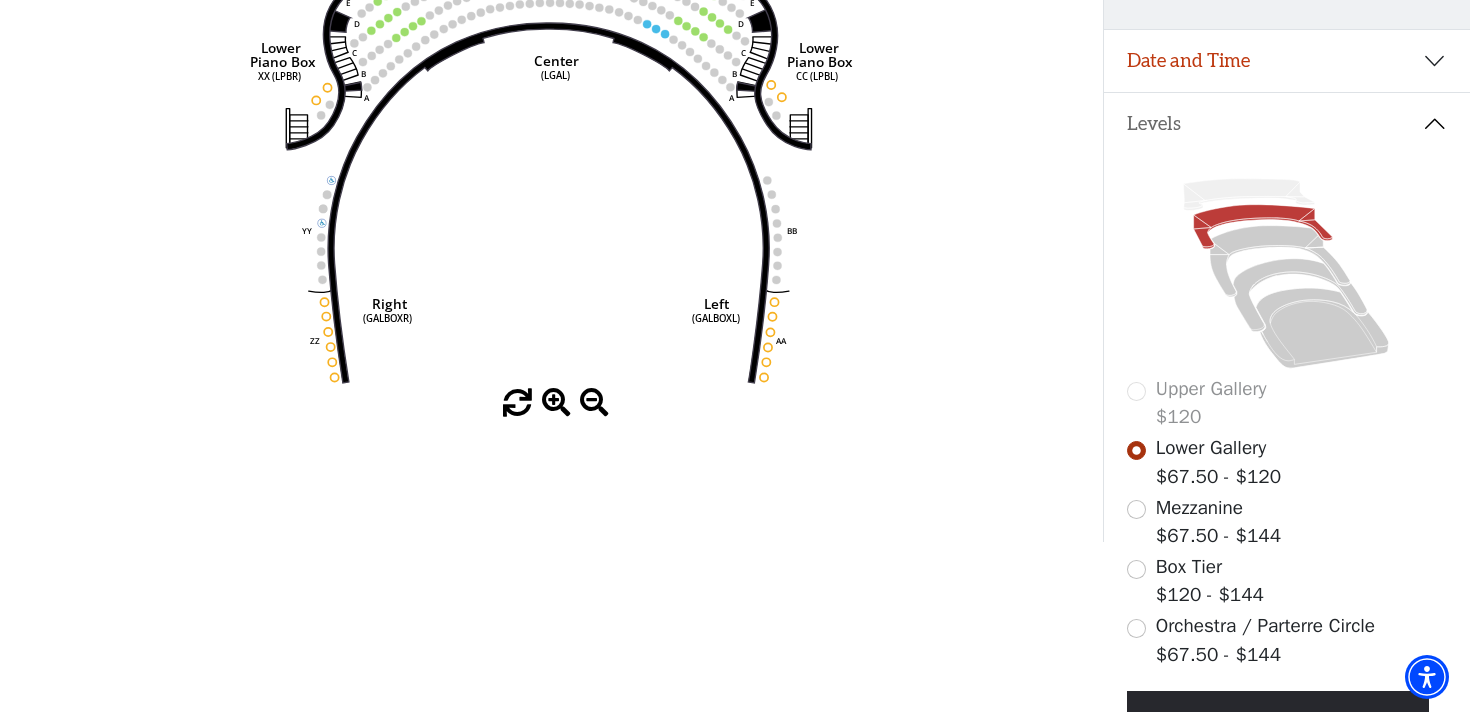 scroll, scrollTop: 349, scrollLeft: 0, axis: vertical 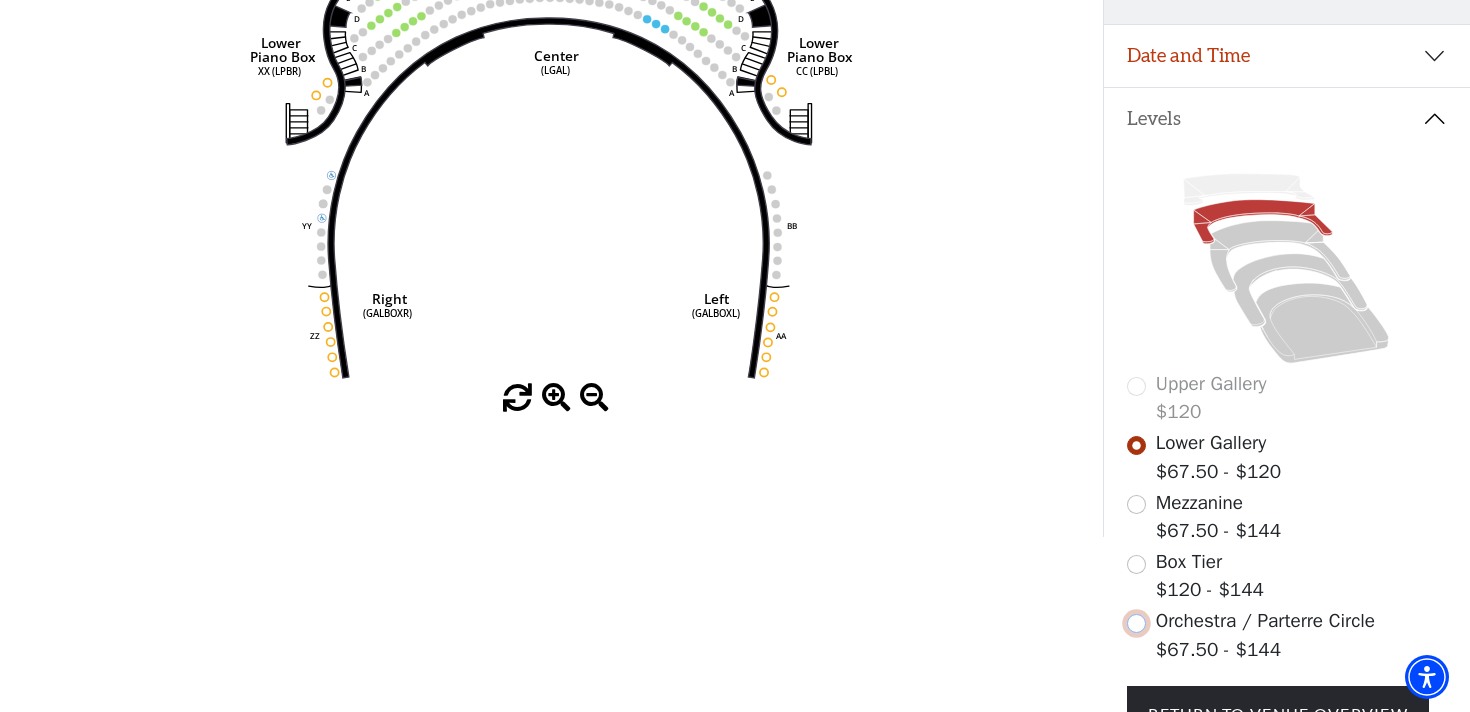click at bounding box center (1136, 623) 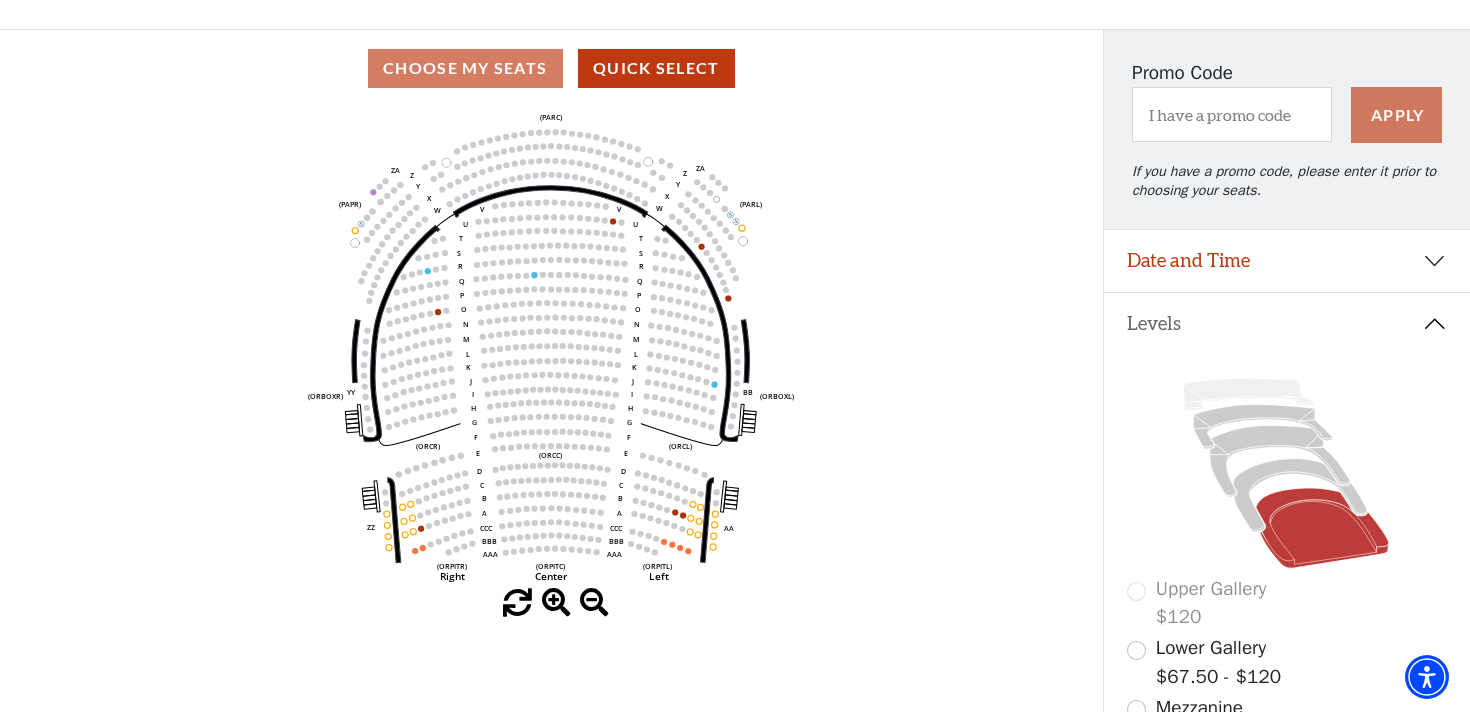 scroll, scrollTop: 157, scrollLeft: 0, axis: vertical 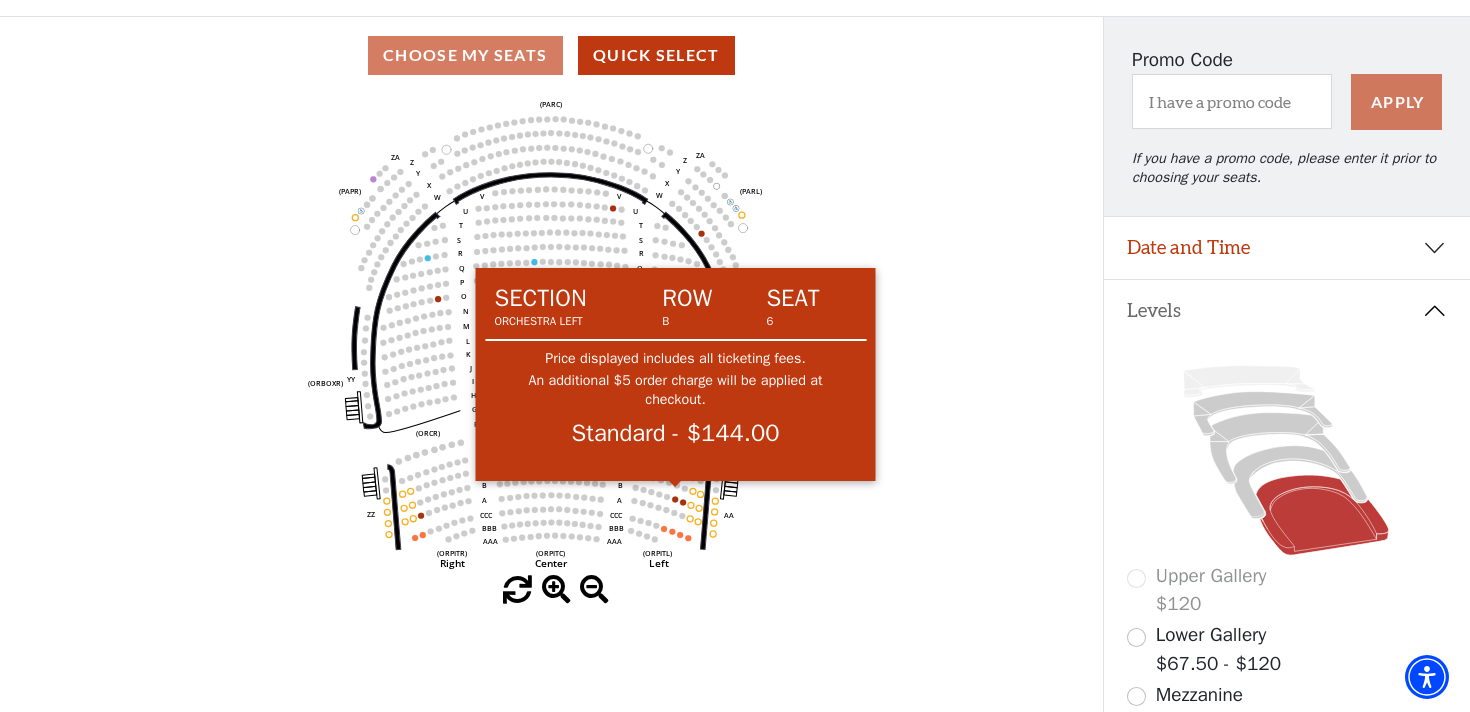click 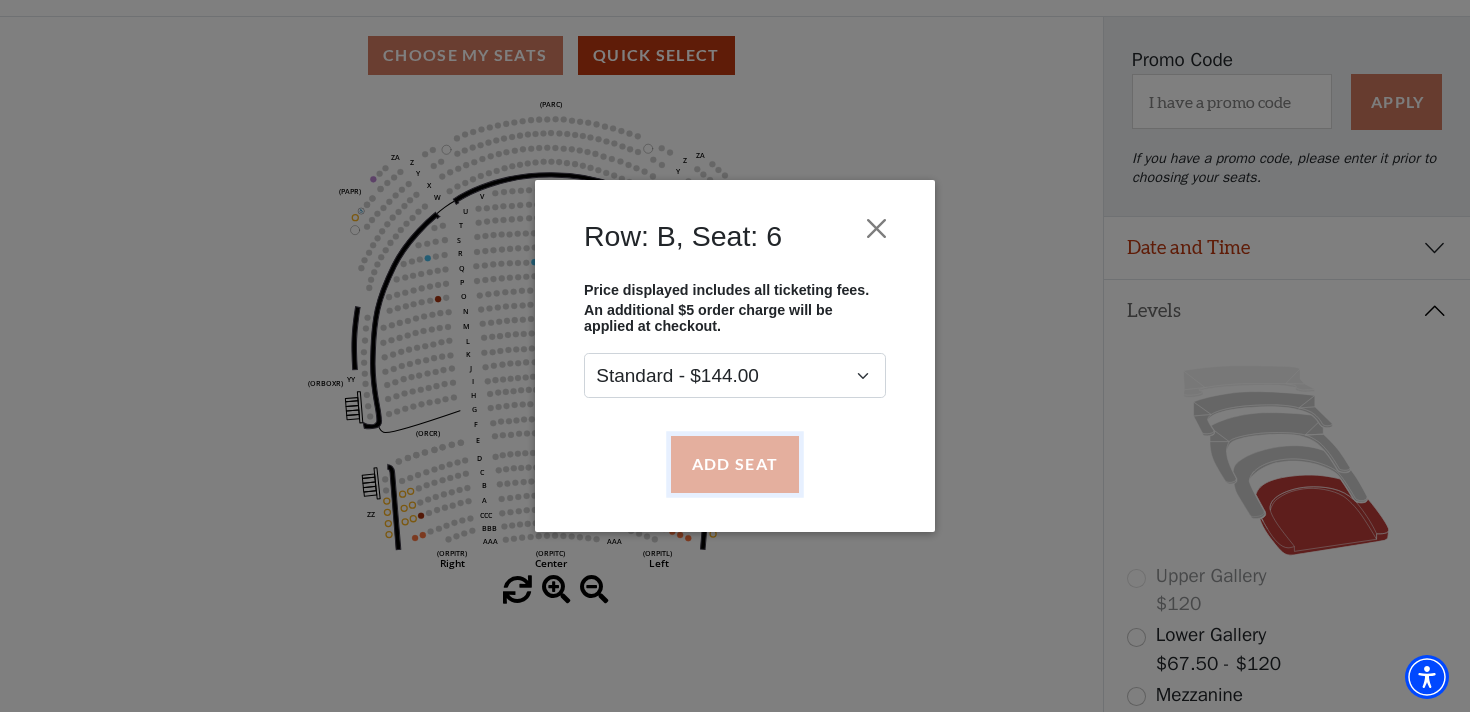 click on "Add Seat" at bounding box center (735, 464) 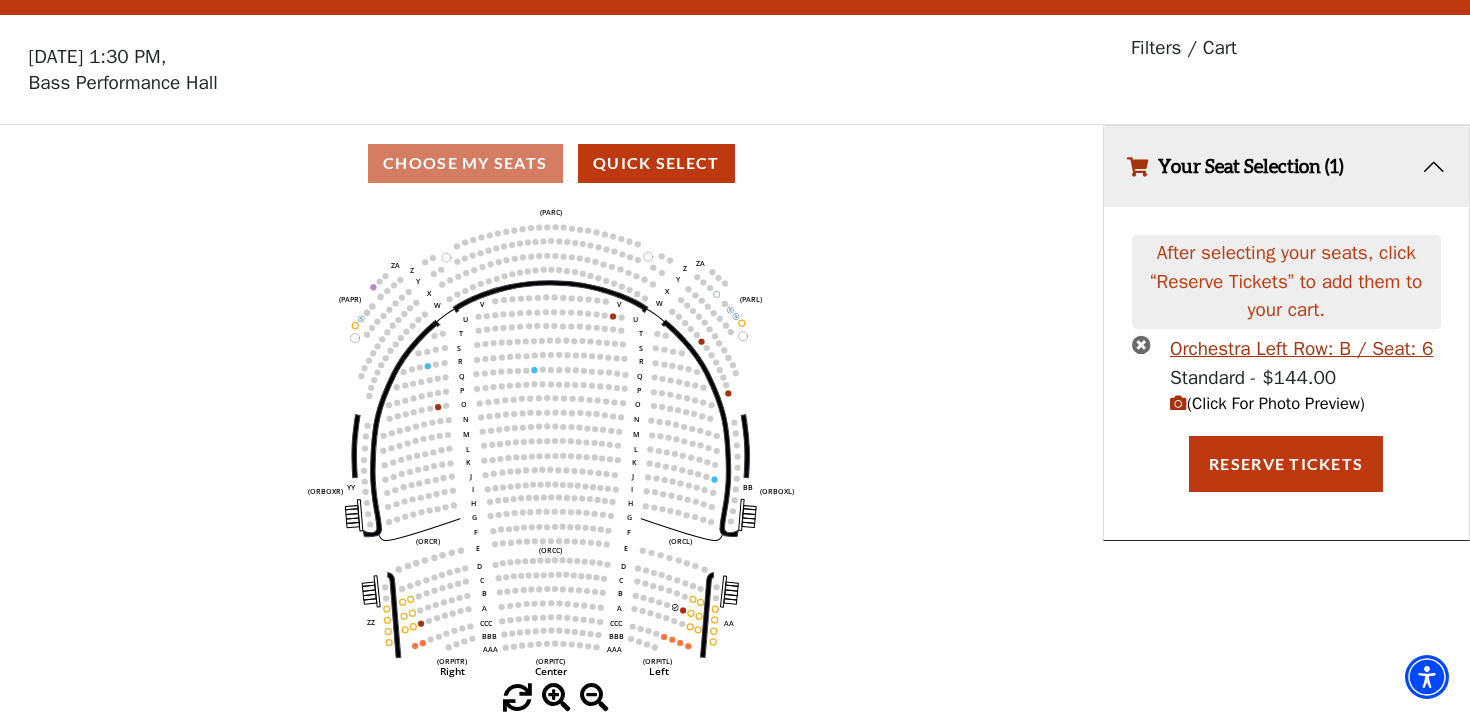 scroll, scrollTop: 0, scrollLeft: 0, axis: both 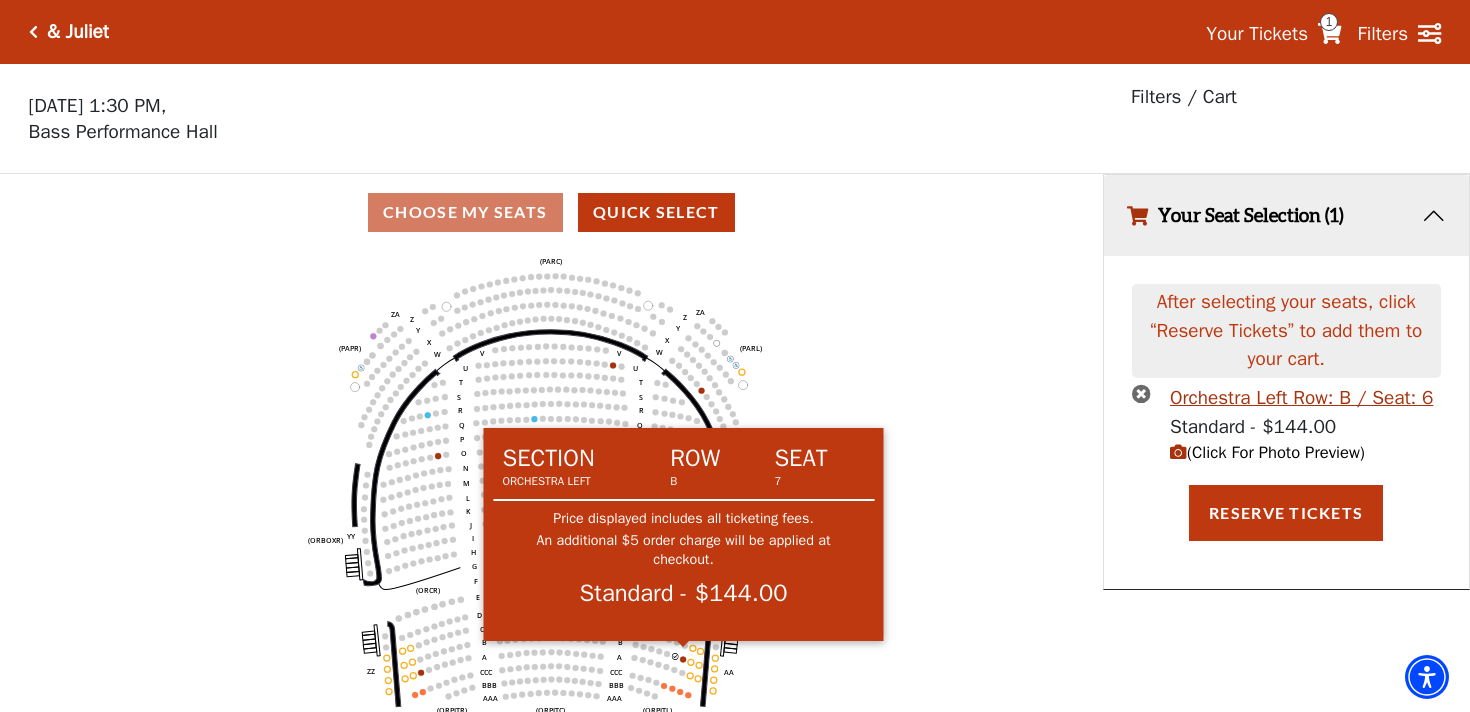 click 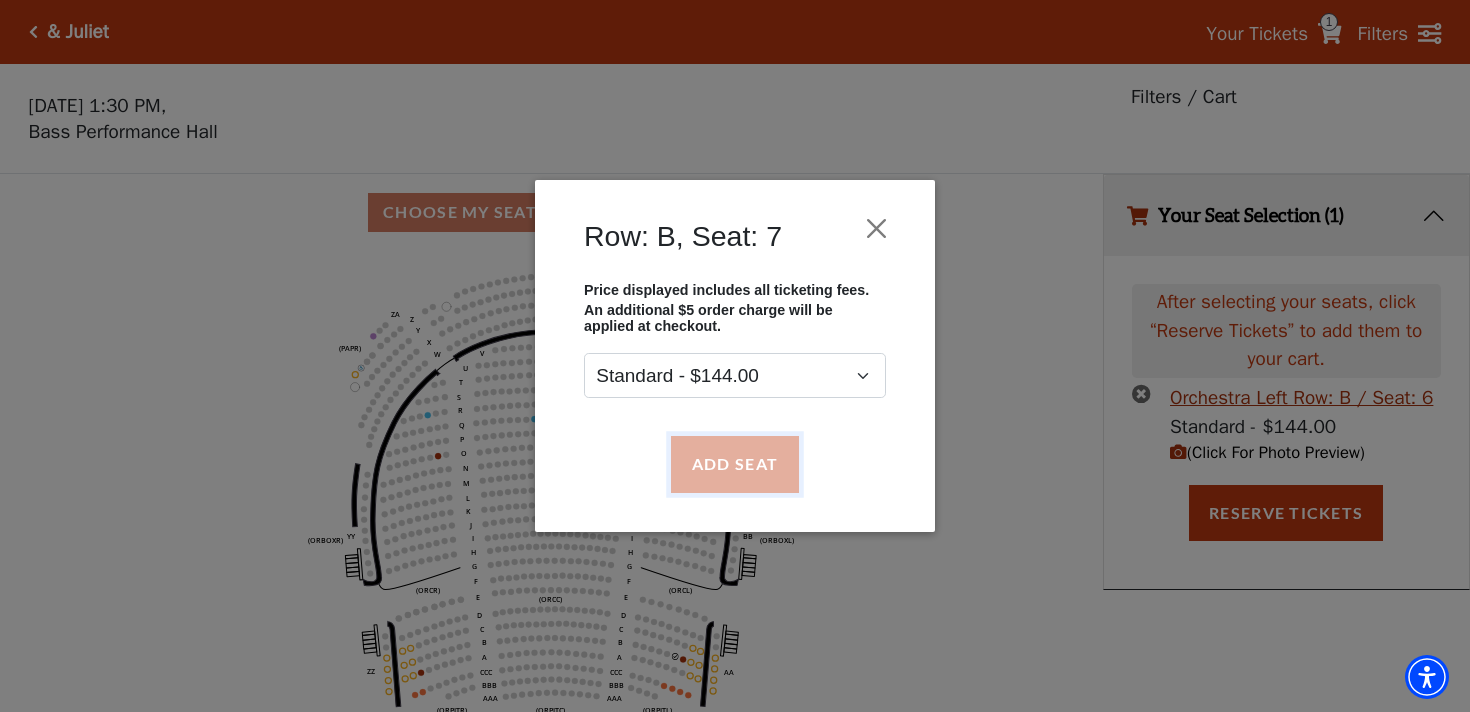 click on "Add Seat" at bounding box center (735, 464) 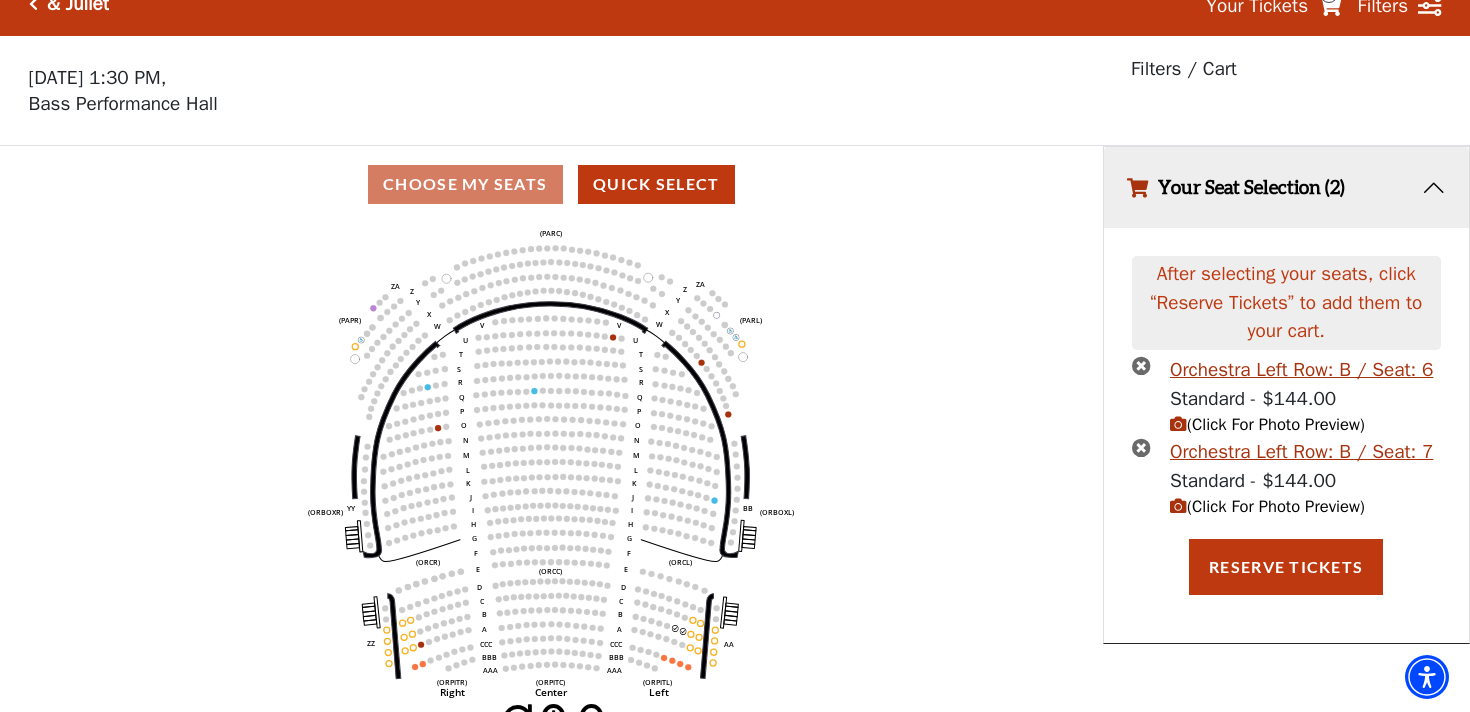 scroll, scrollTop: 42, scrollLeft: 0, axis: vertical 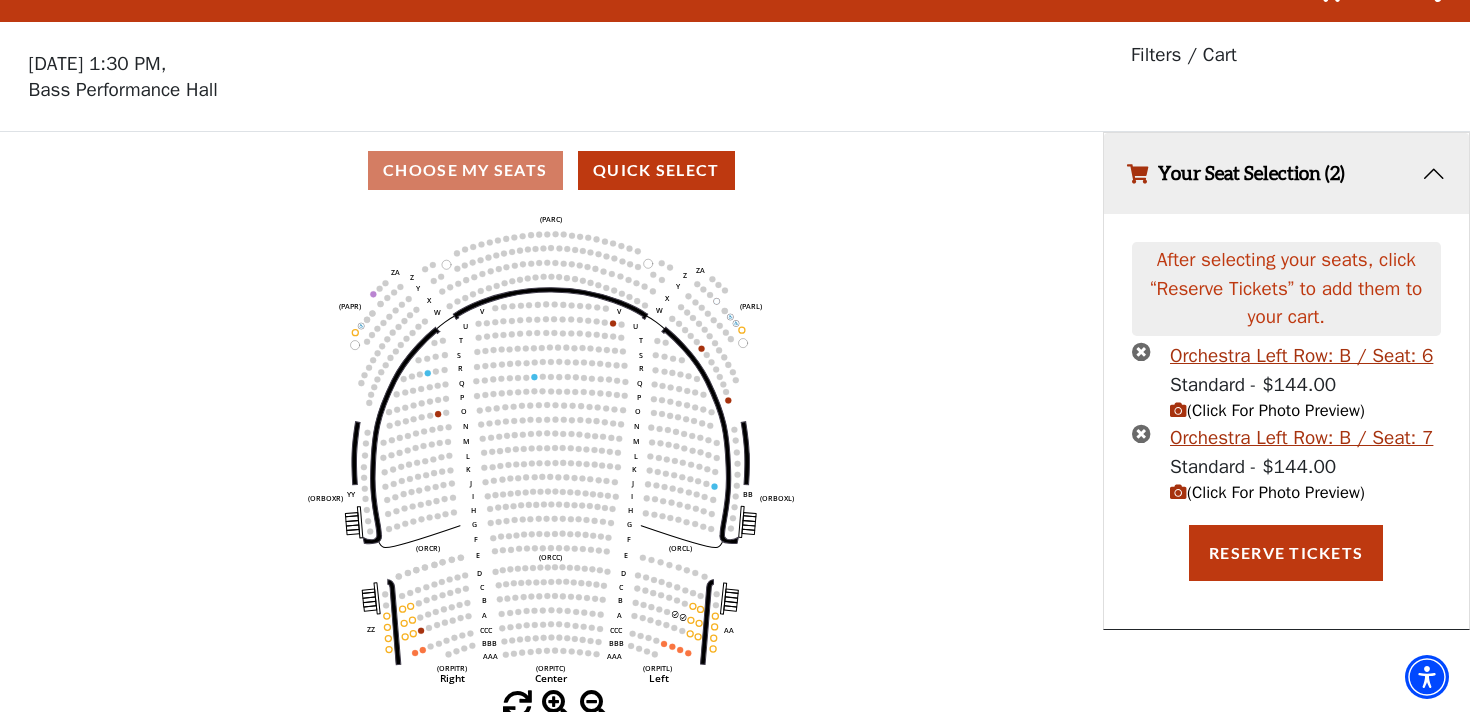 click at bounding box center (1178, 492) 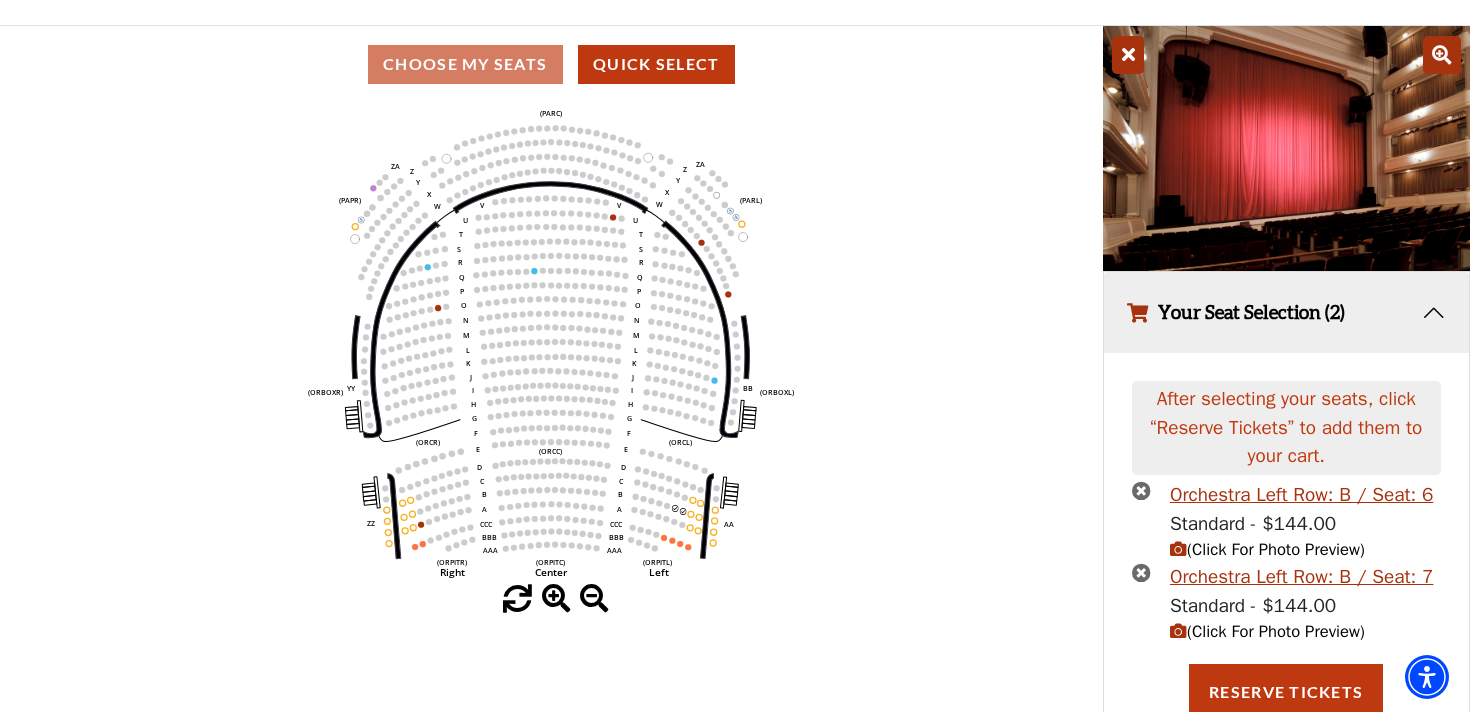 scroll, scrollTop: 198, scrollLeft: 0, axis: vertical 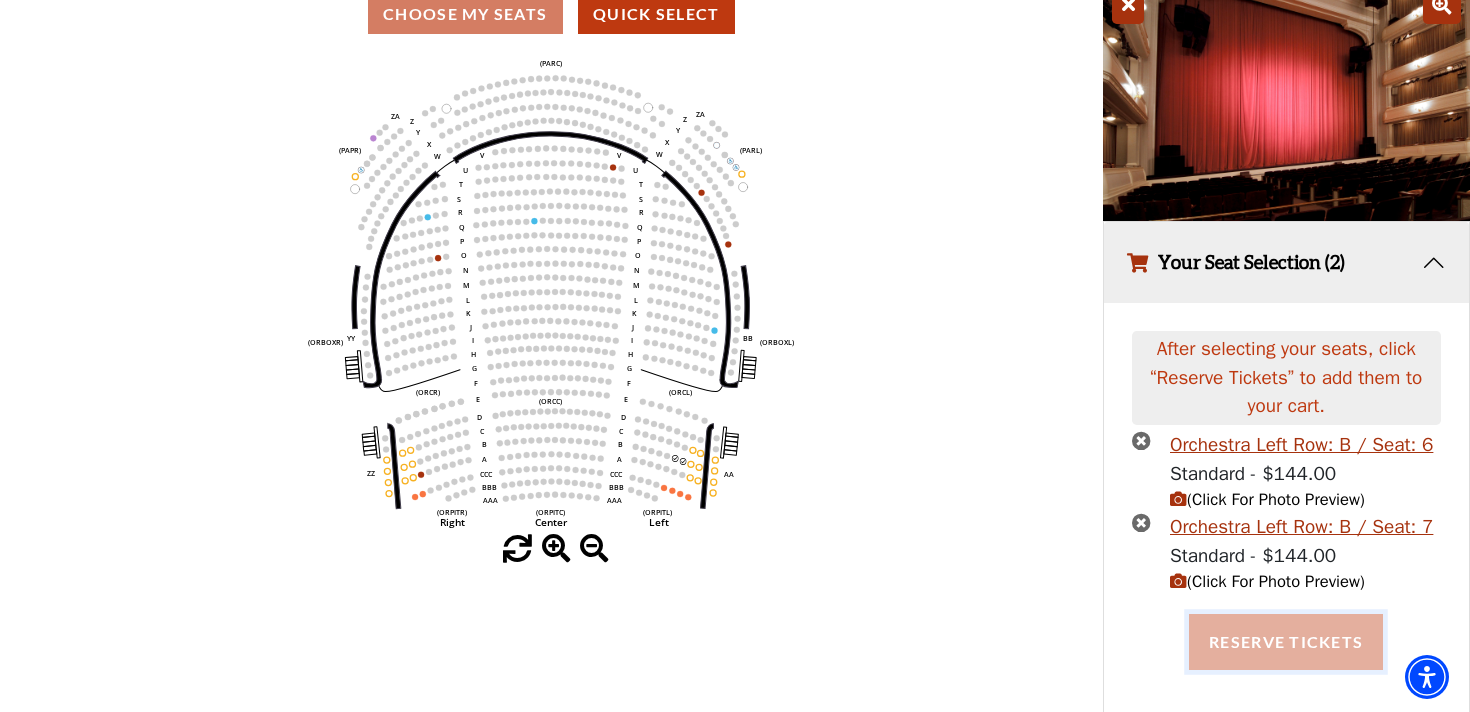 click on "Reserve Tickets" at bounding box center (1286, 642) 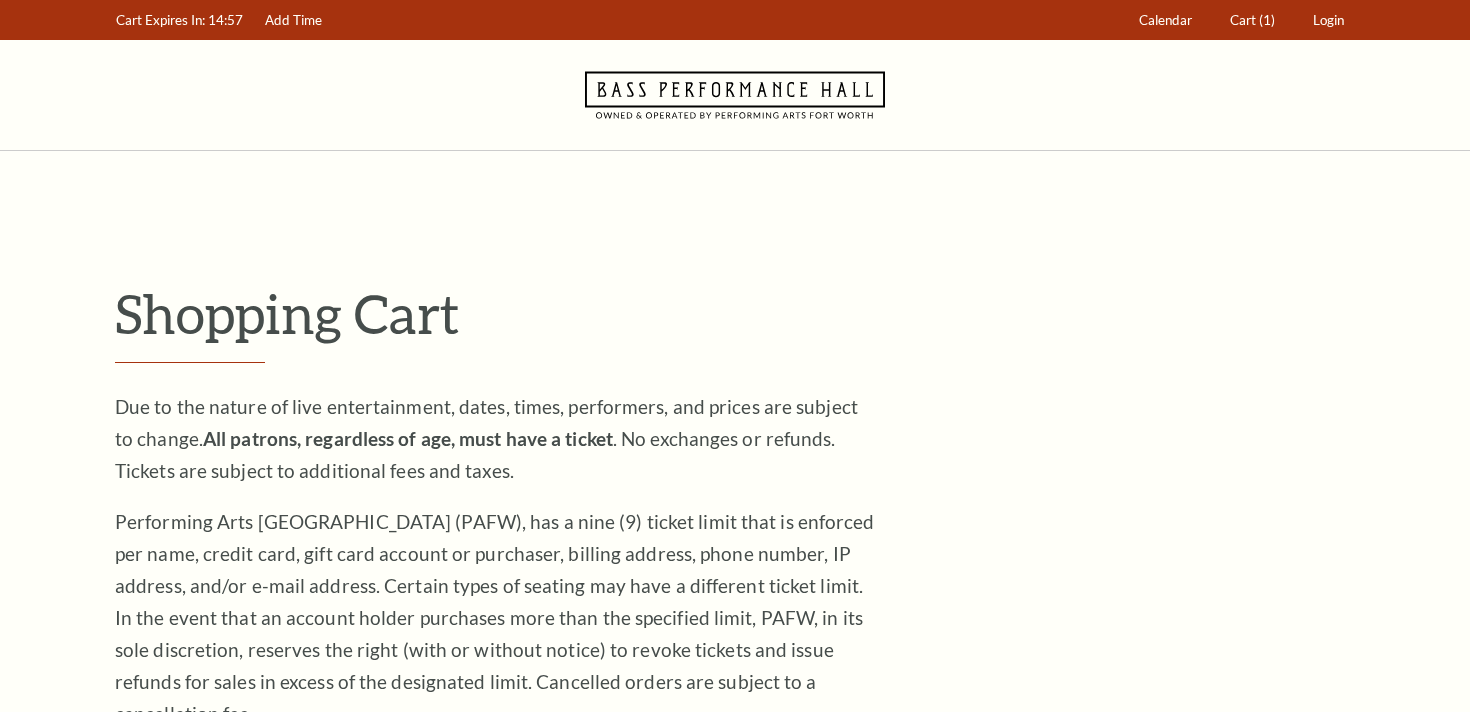 scroll, scrollTop: 0, scrollLeft: 0, axis: both 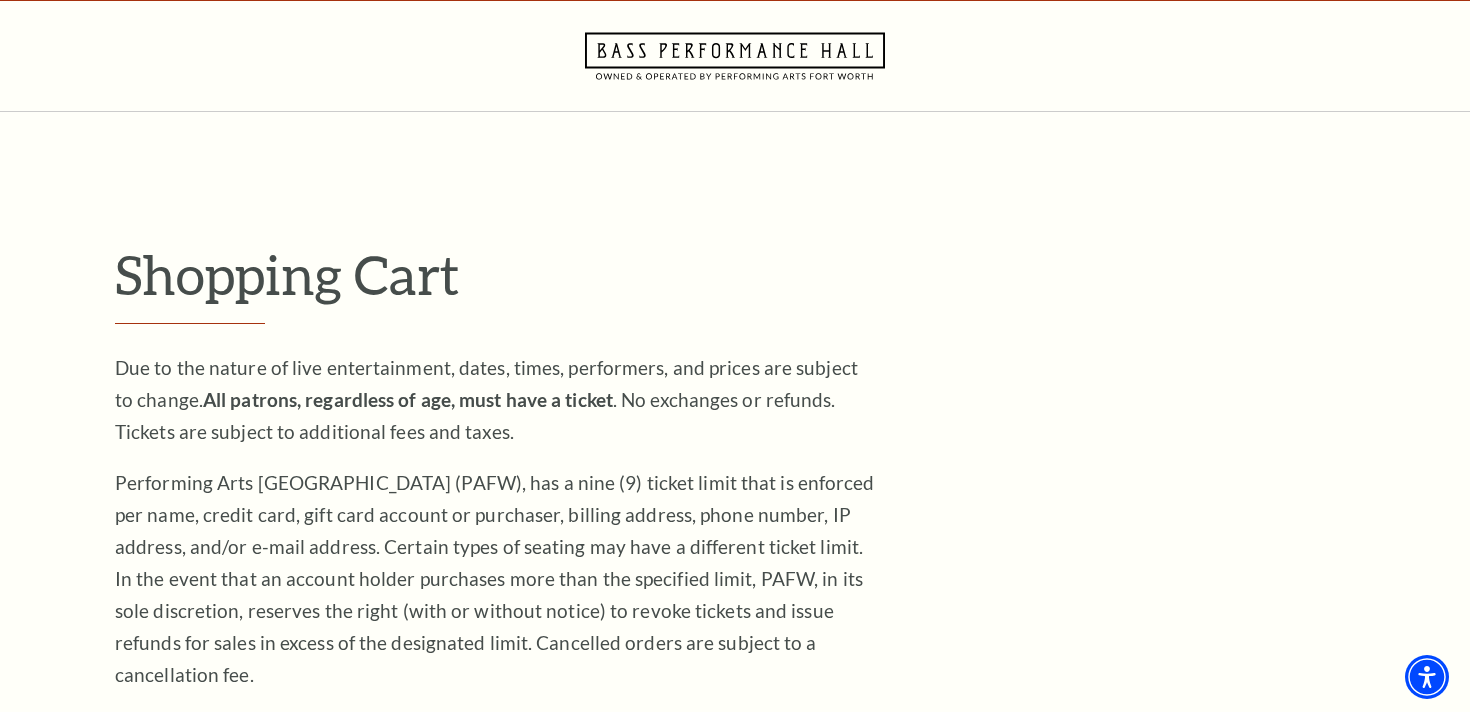 click 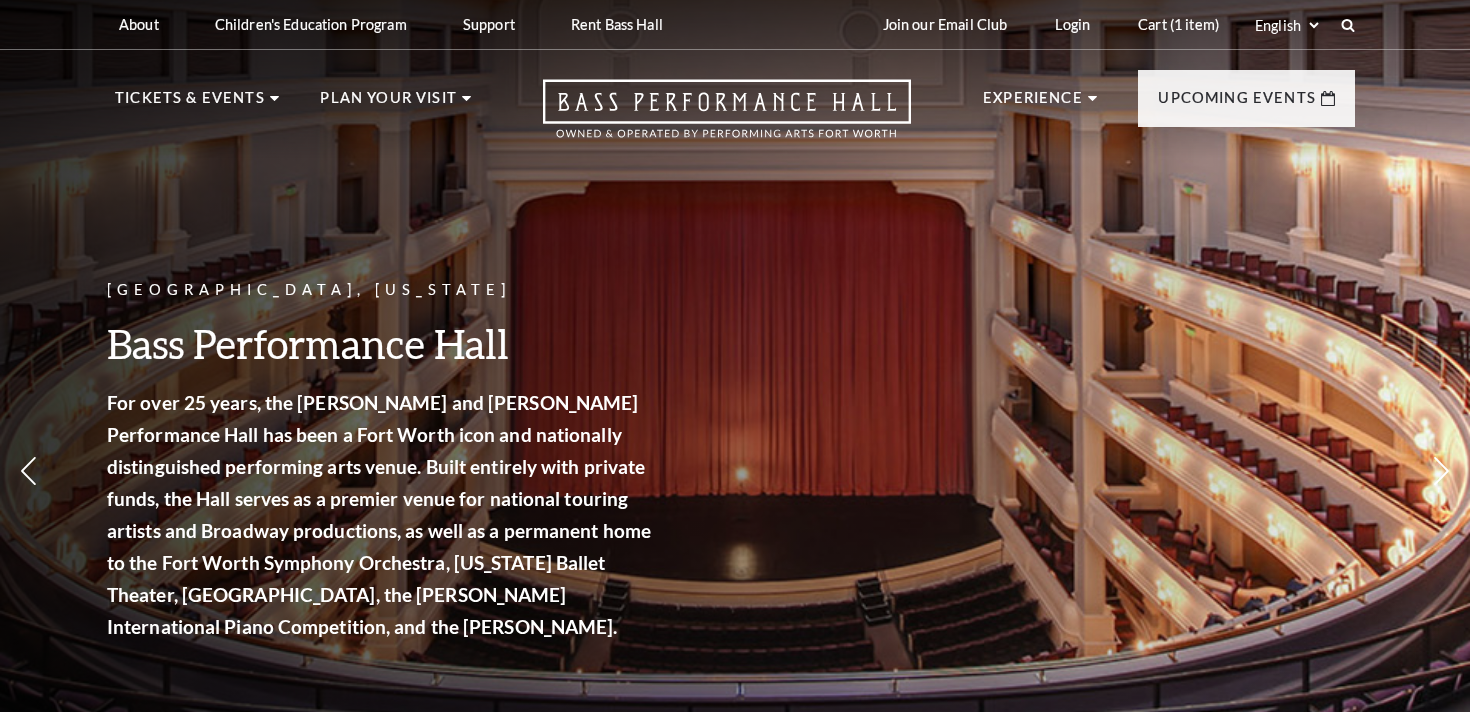 scroll, scrollTop: 0, scrollLeft: 0, axis: both 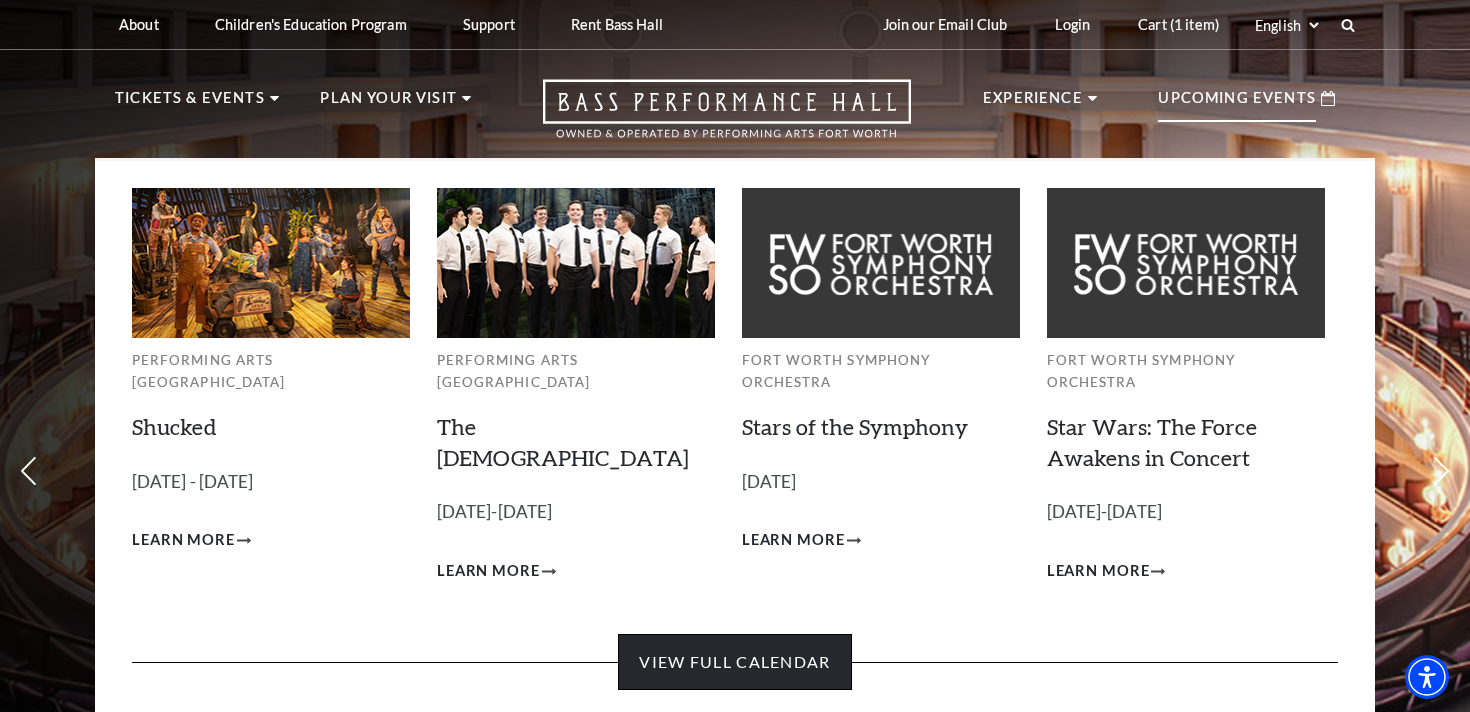 click on "View Full Calendar" at bounding box center [734, 662] 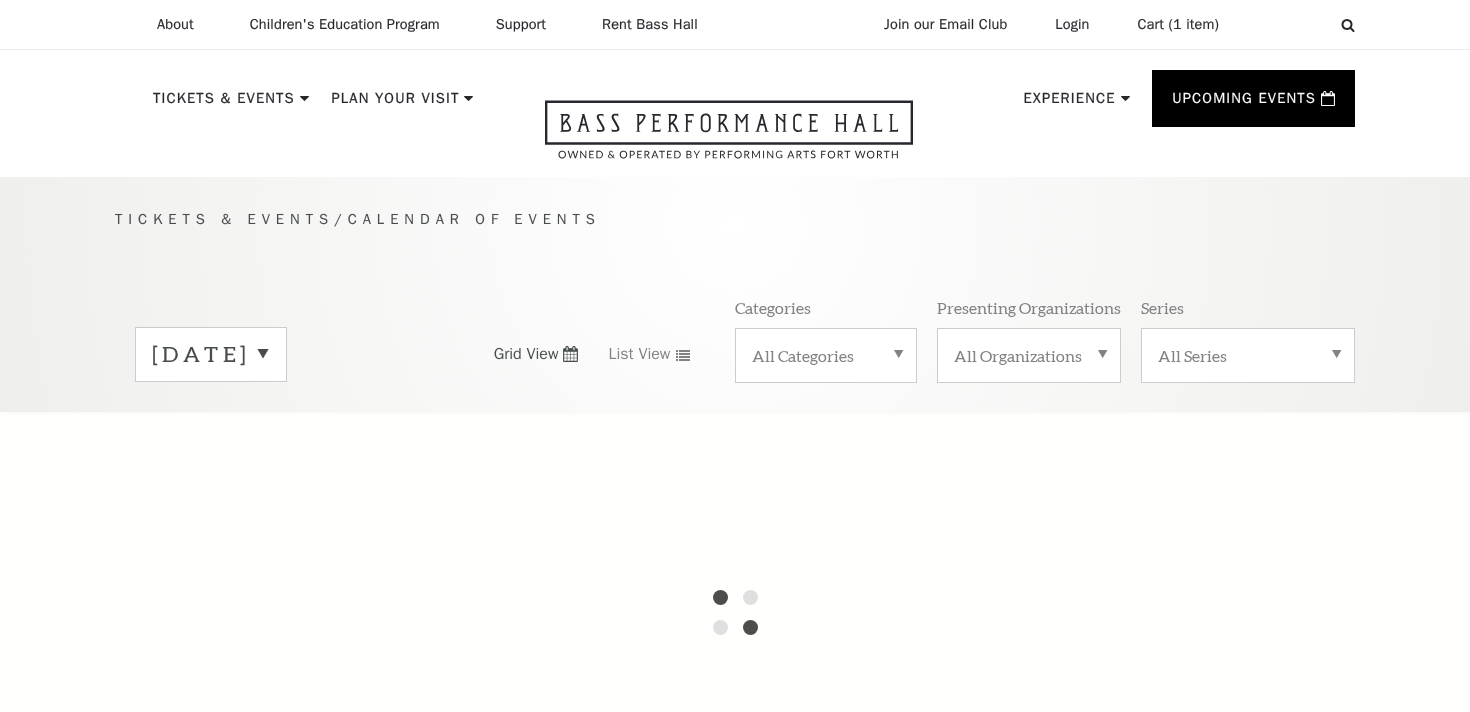 scroll, scrollTop: 0, scrollLeft: 0, axis: both 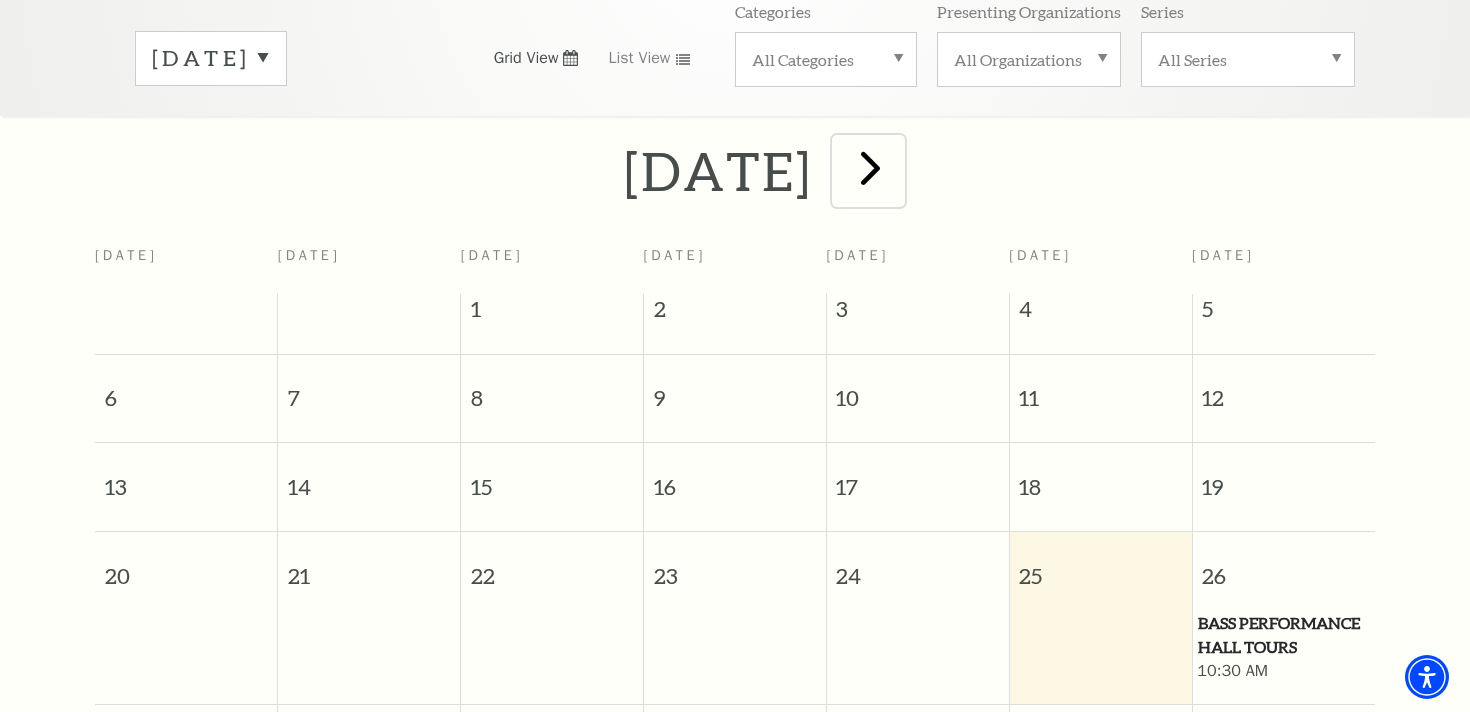 click at bounding box center (870, 167) 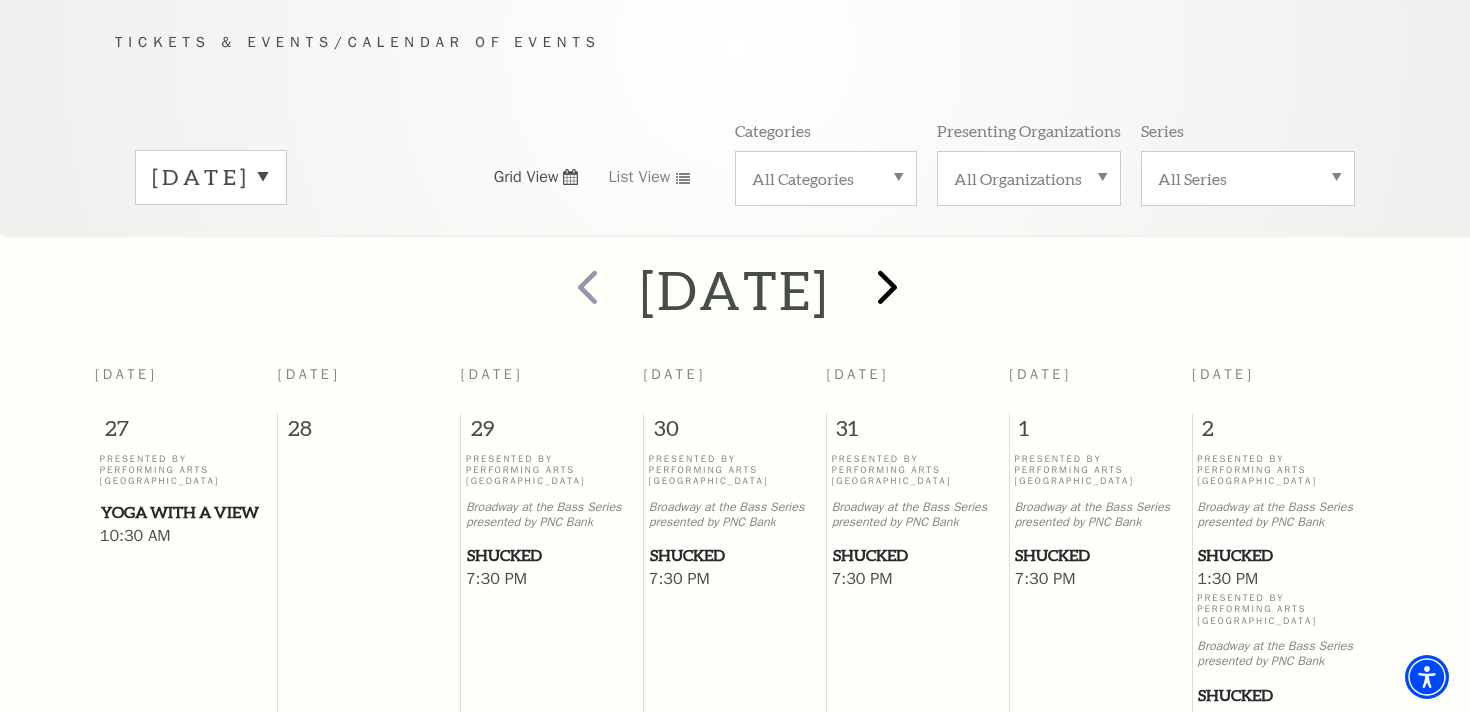 scroll, scrollTop: 177, scrollLeft: 0, axis: vertical 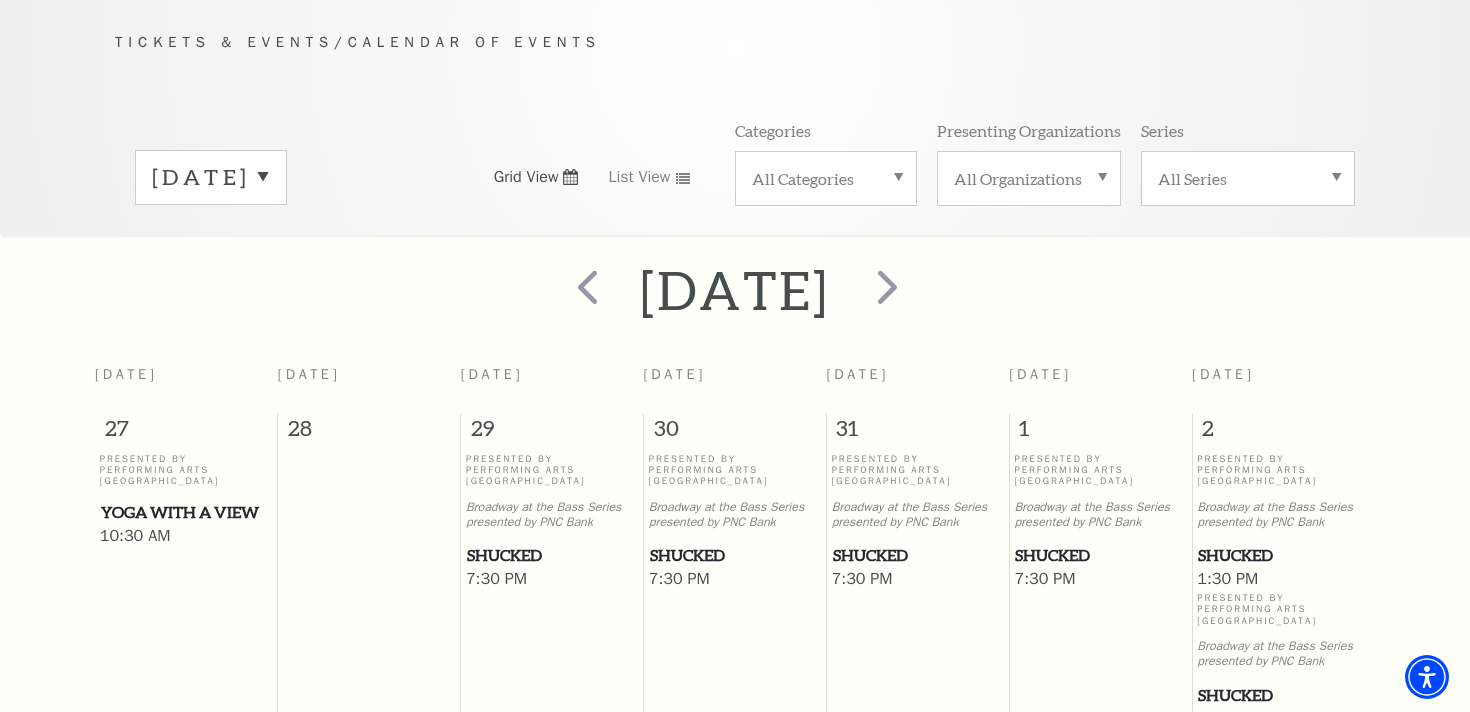 click on "[DATE]" at bounding box center [211, 177] 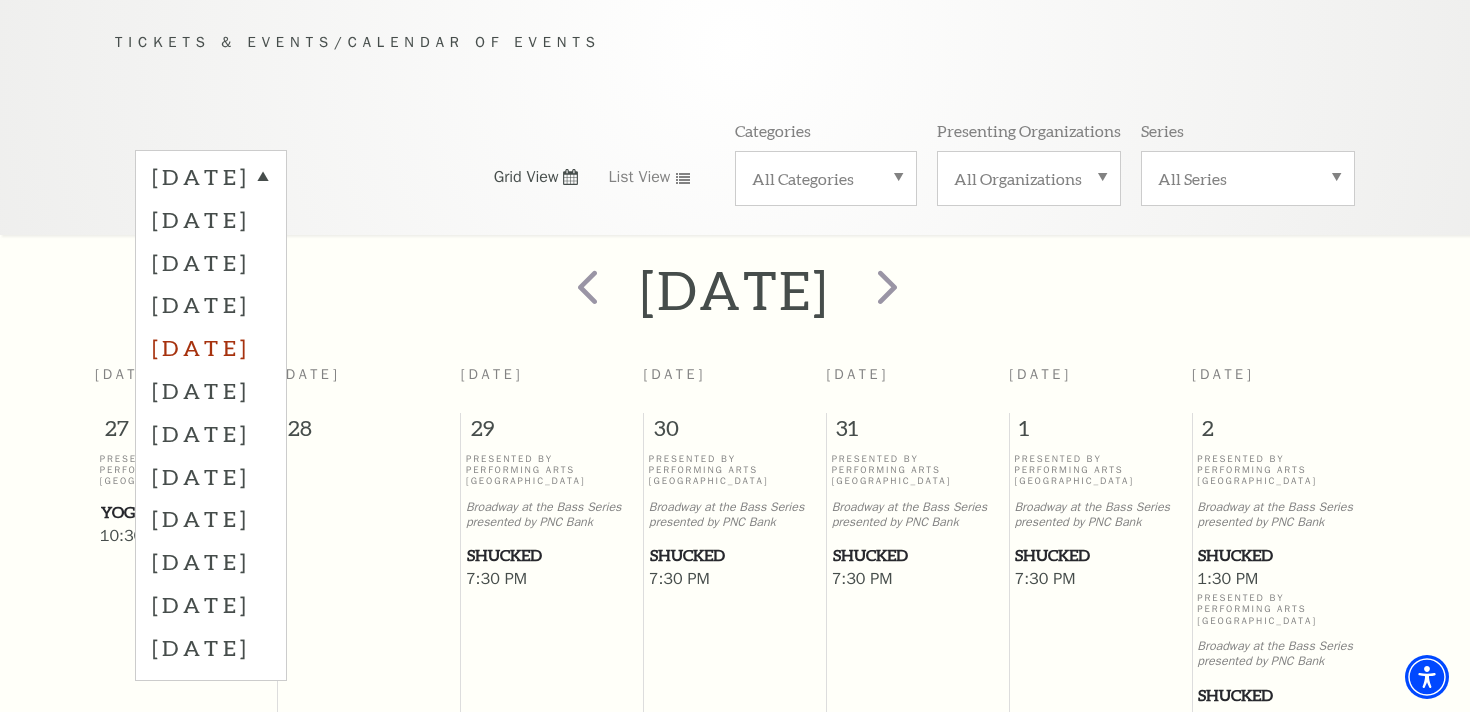 click on "[DATE]" at bounding box center [211, 347] 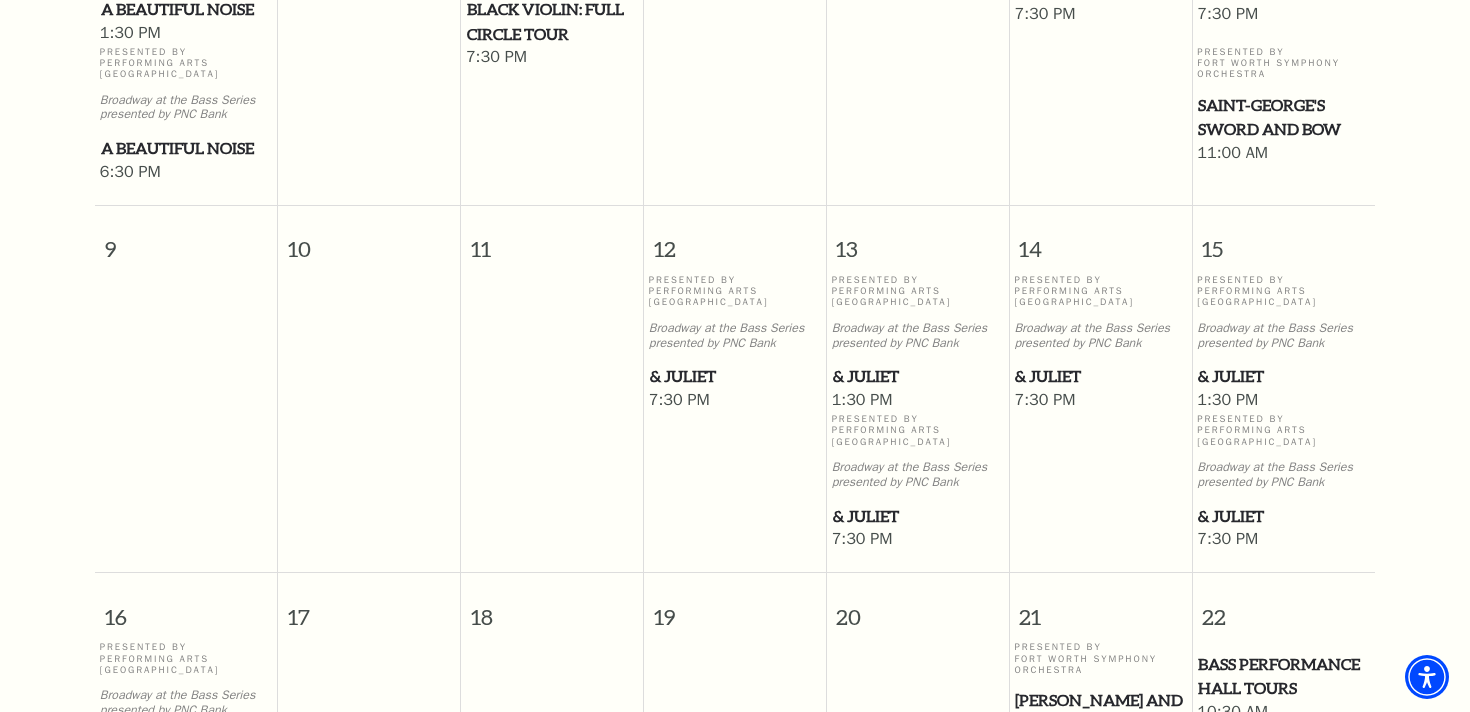 scroll, scrollTop: 1092, scrollLeft: 0, axis: vertical 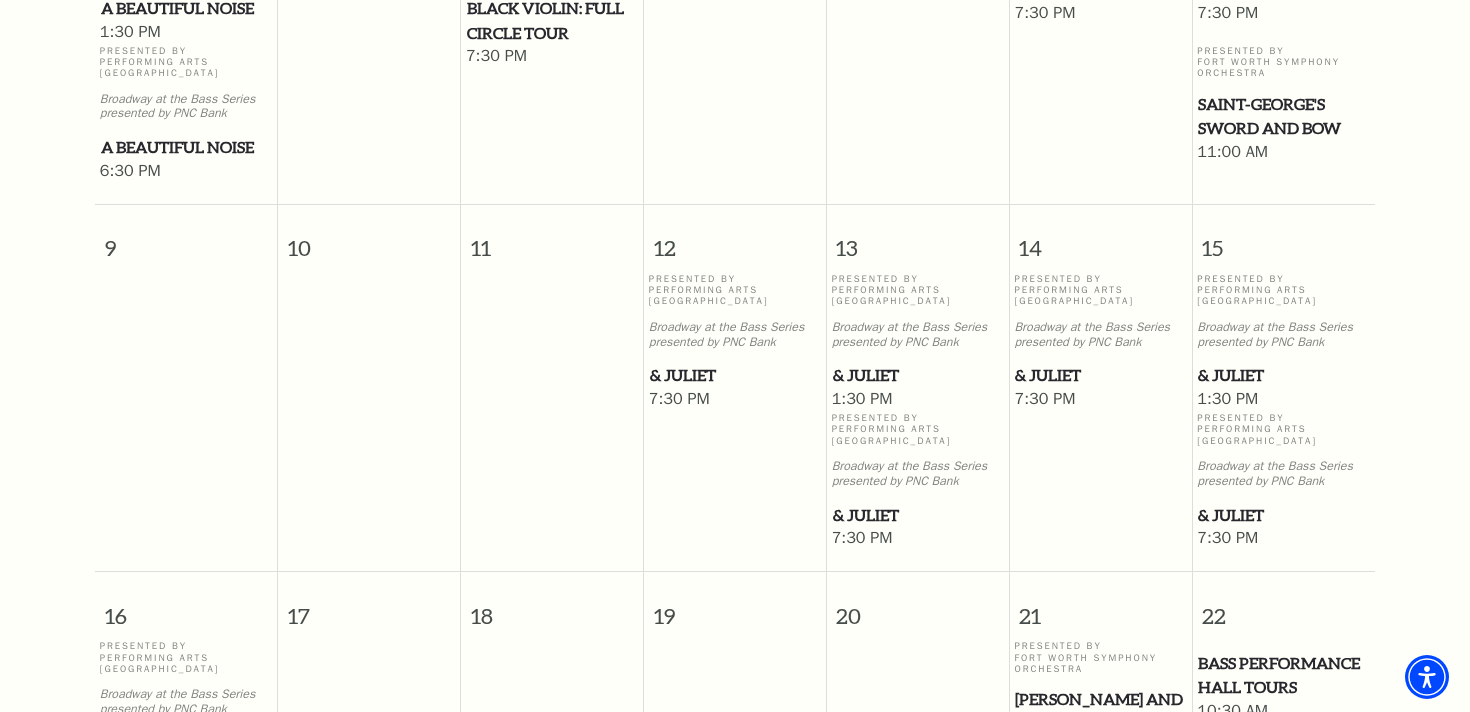 click on "& Juliet" at bounding box center (1283, 375) 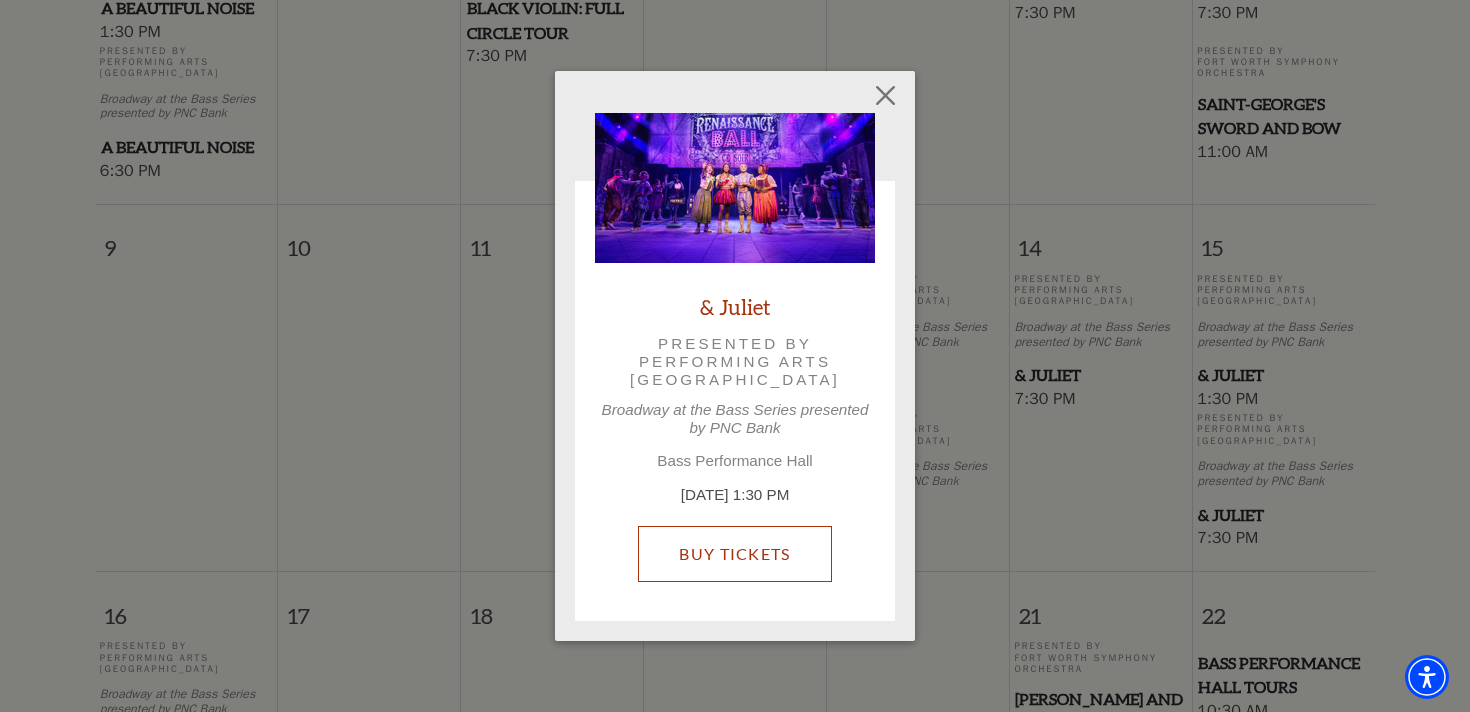 click on "Buy Tickets" at bounding box center [734, 554] 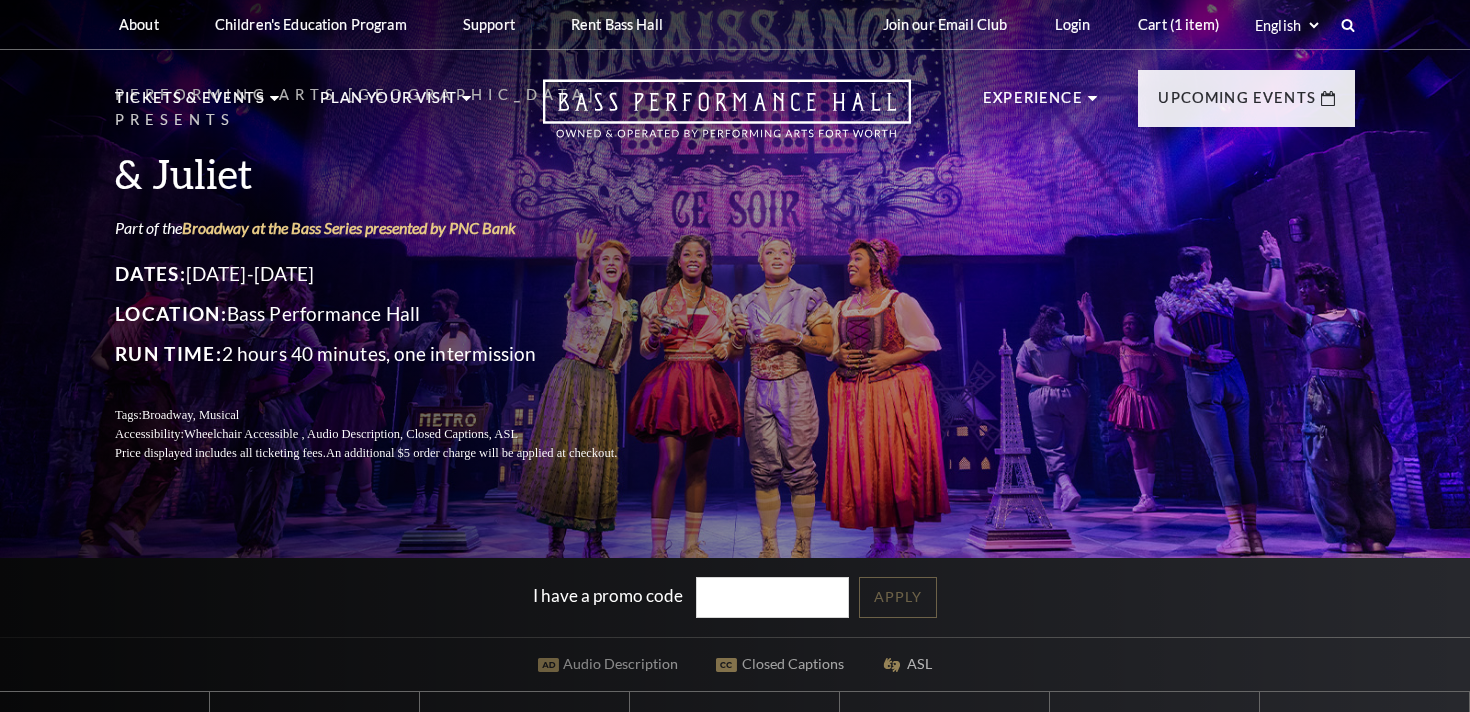 scroll, scrollTop: 0, scrollLeft: 0, axis: both 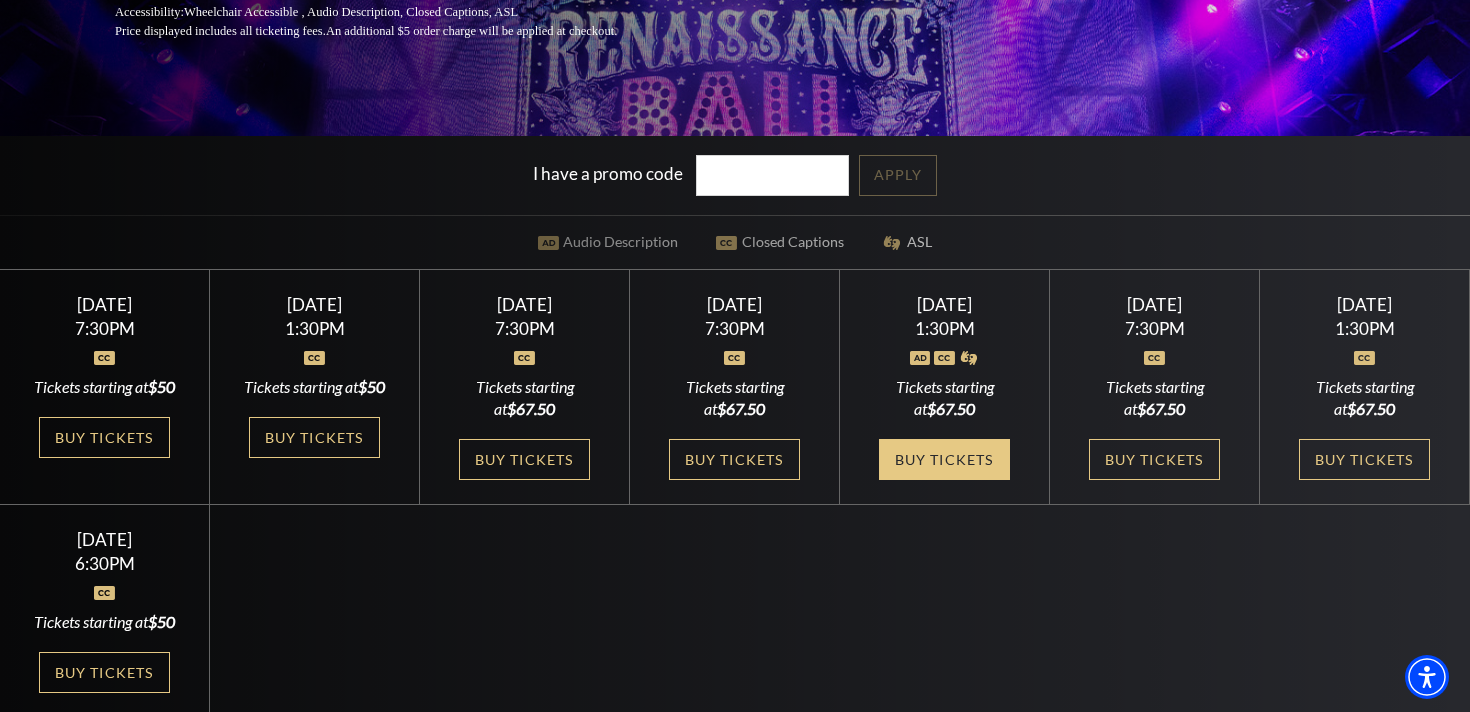 click on "Buy Tickets" at bounding box center [944, 459] 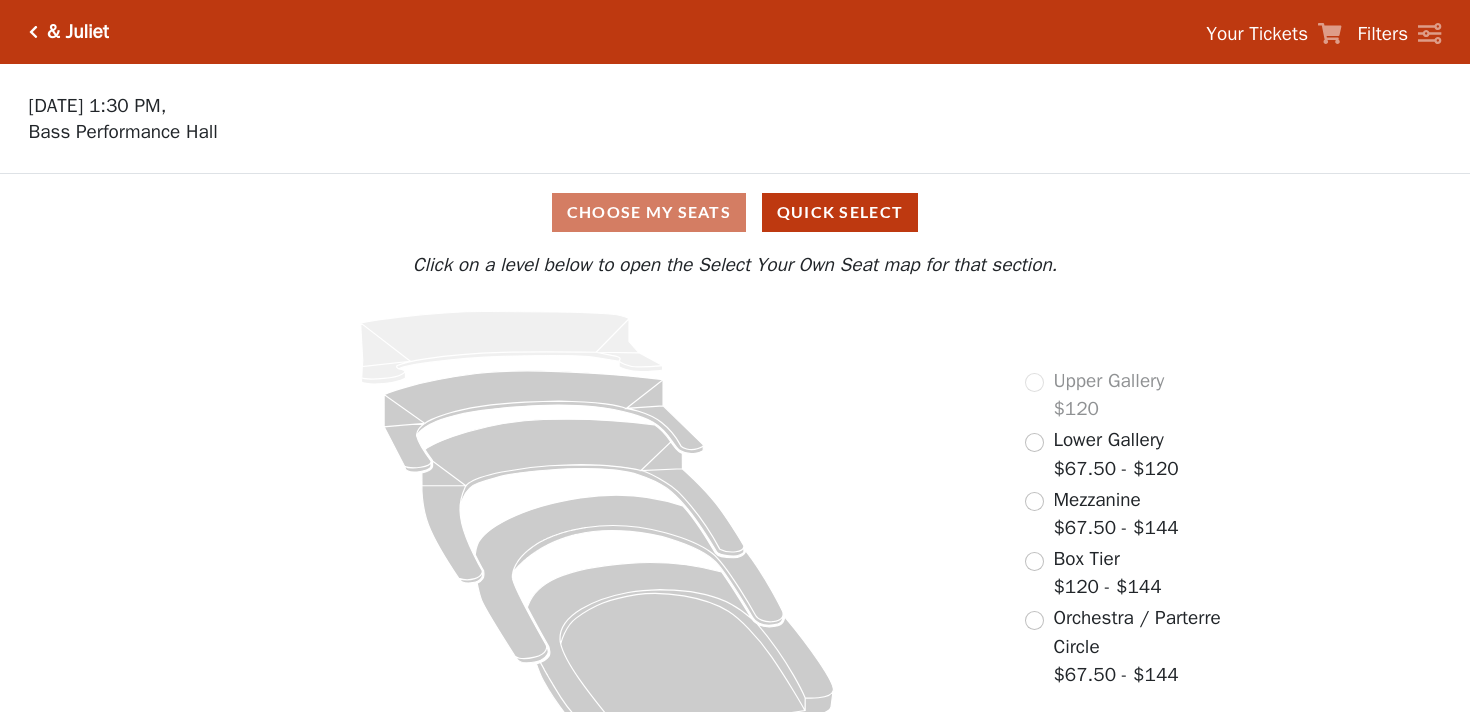 scroll, scrollTop: 0, scrollLeft: 0, axis: both 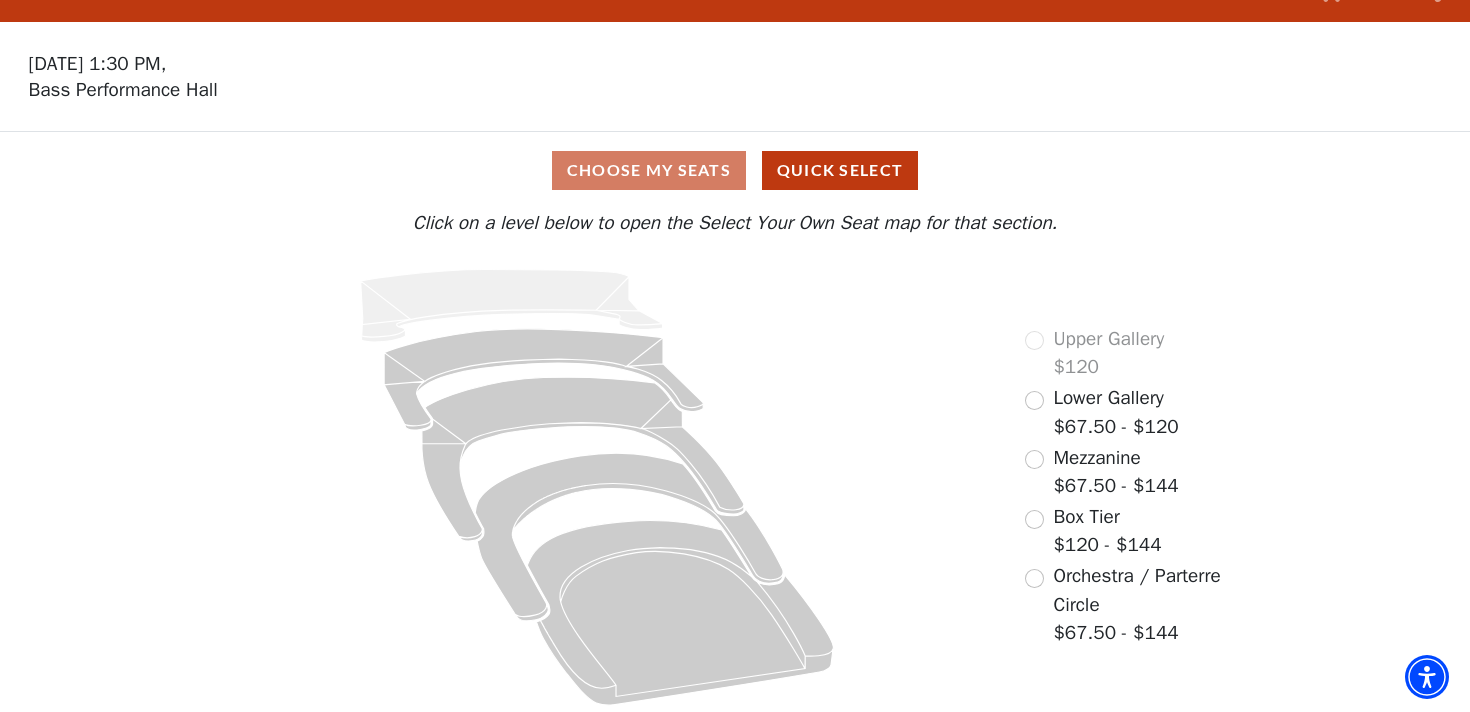 click on "Choose My Seats
Quick Select" at bounding box center [735, 170] 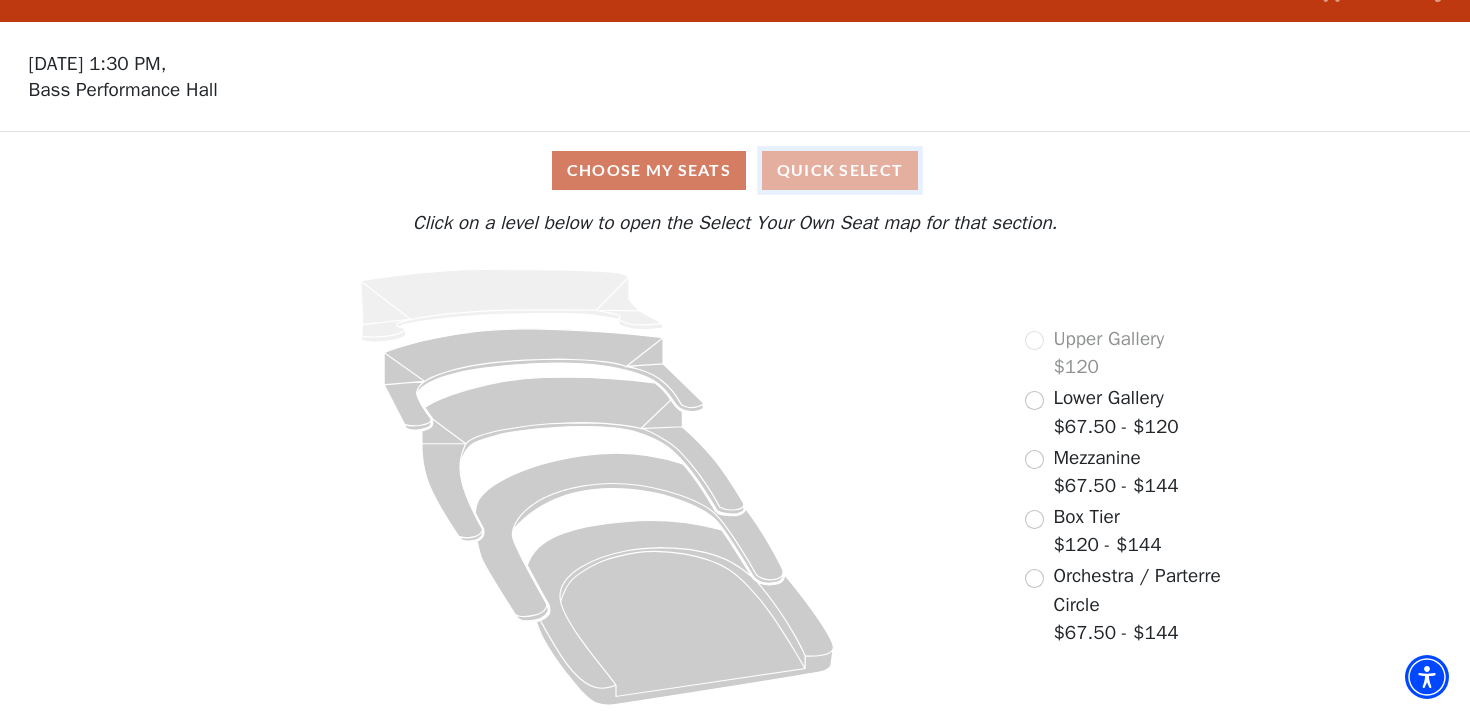 click on "Quick Select" at bounding box center (840, 170) 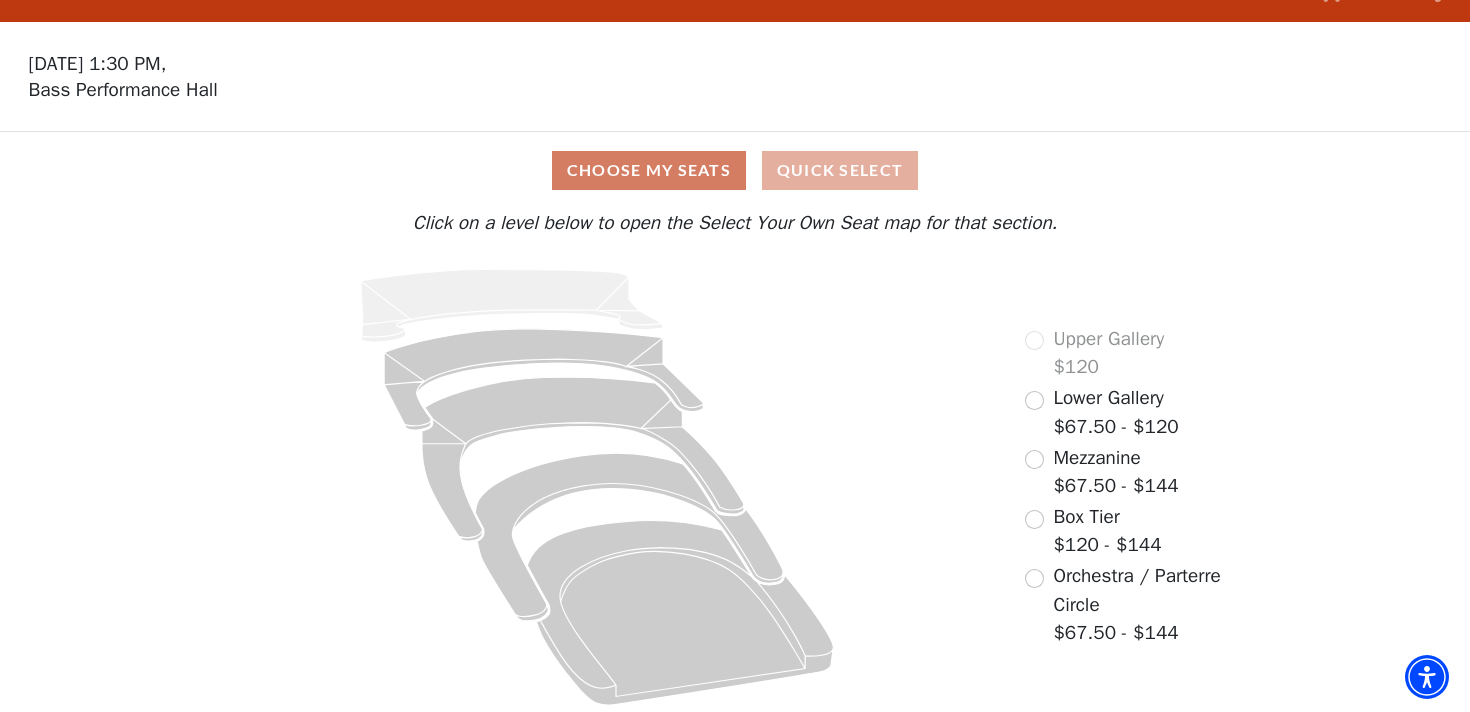 scroll, scrollTop: 0, scrollLeft: 0, axis: both 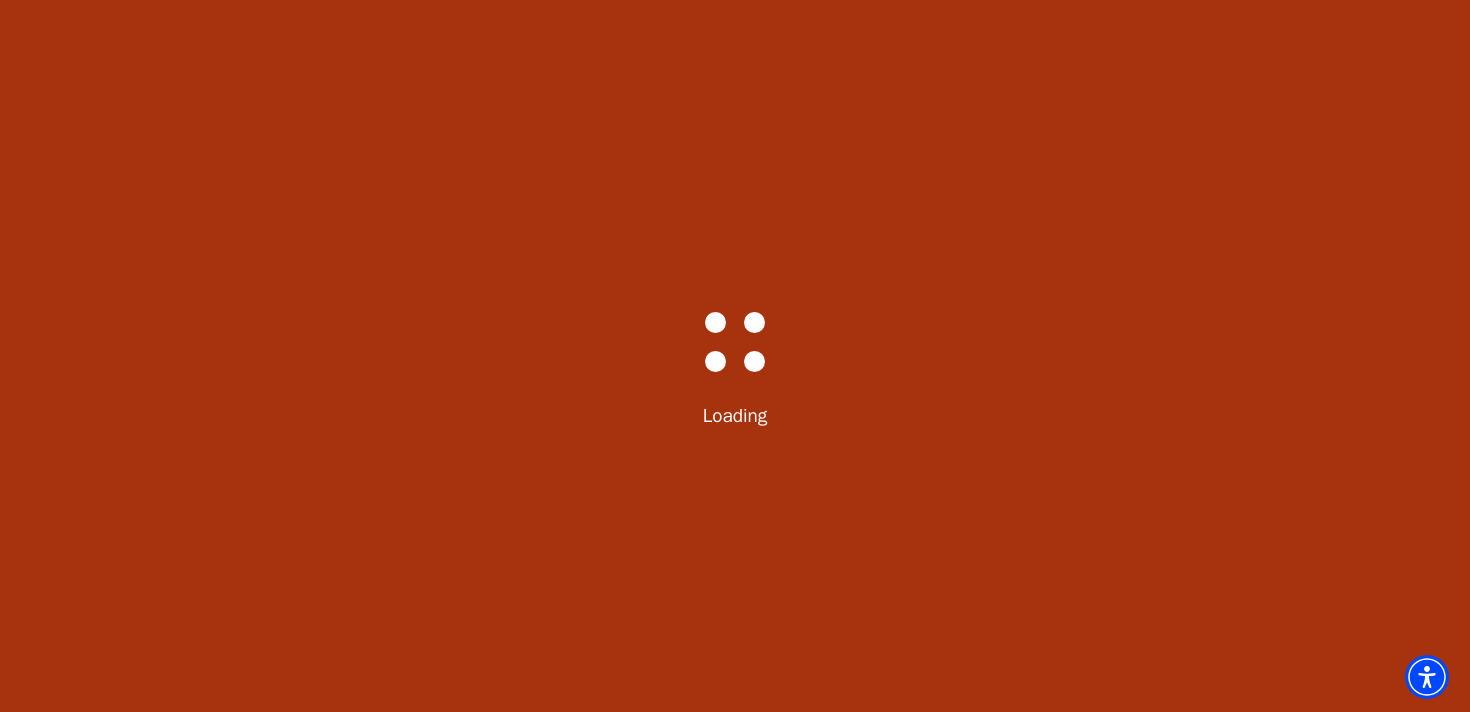 select on "6232" 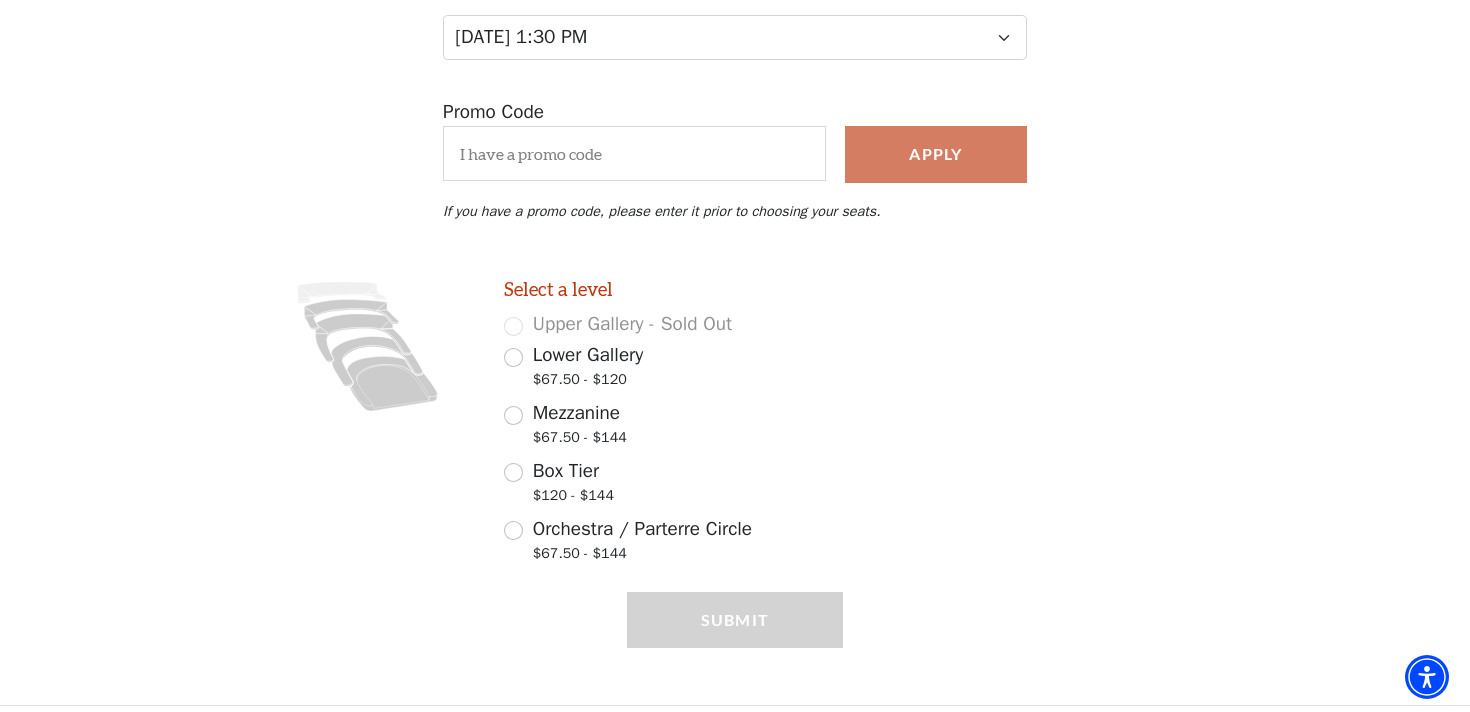 scroll, scrollTop: 306, scrollLeft: 0, axis: vertical 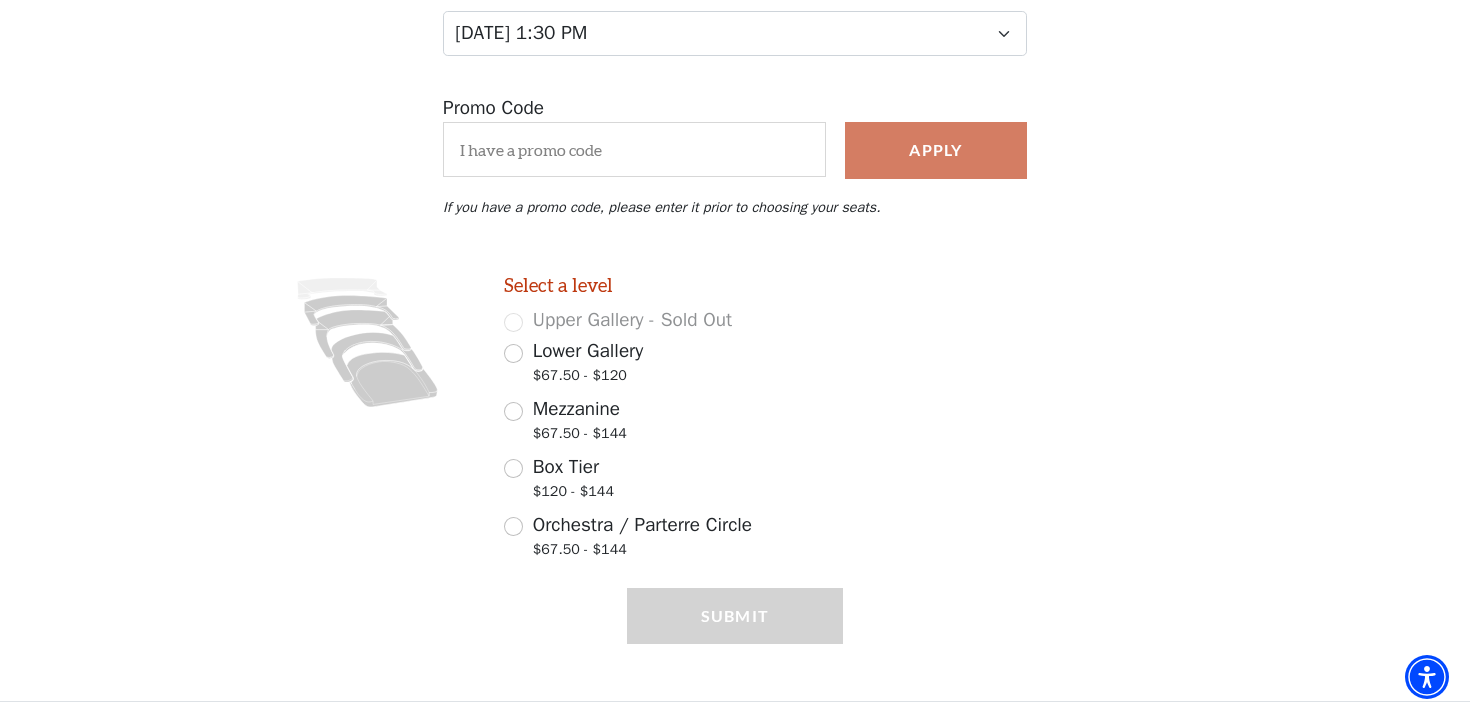 click on "Orchestra / Parterre Circle     $67.50 - $144" at bounding box center (673, 539) 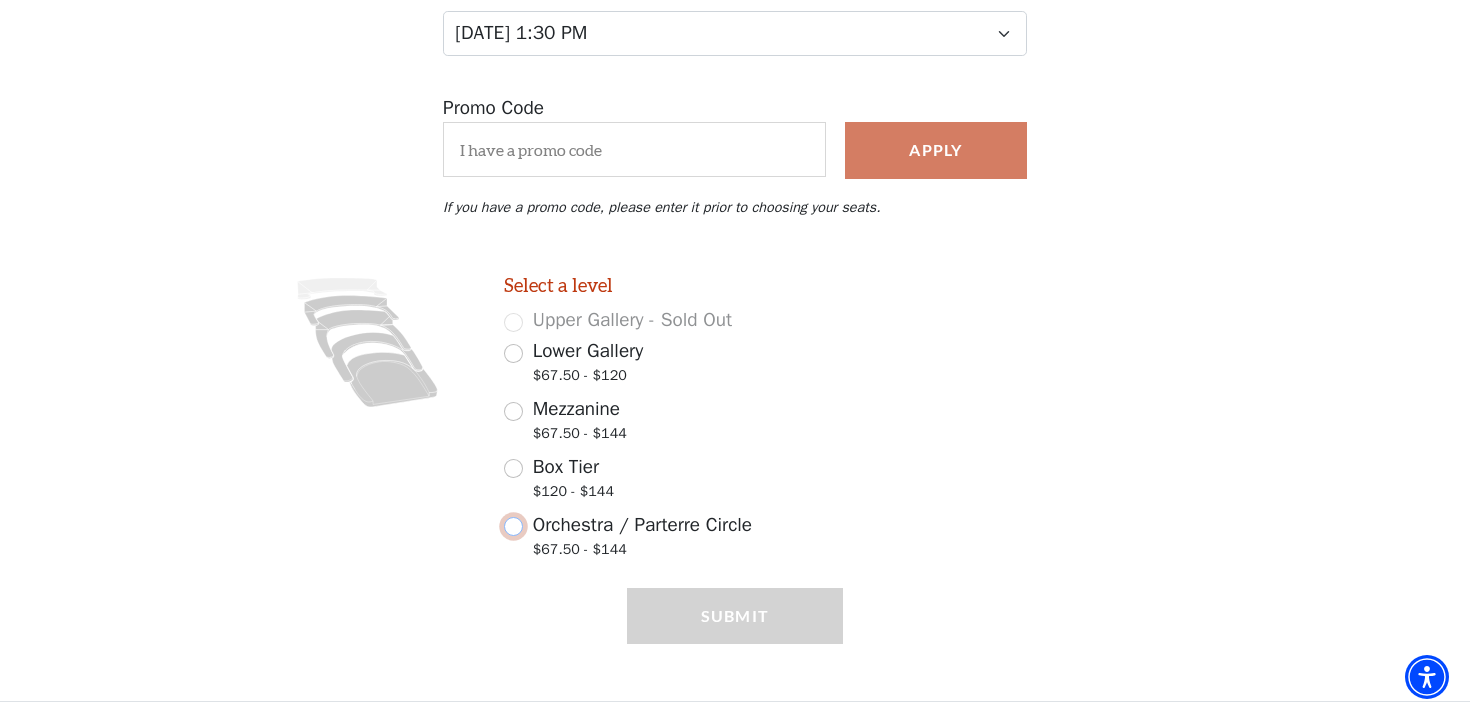 click on "Orchestra / Parterre Circle     $67.50 - $144" at bounding box center [513, 526] 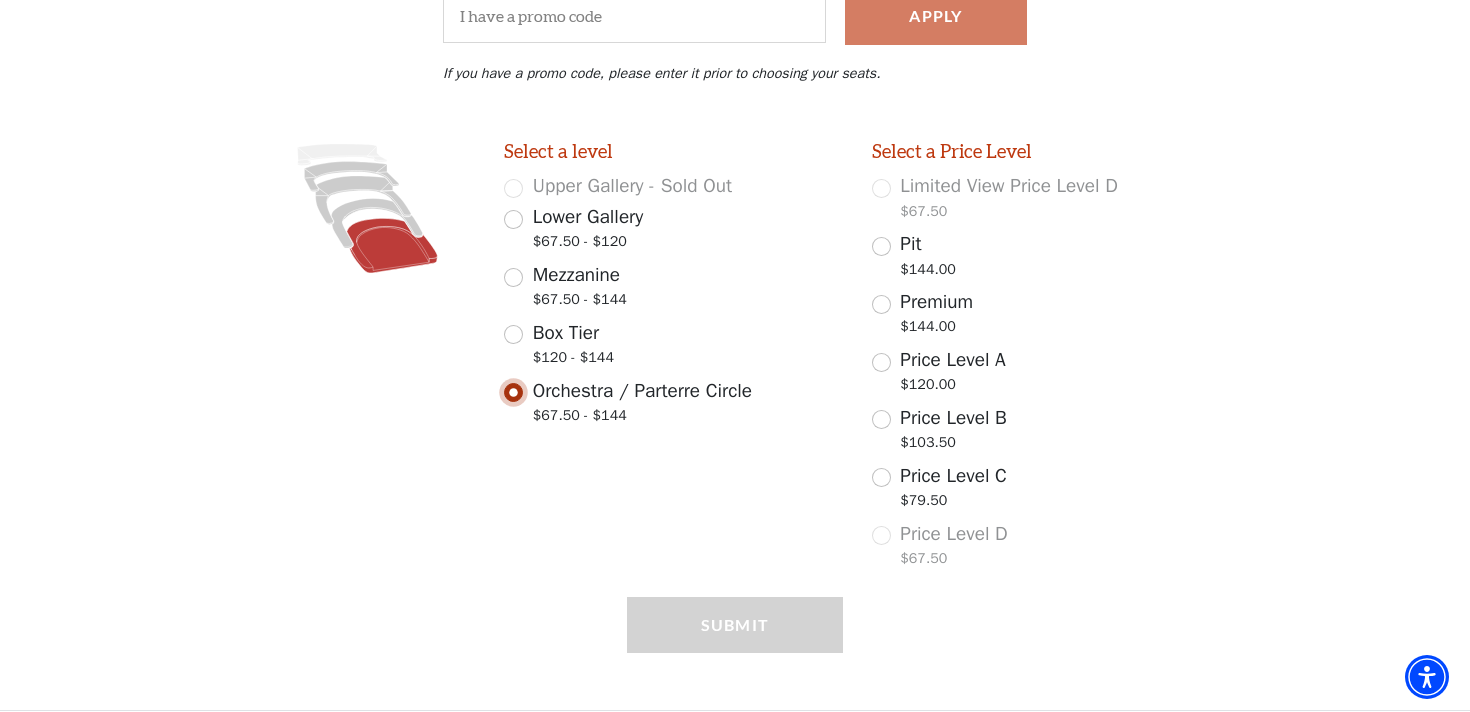 scroll, scrollTop: 449, scrollLeft: 0, axis: vertical 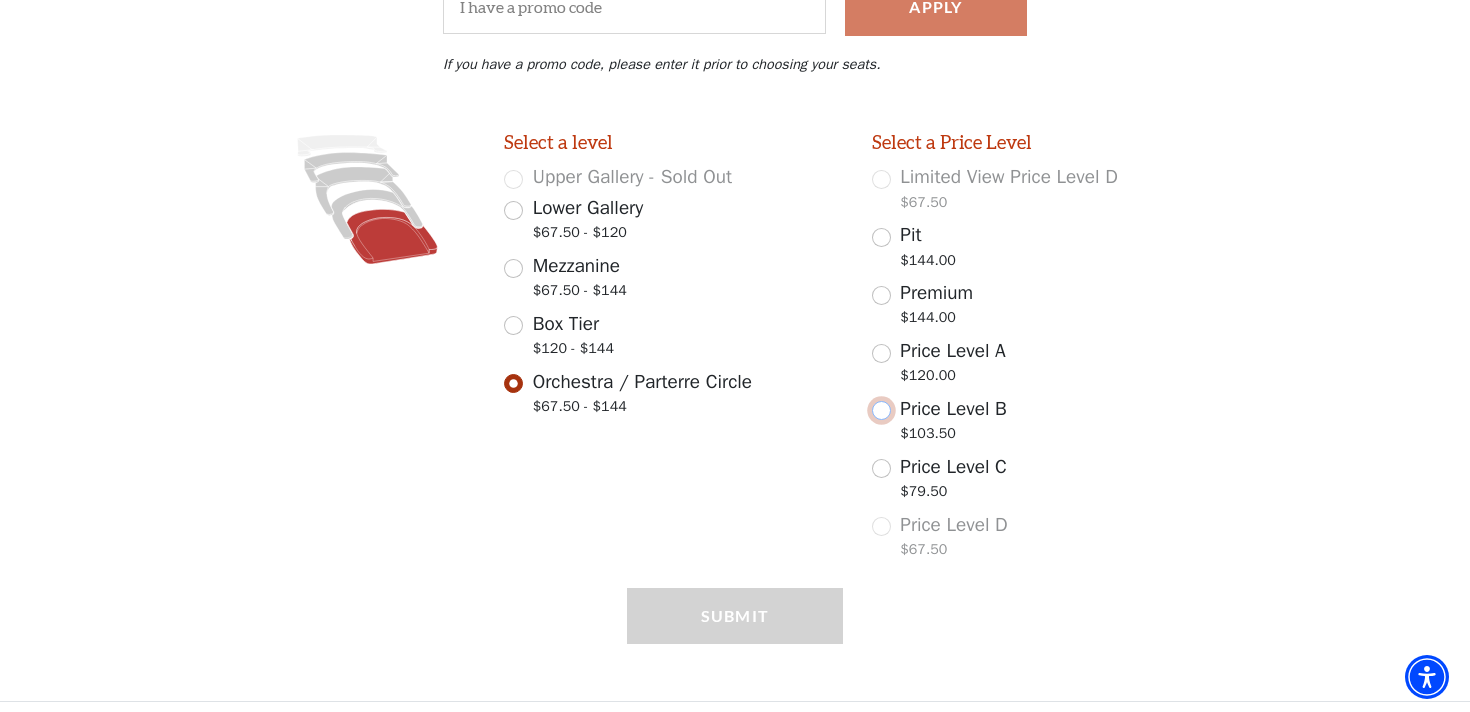 click on "Price Level B $103.50" at bounding box center [881, 410] 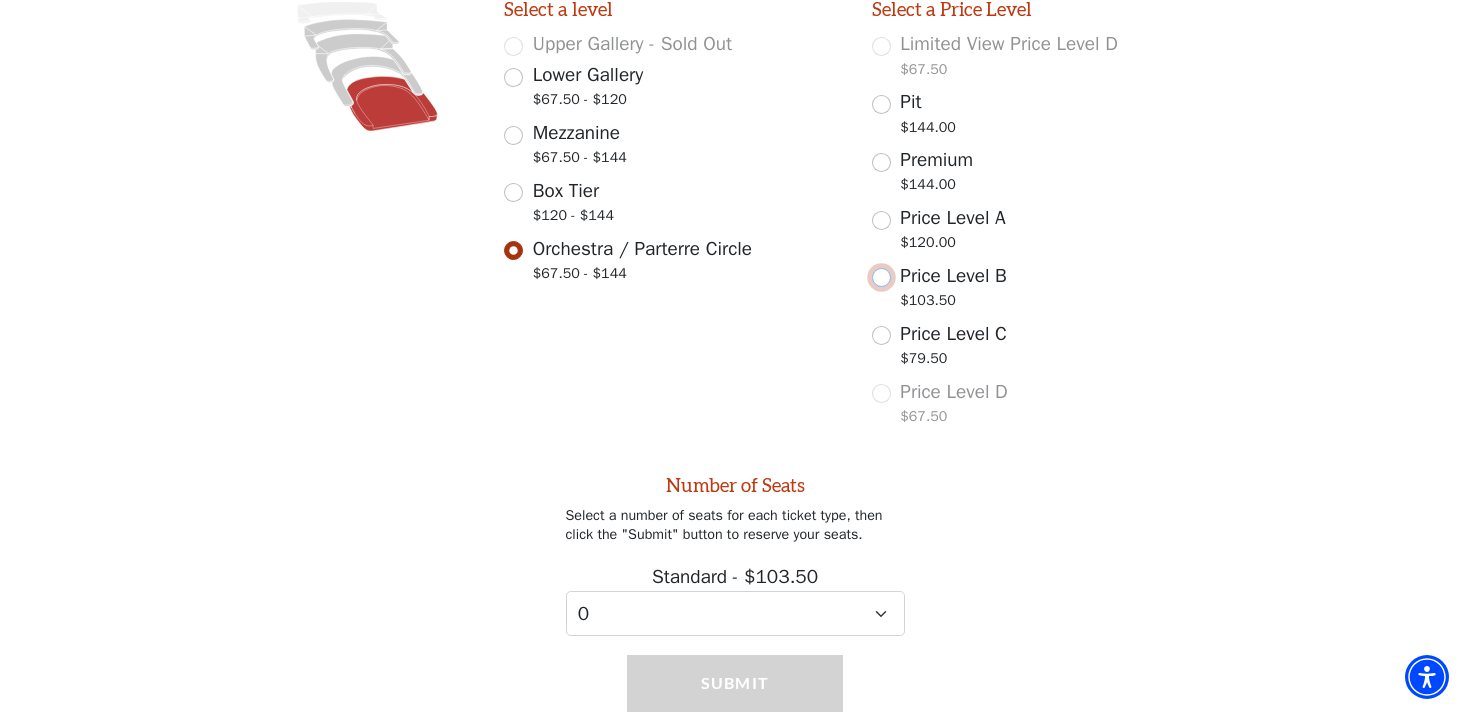 scroll, scrollTop: 645, scrollLeft: 0, axis: vertical 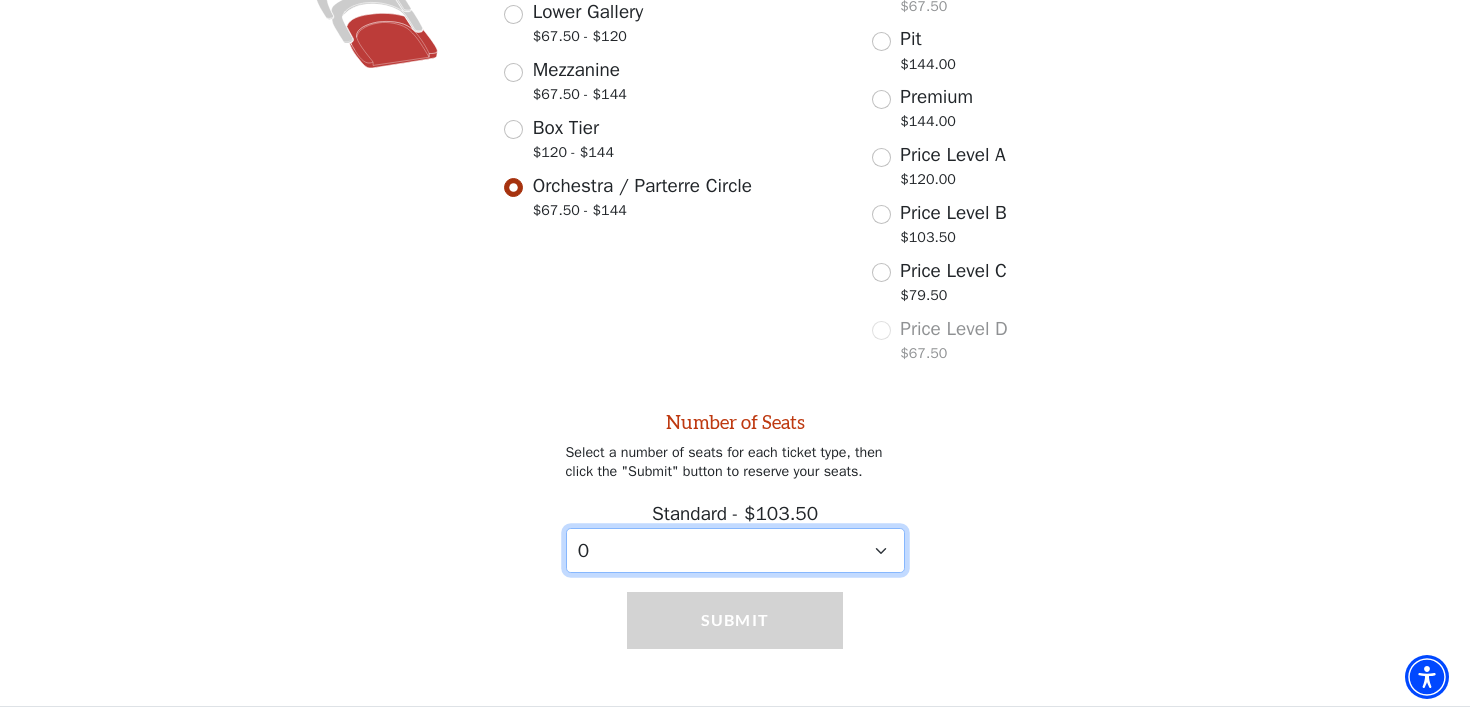 click on "0 1 2 3 4 5 6 7 8 9" at bounding box center (735, 550) 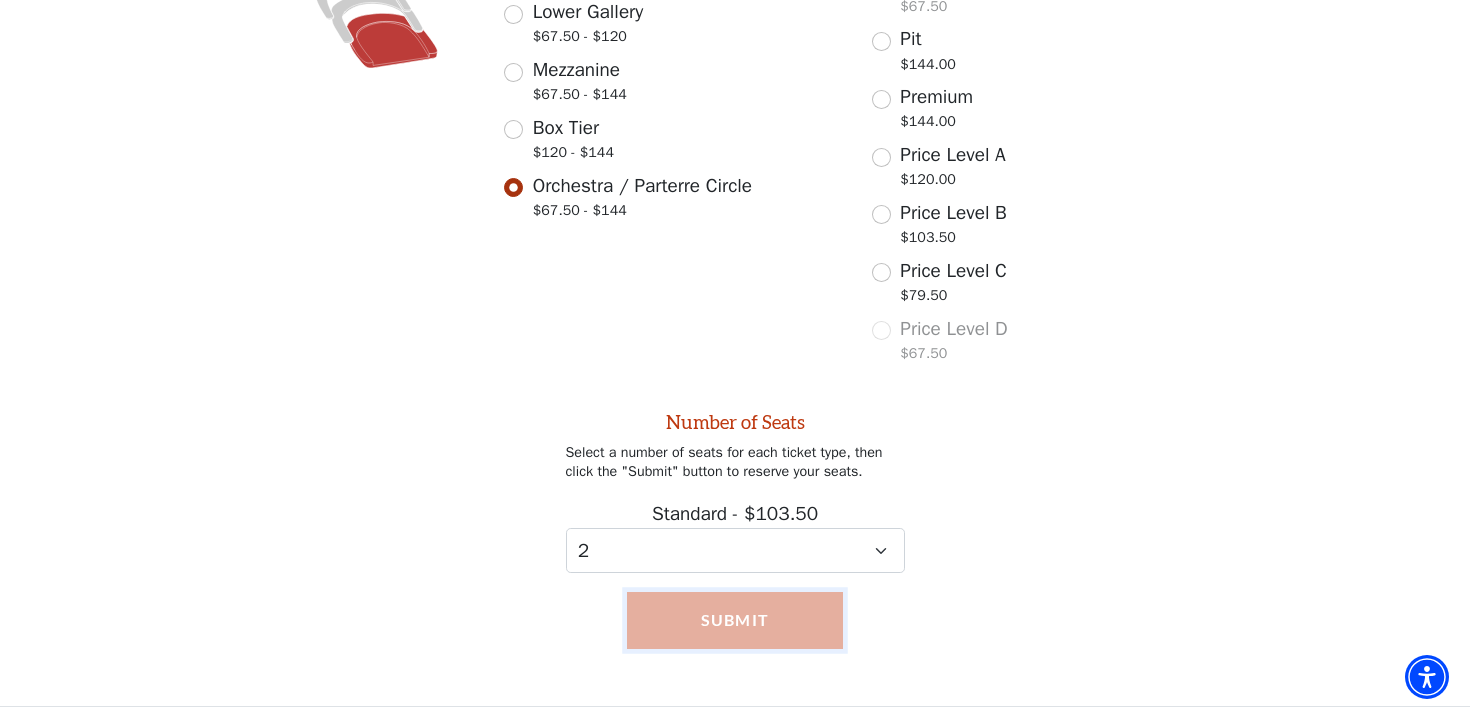 click on "Submit" at bounding box center (735, 620) 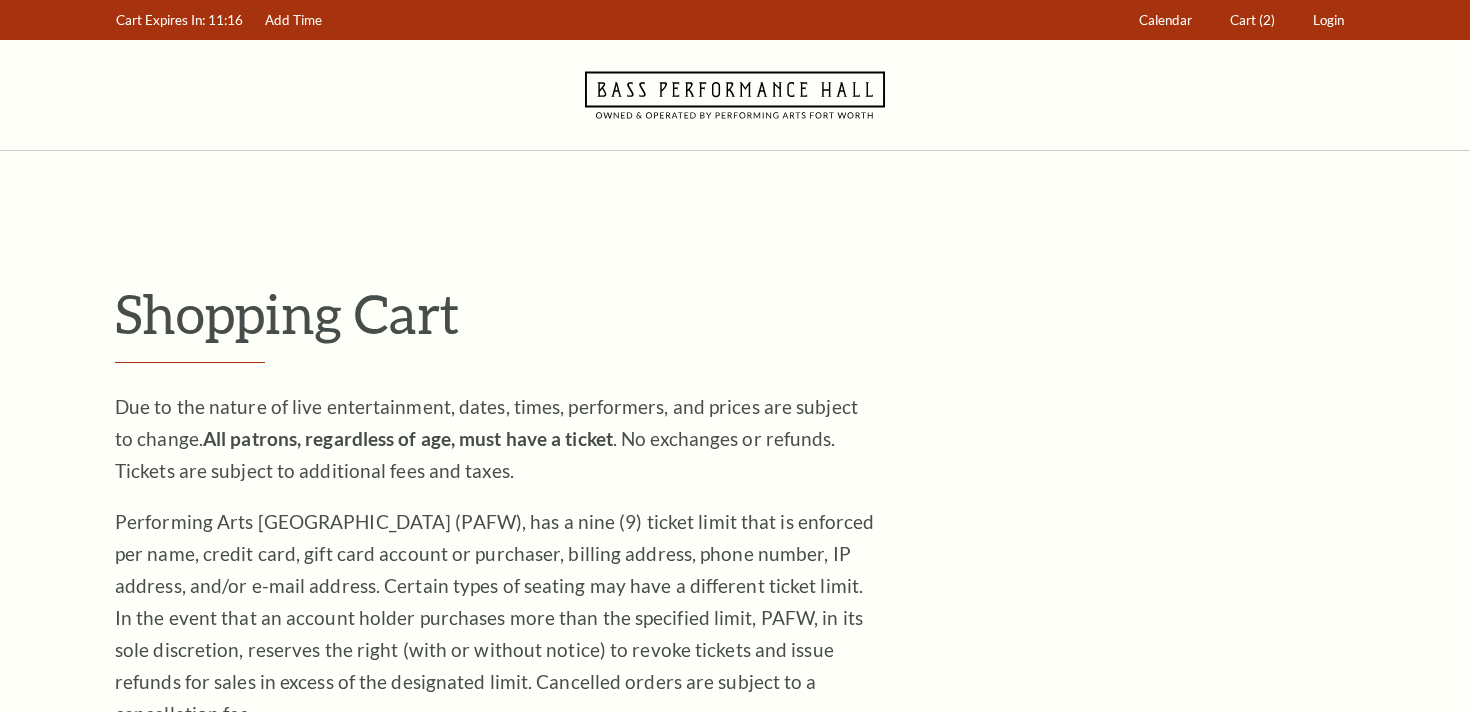 scroll, scrollTop: 0, scrollLeft: 0, axis: both 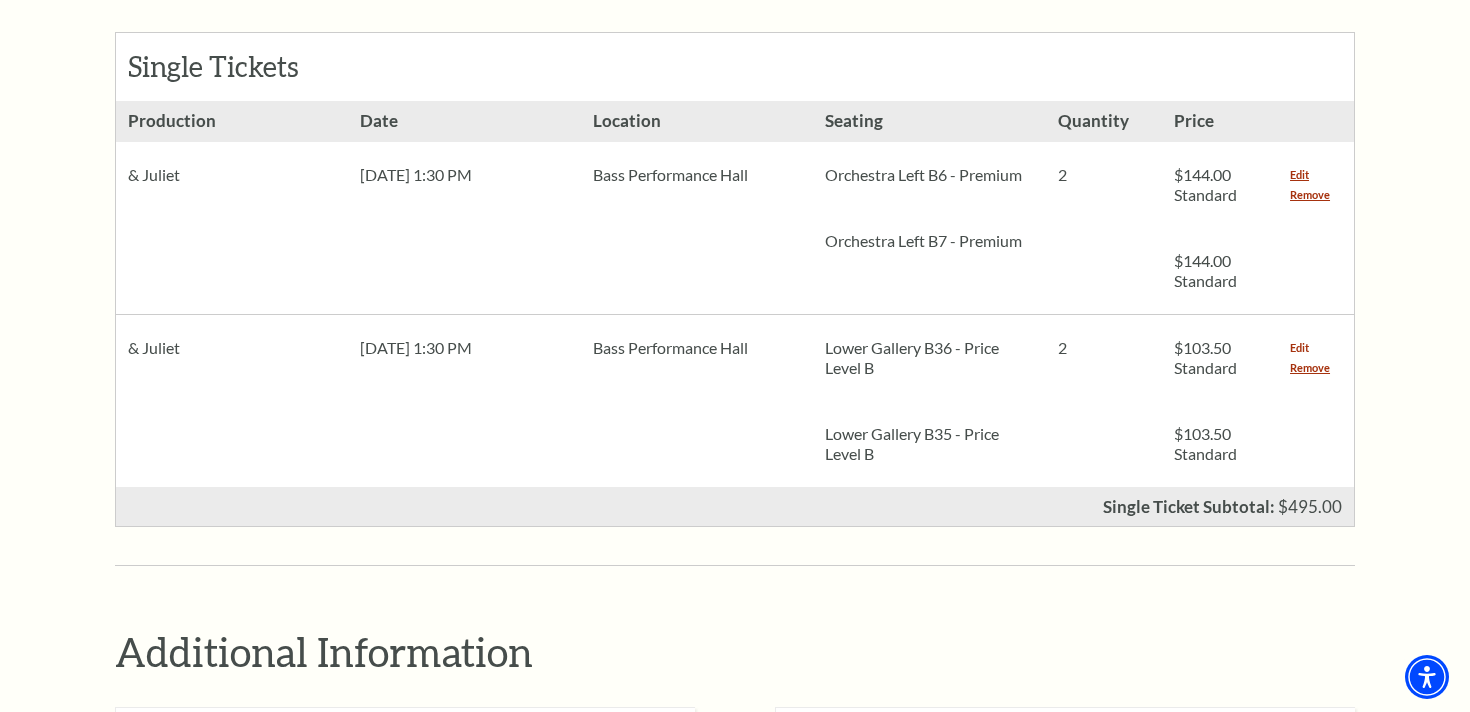 click on "Edit" at bounding box center [1299, 348] 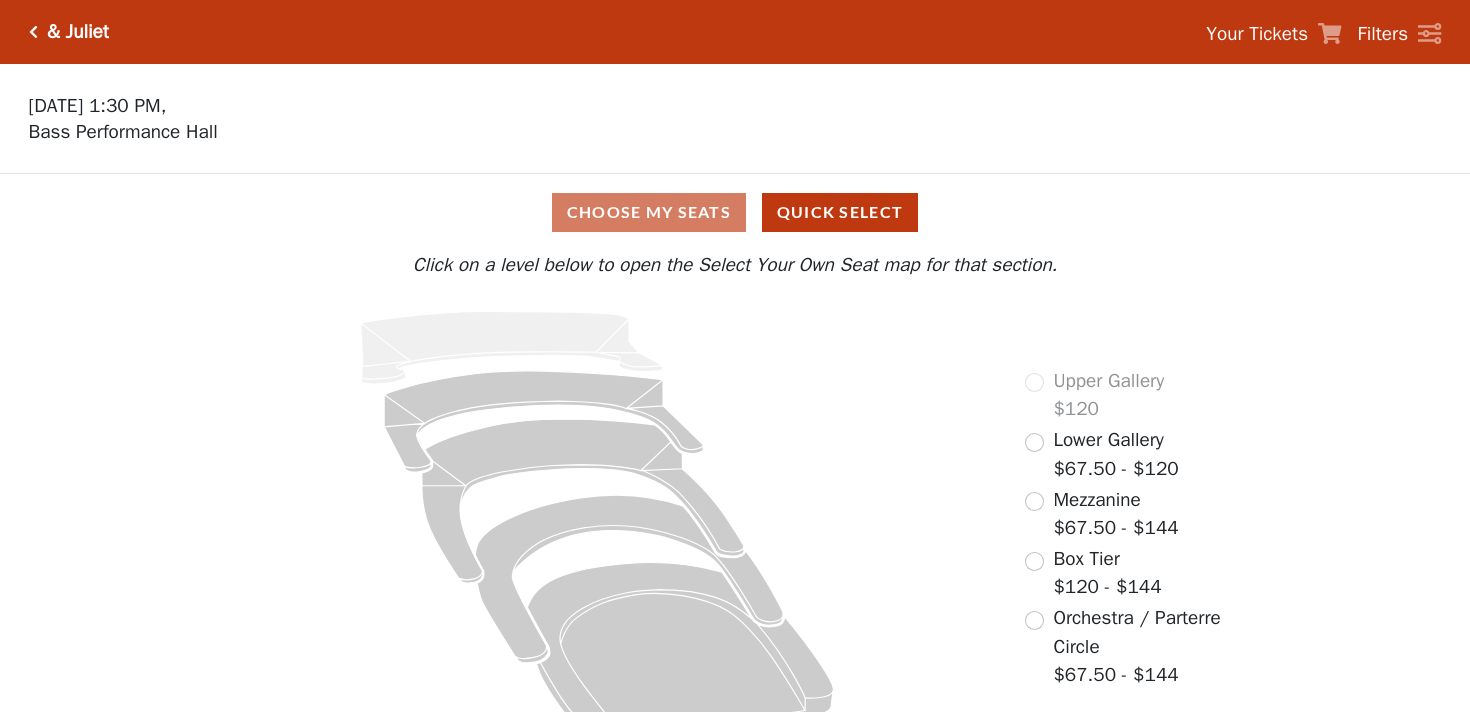 scroll, scrollTop: 0, scrollLeft: 0, axis: both 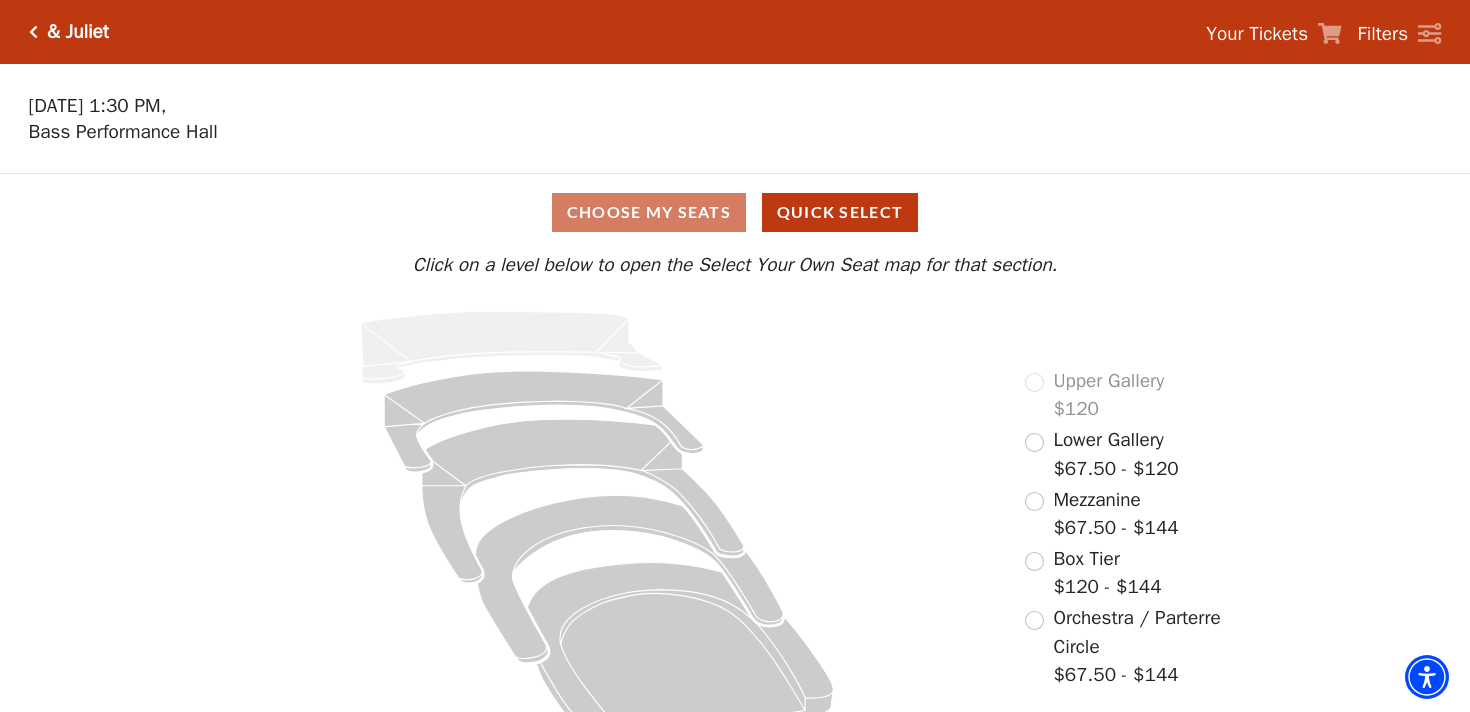 click on "Your Tickets" at bounding box center (1257, 34) 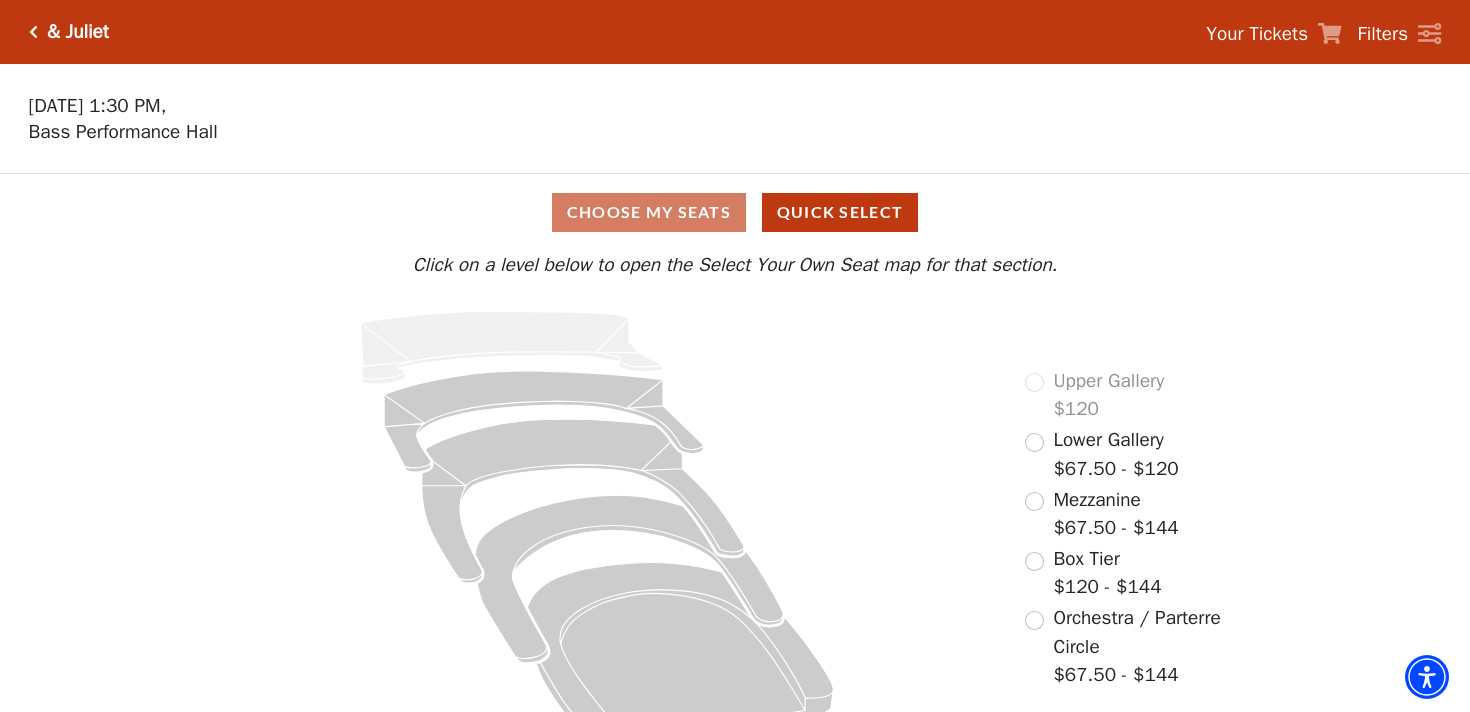 click 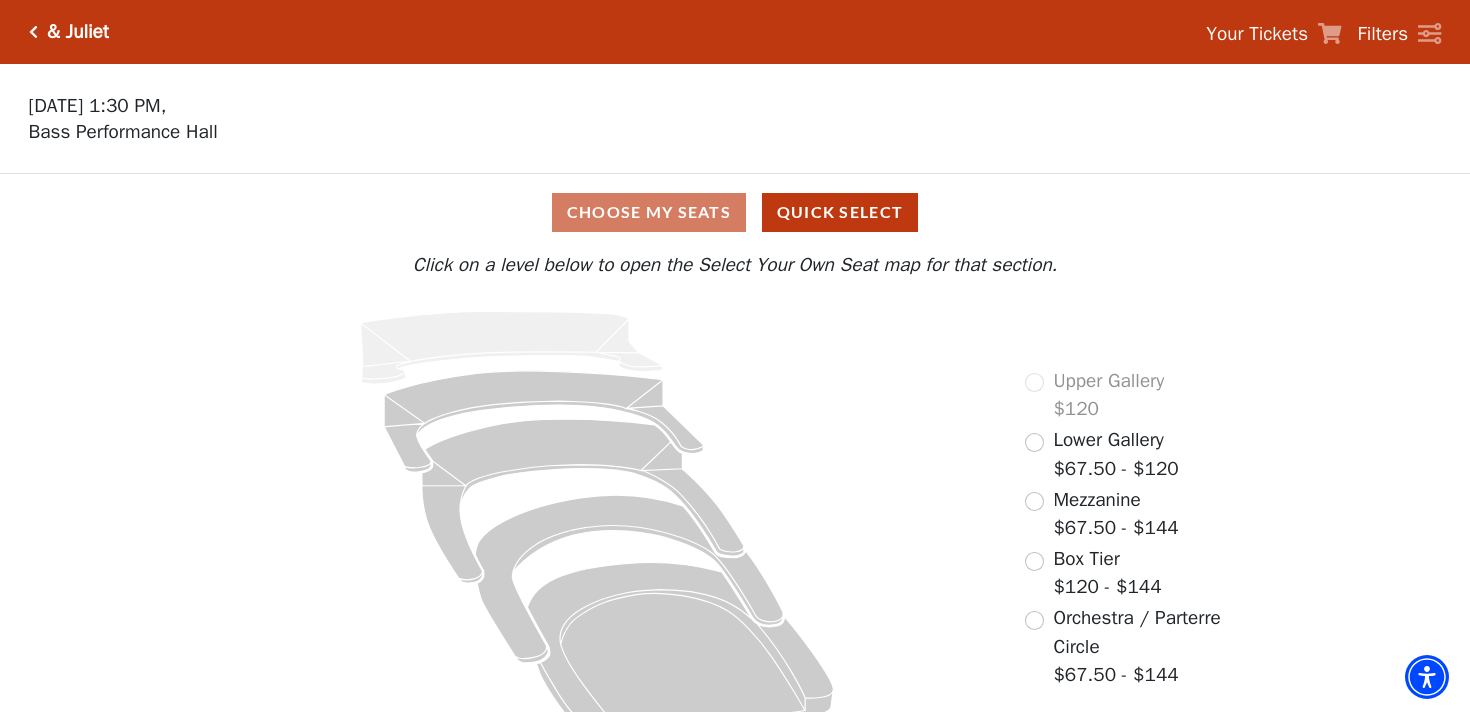 click 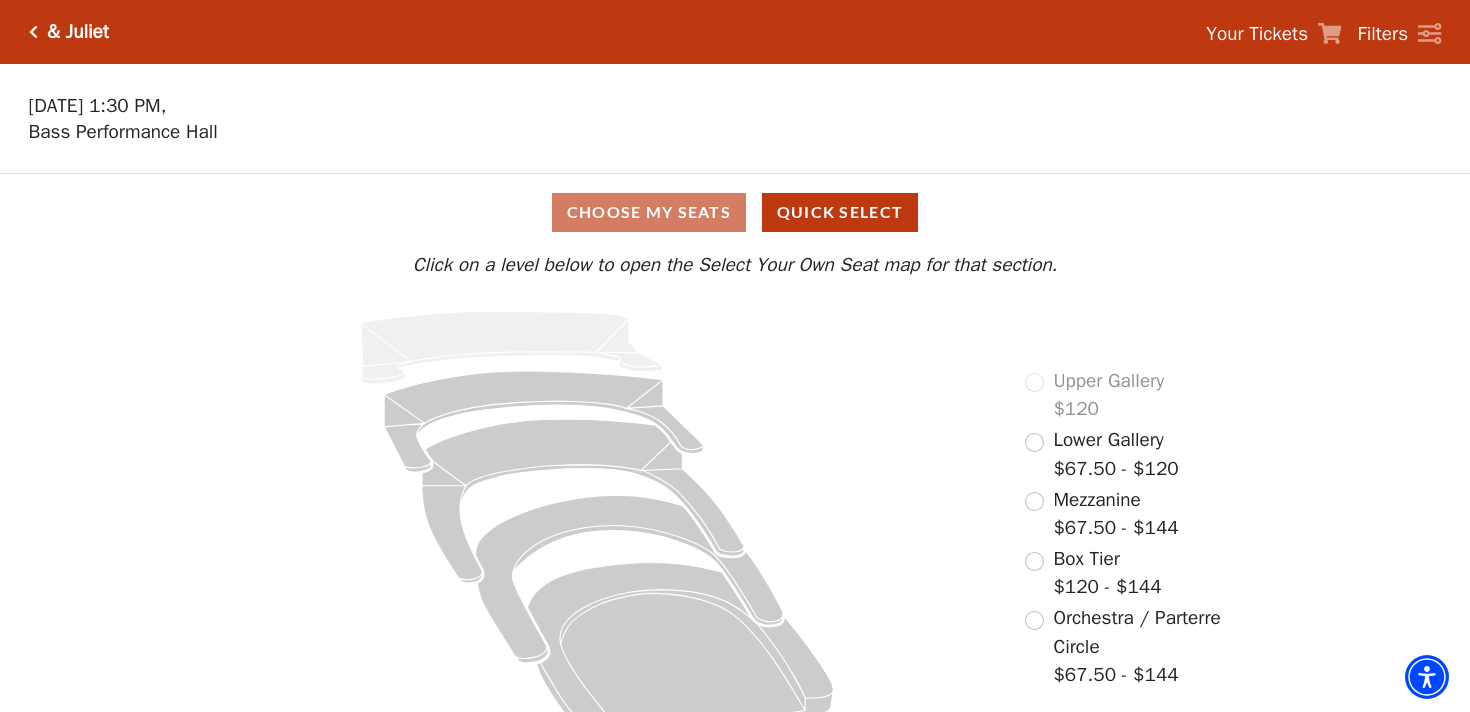 click at bounding box center [33, 32] 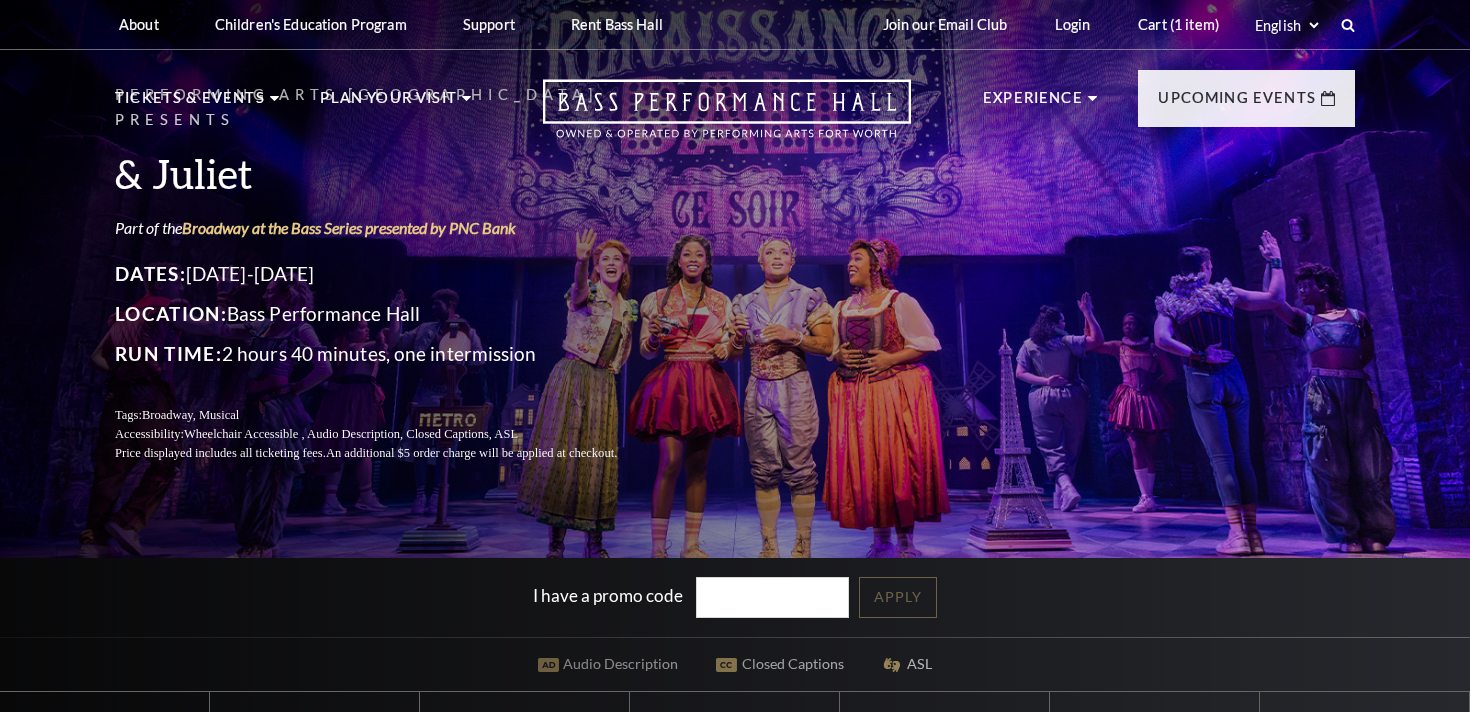 scroll, scrollTop: 0, scrollLeft: 0, axis: both 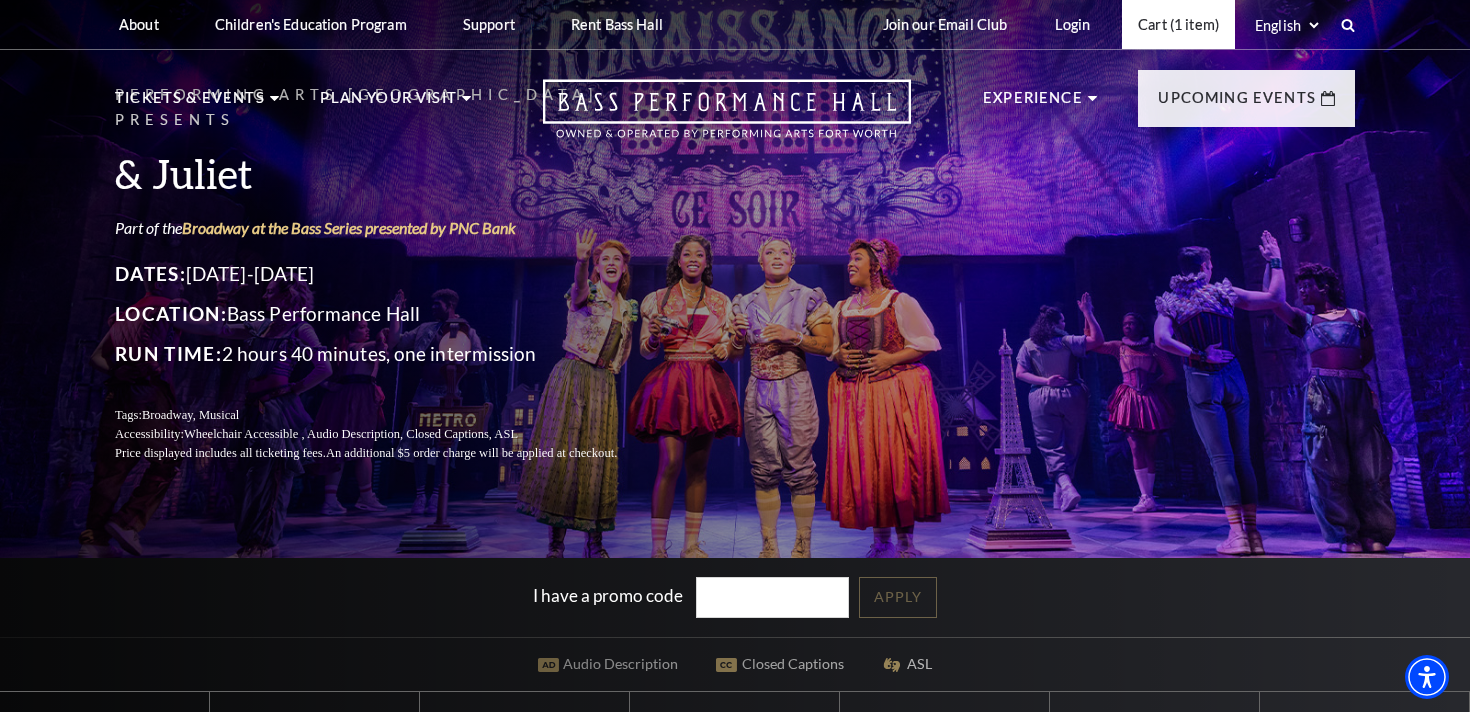 click on "Cart (1 item)" at bounding box center (1178, 24) 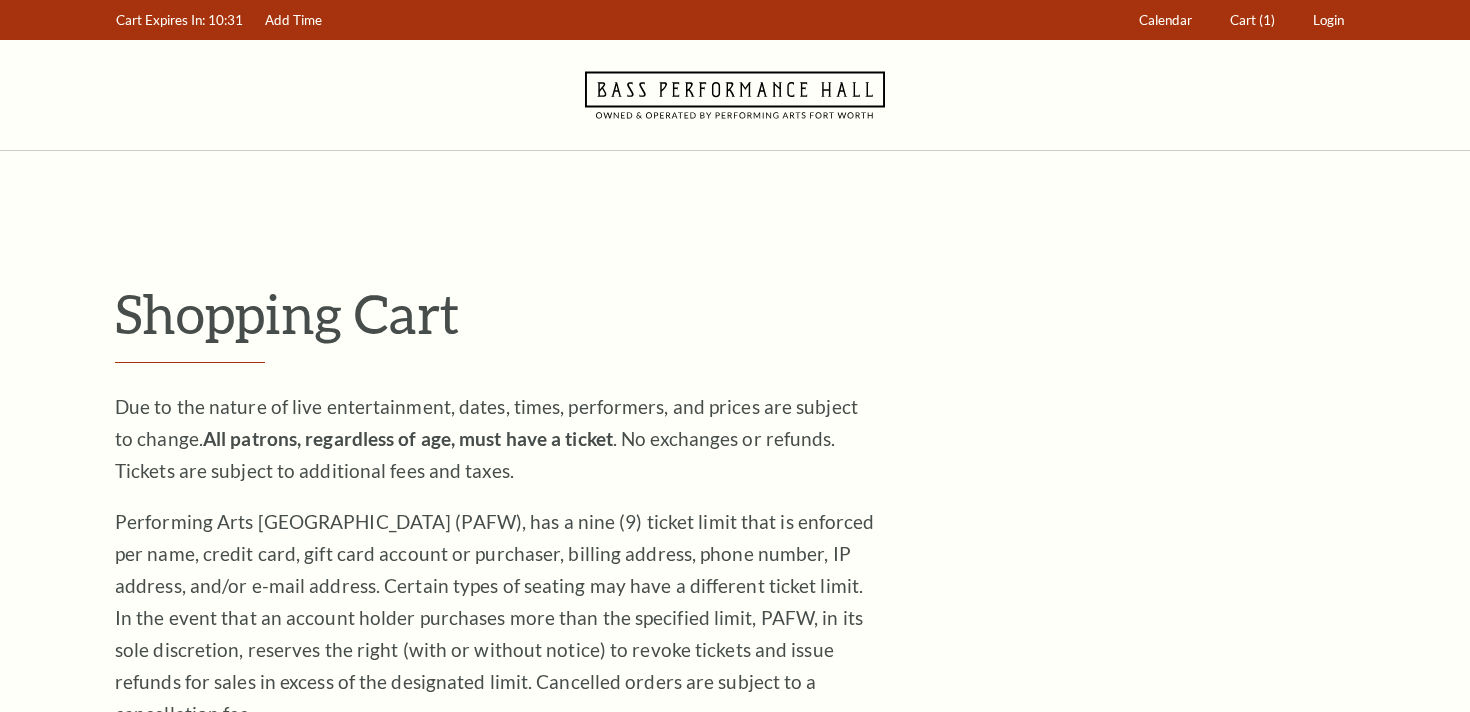 scroll, scrollTop: 0, scrollLeft: 0, axis: both 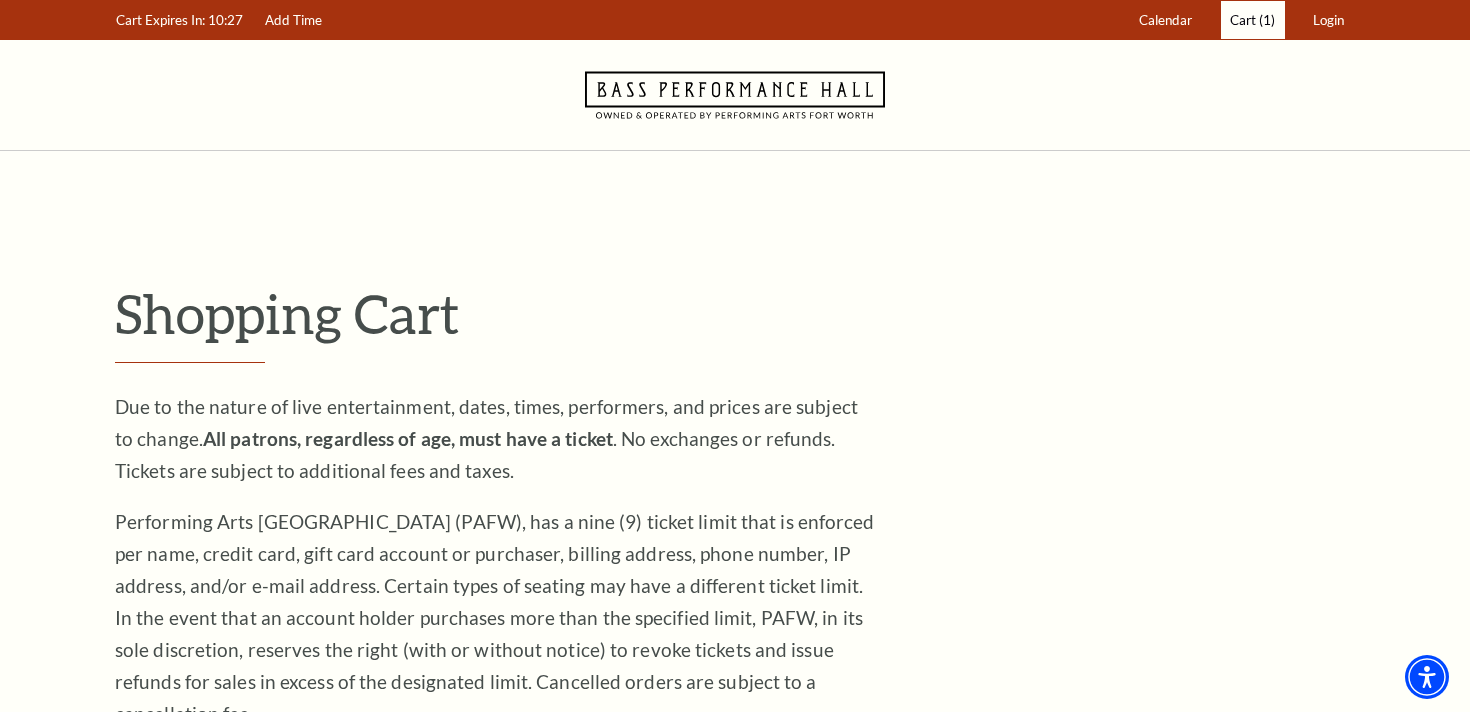click on "Cart" at bounding box center [1243, 20] 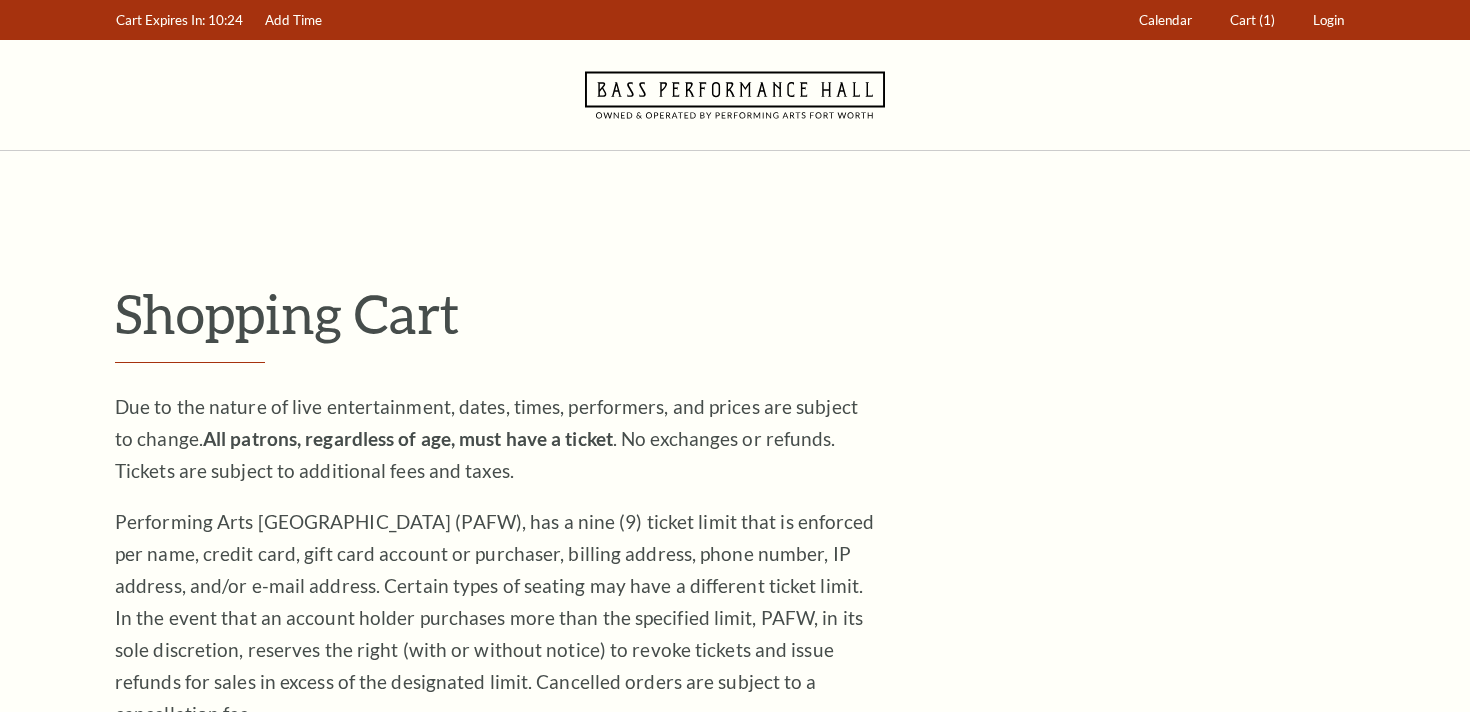 scroll, scrollTop: 0, scrollLeft: 0, axis: both 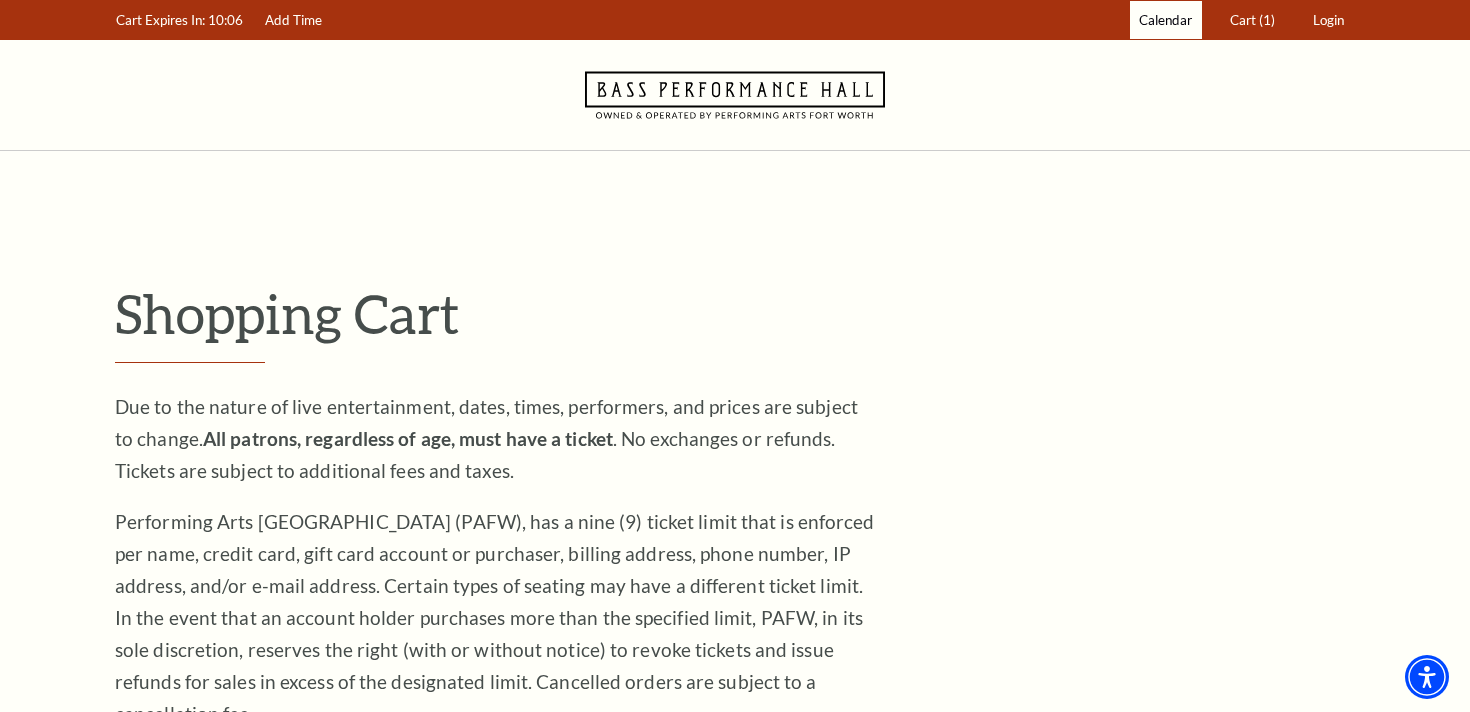 click on "Calendar" at bounding box center (1166, 20) 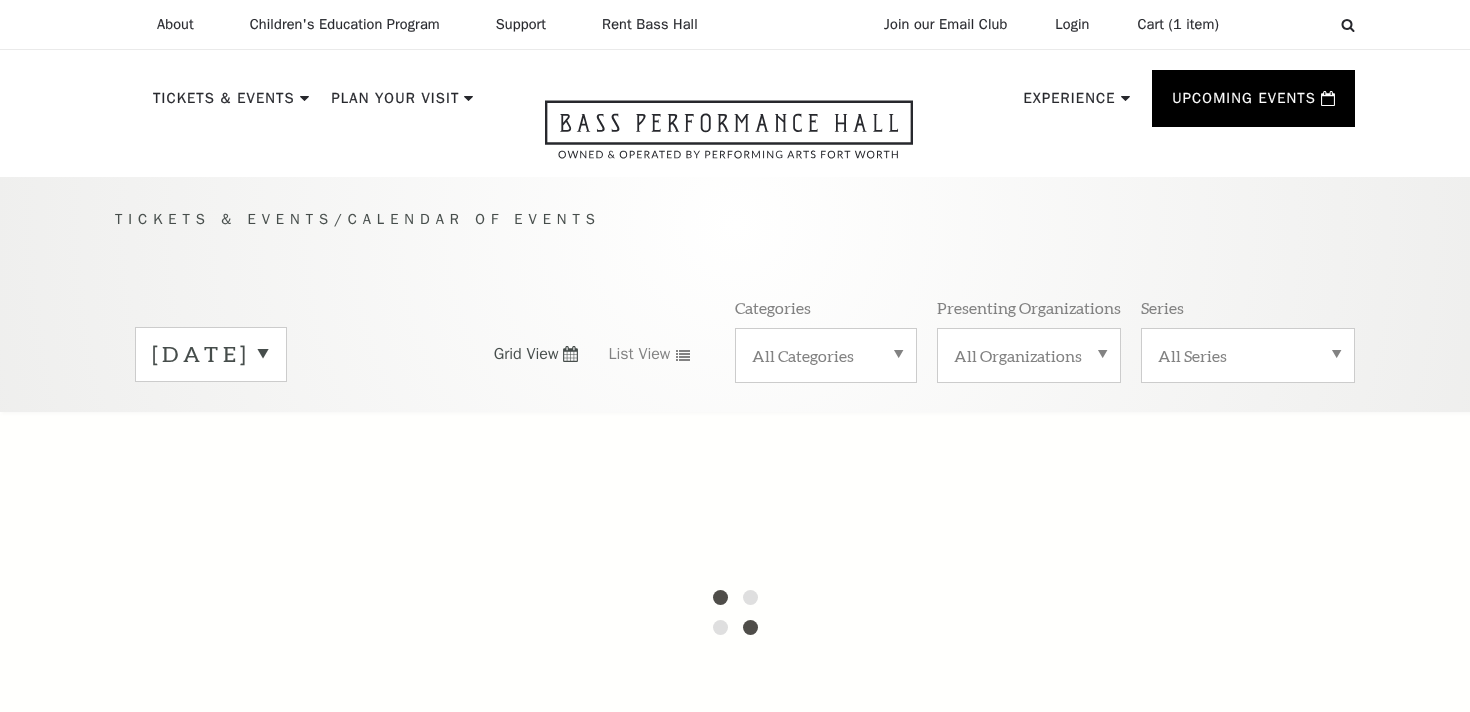 scroll, scrollTop: 0, scrollLeft: 0, axis: both 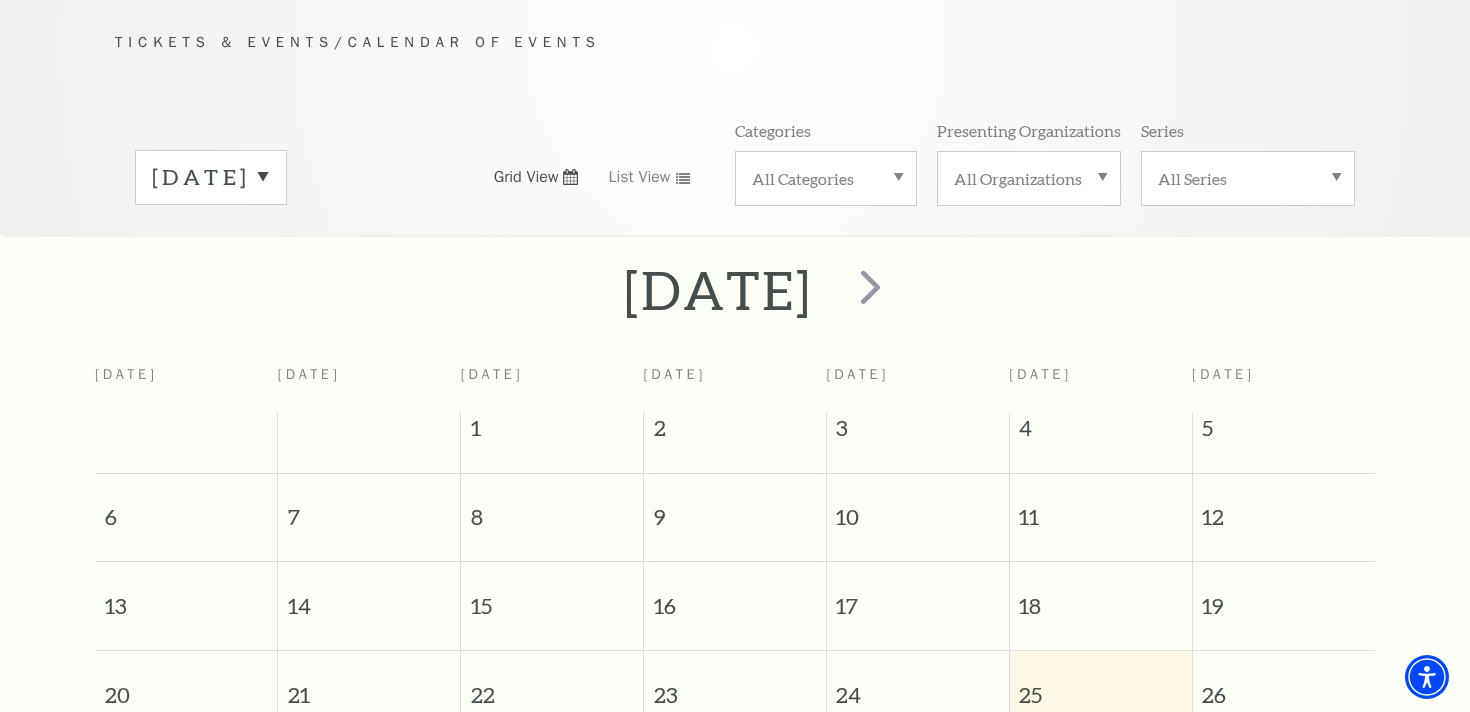 click on "July 2025" at bounding box center (211, 177) 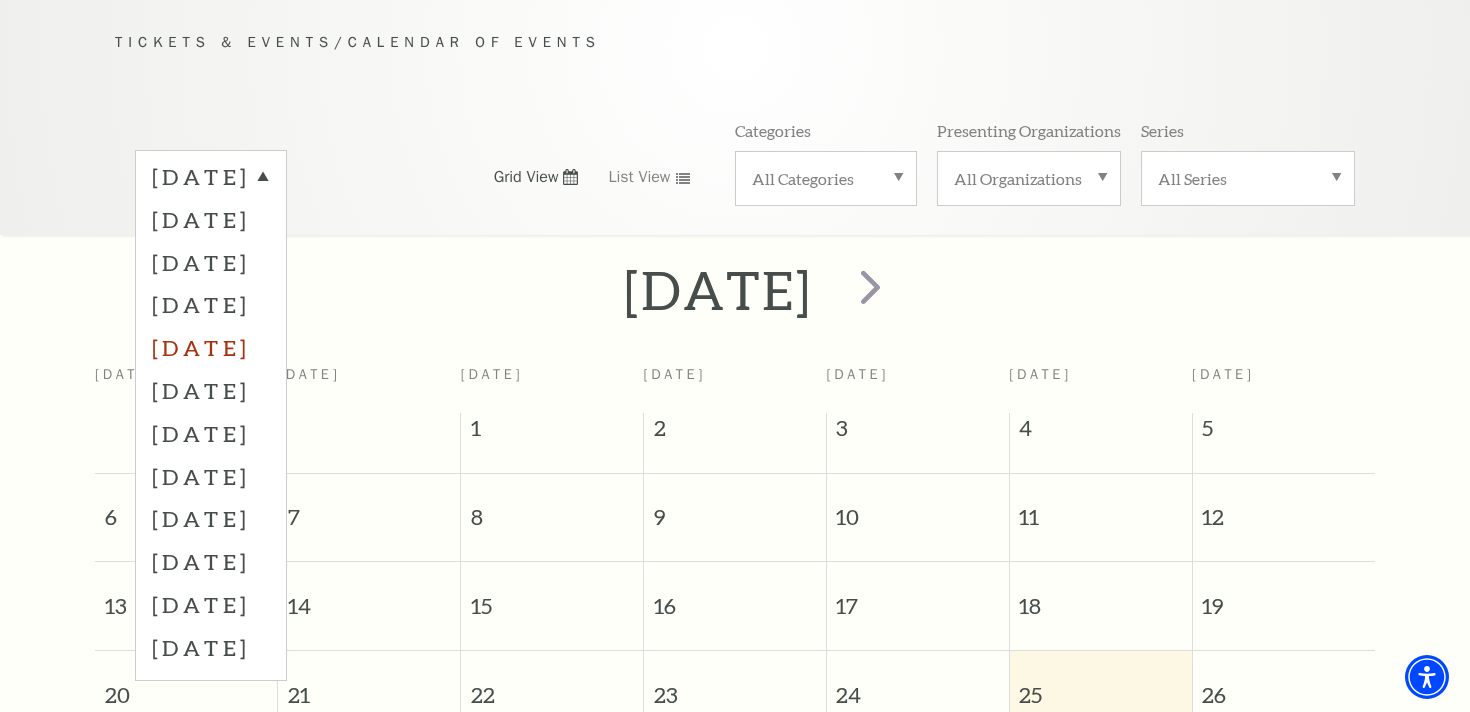 click on "November 2025" at bounding box center [211, 347] 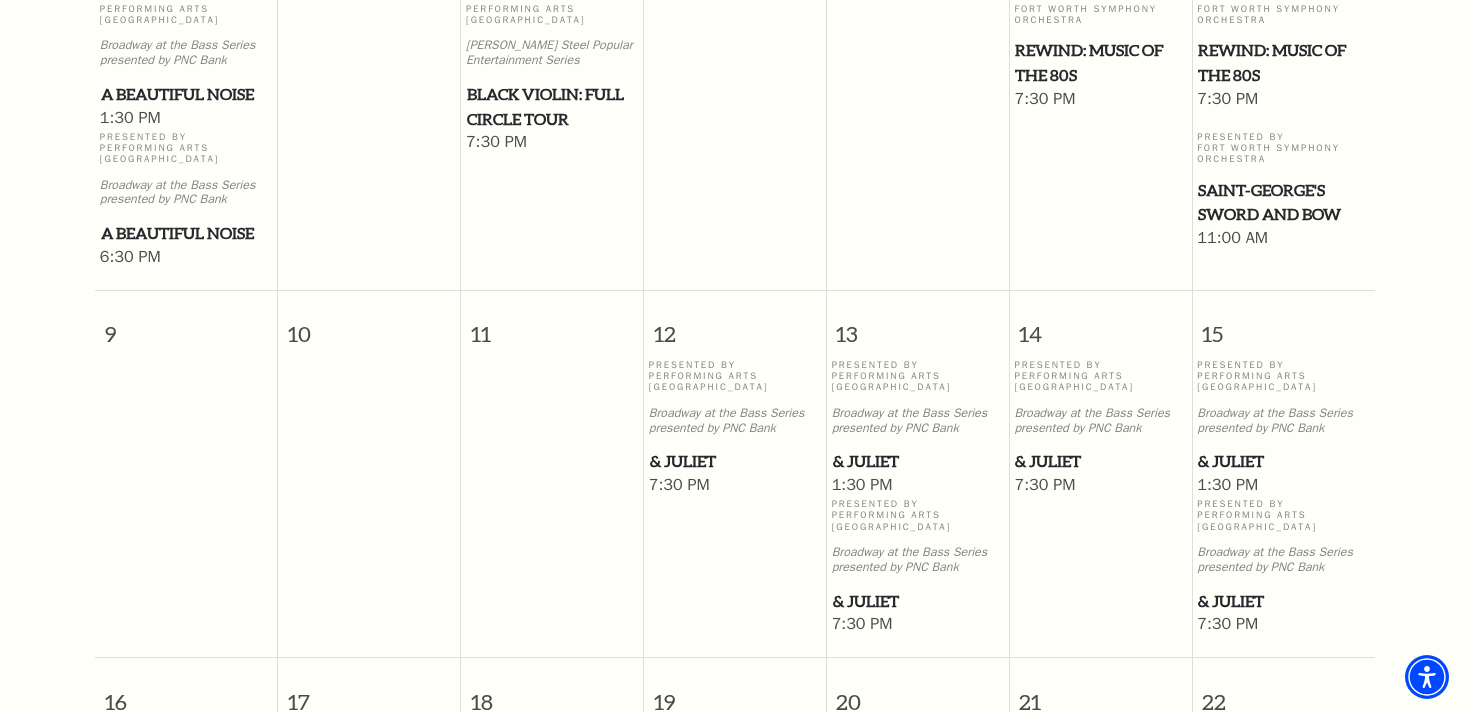 scroll, scrollTop: 1017, scrollLeft: 0, axis: vertical 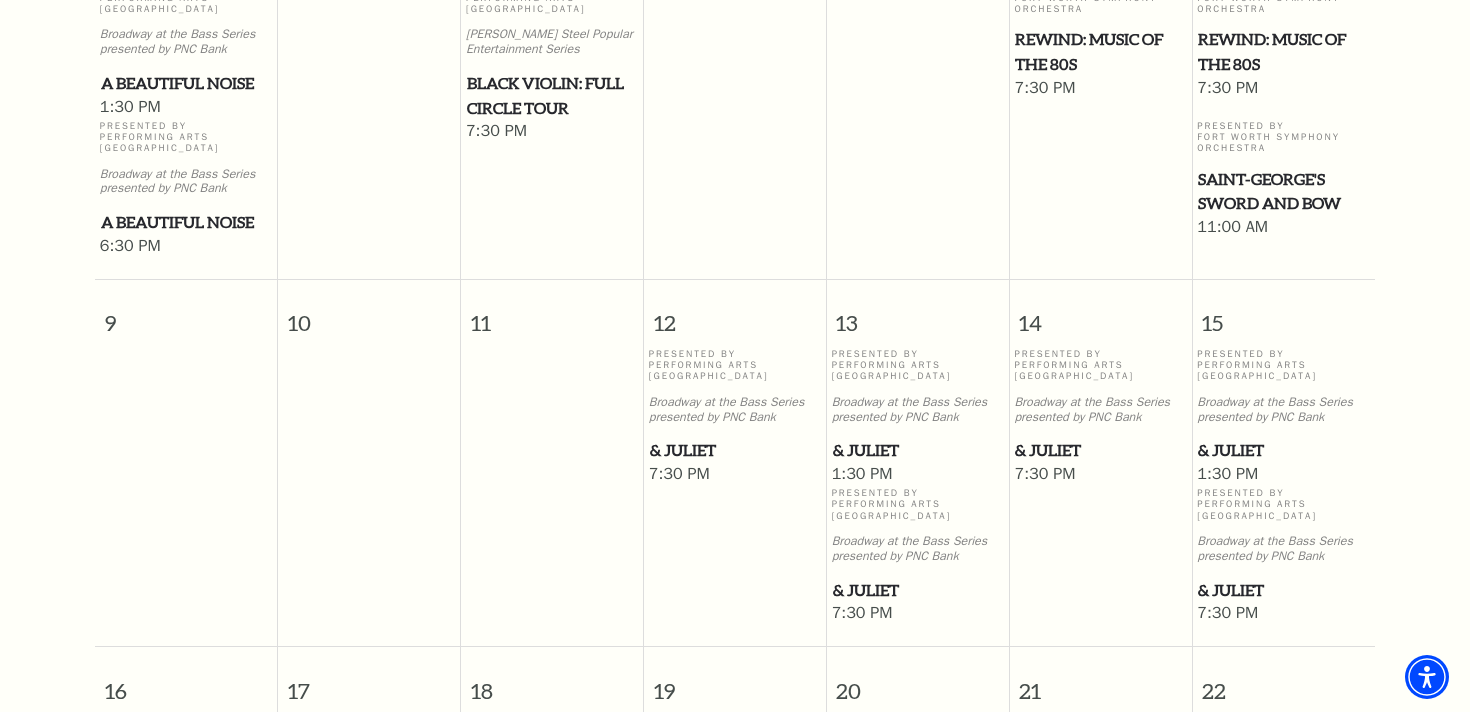 click on "& Juliet" at bounding box center (1283, 450) 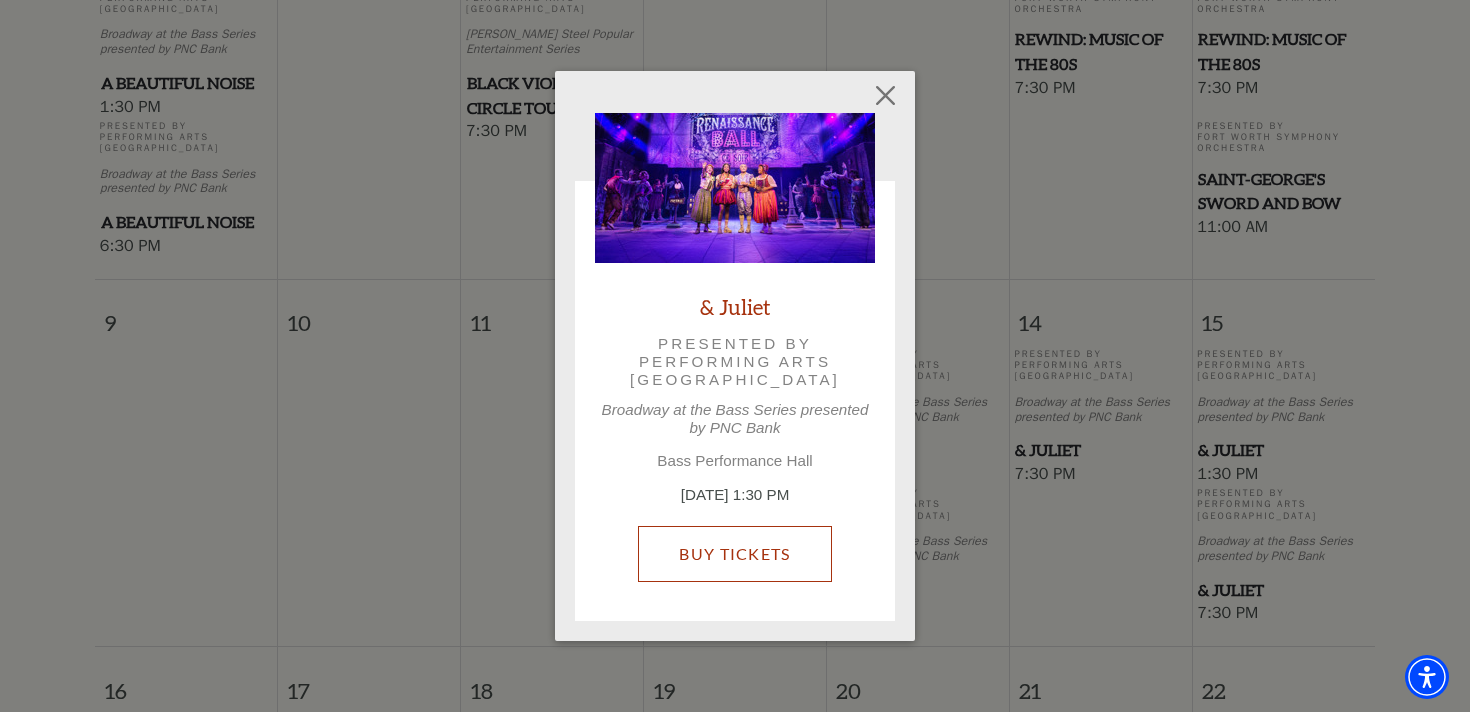 click on "Buy Tickets" at bounding box center (734, 554) 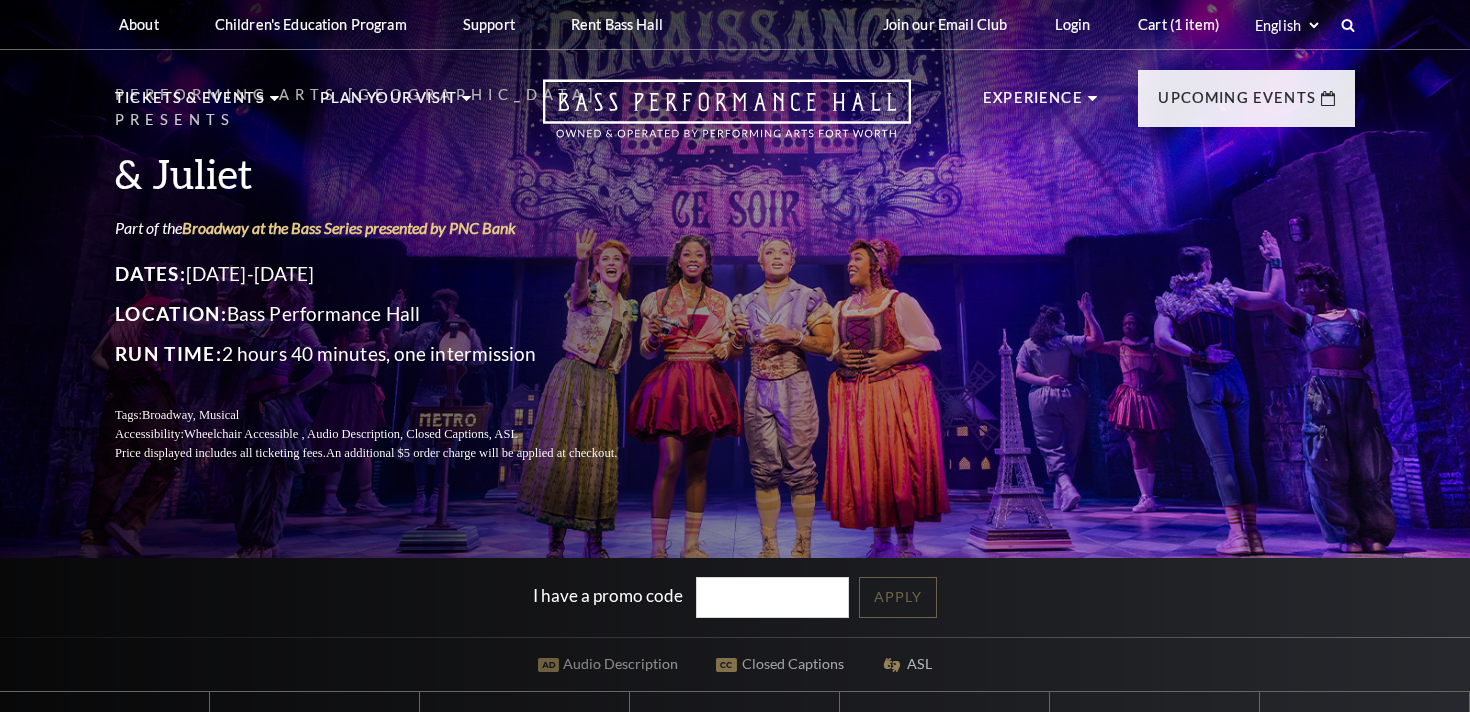 scroll, scrollTop: 0, scrollLeft: 0, axis: both 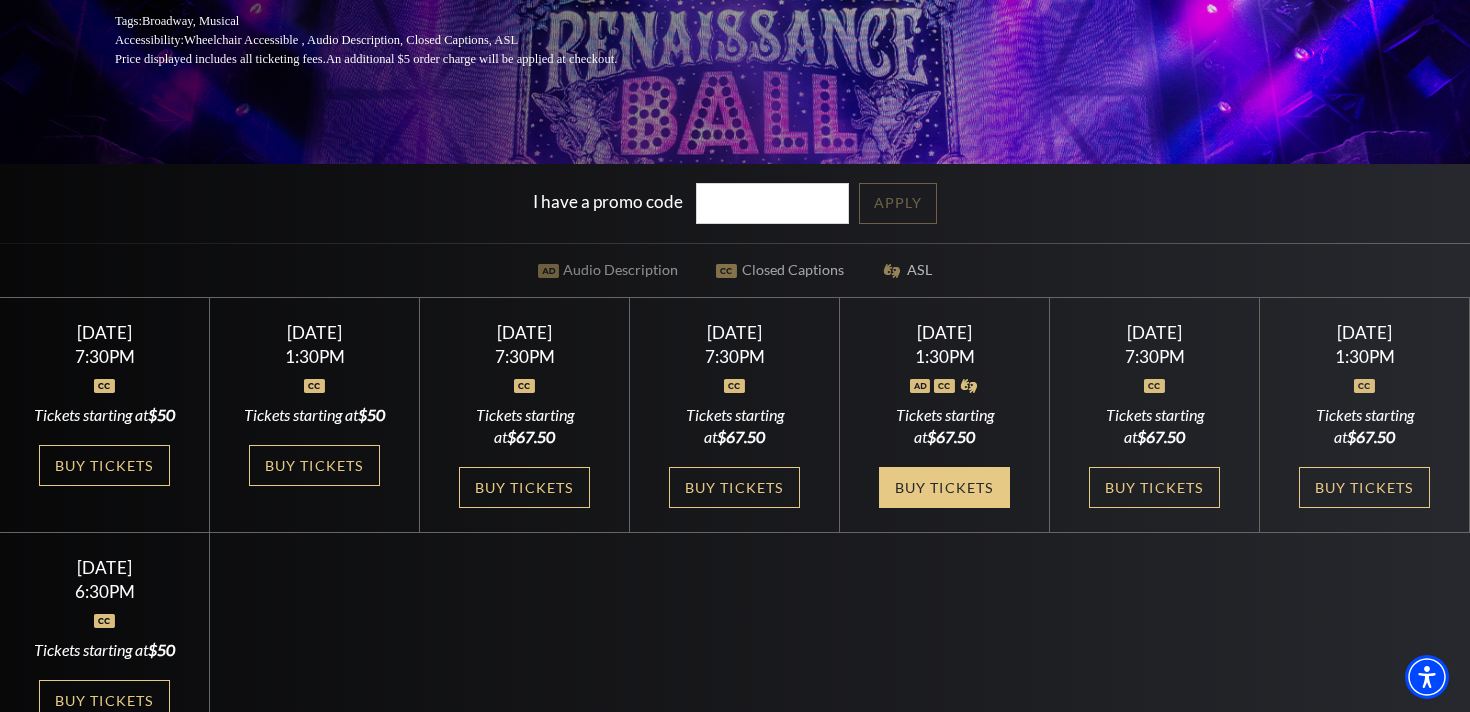 click on "Buy Tickets" at bounding box center [944, 487] 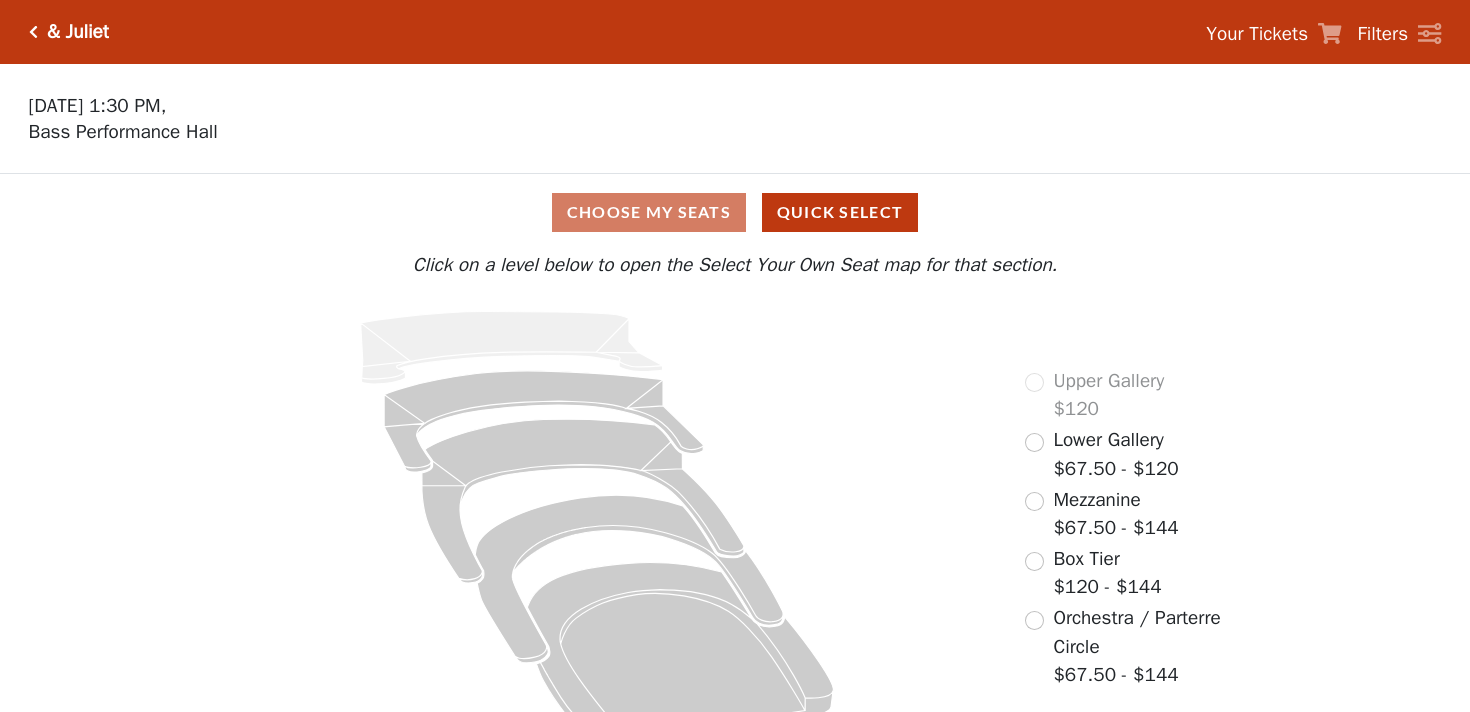 scroll, scrollTop: 0, scrollLeft: 0, axis: both 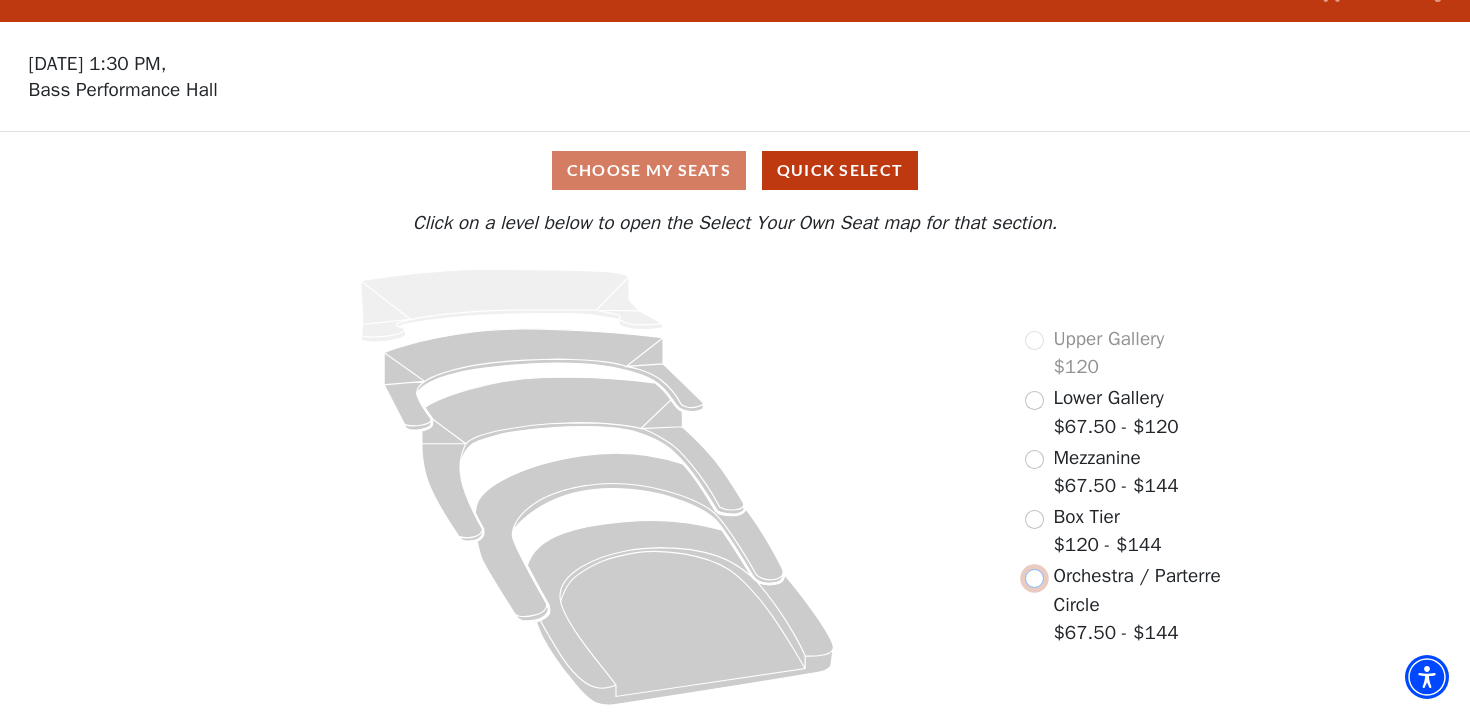 click at bounding box center (1034, 578) 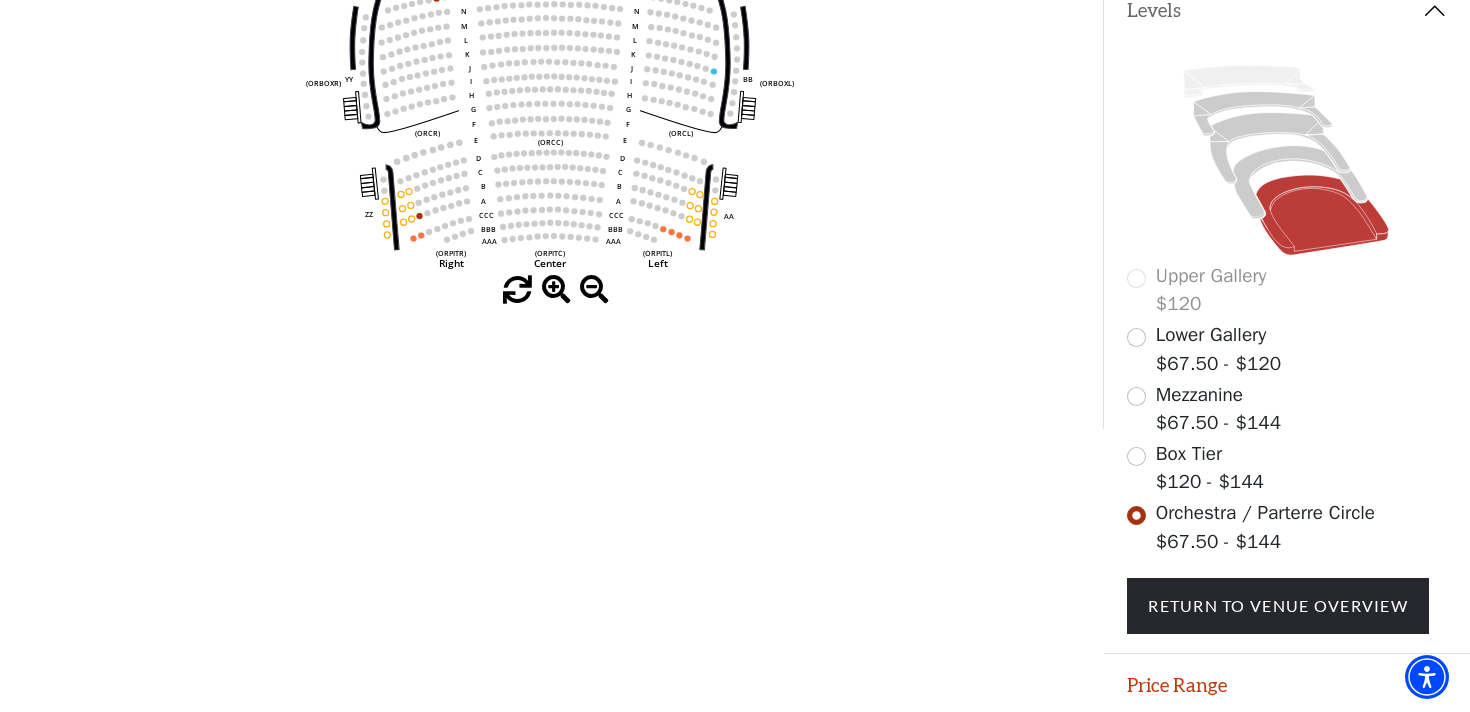scroll, scrollTop: 512, scrollLeft: 0, axis: vertical 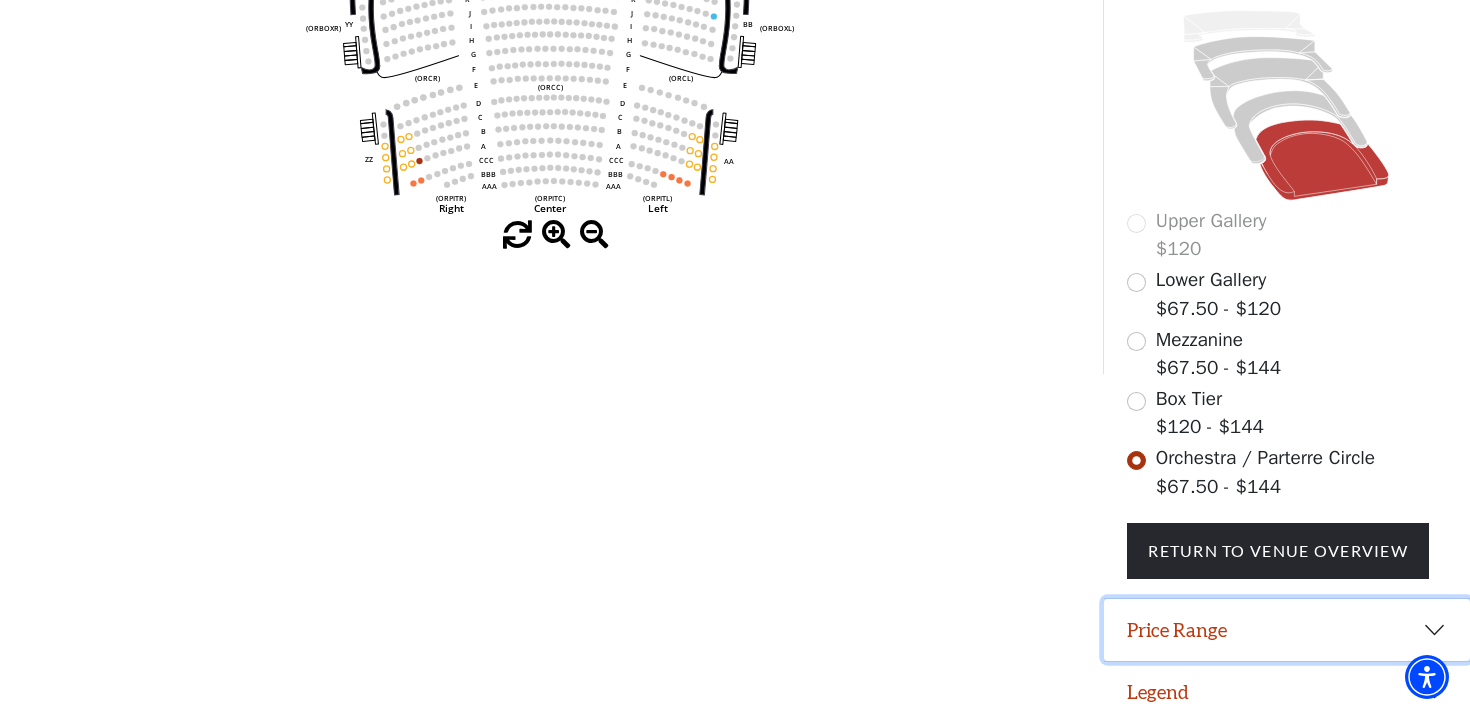 click on "Price Range" at bounding box center [1287, 630] 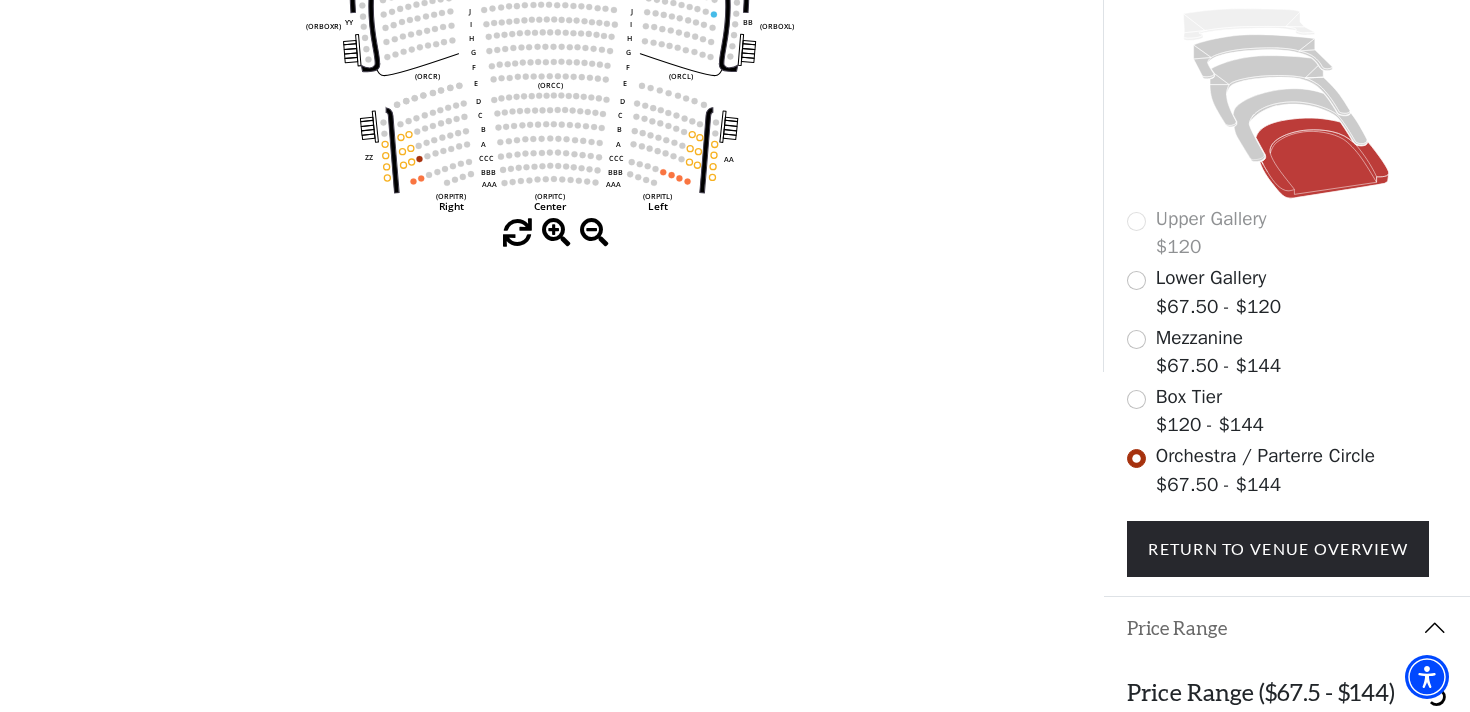scroll, scrollTop: 612, scrollLeft: 0, axis: vertical 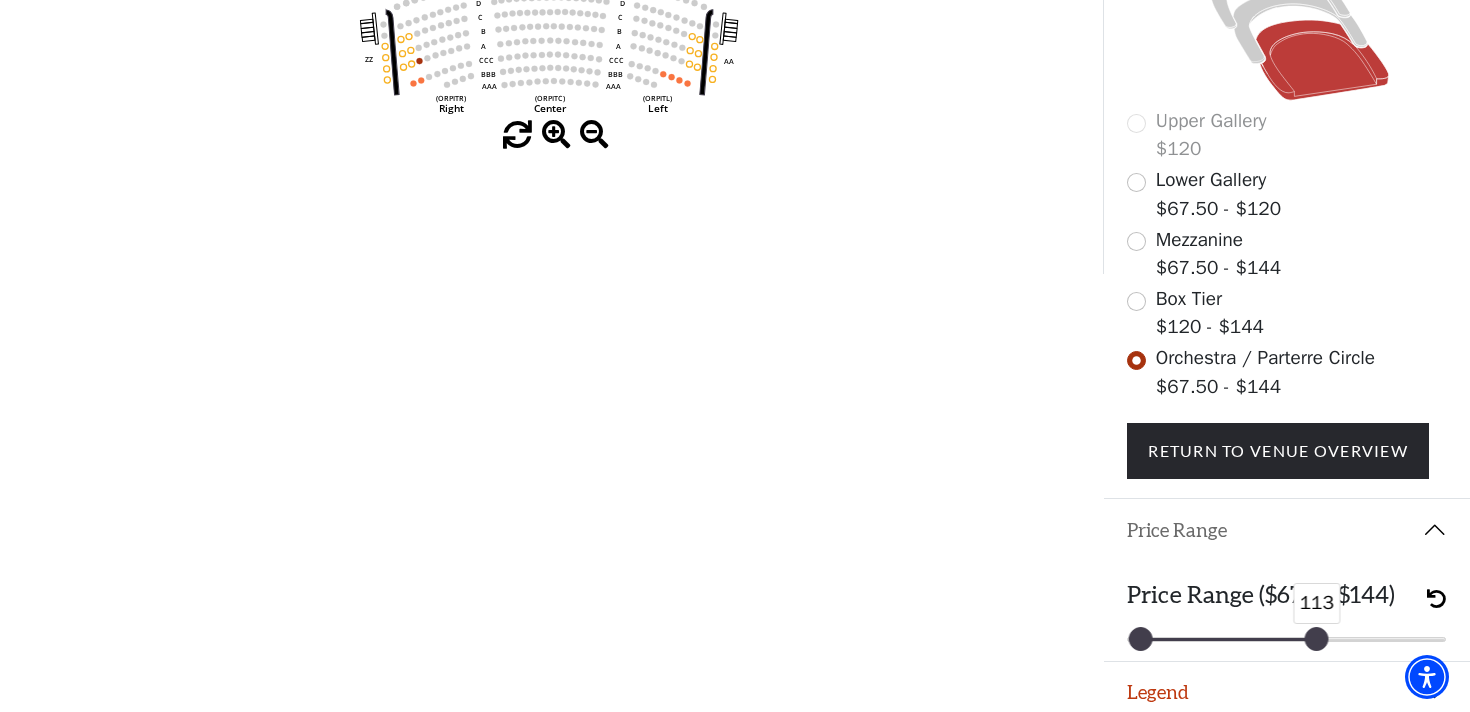 drag, startPoint x: 1437, startPoint y: 631, endPoint x: 1320, endPoint y: 633, distance: 117.01709 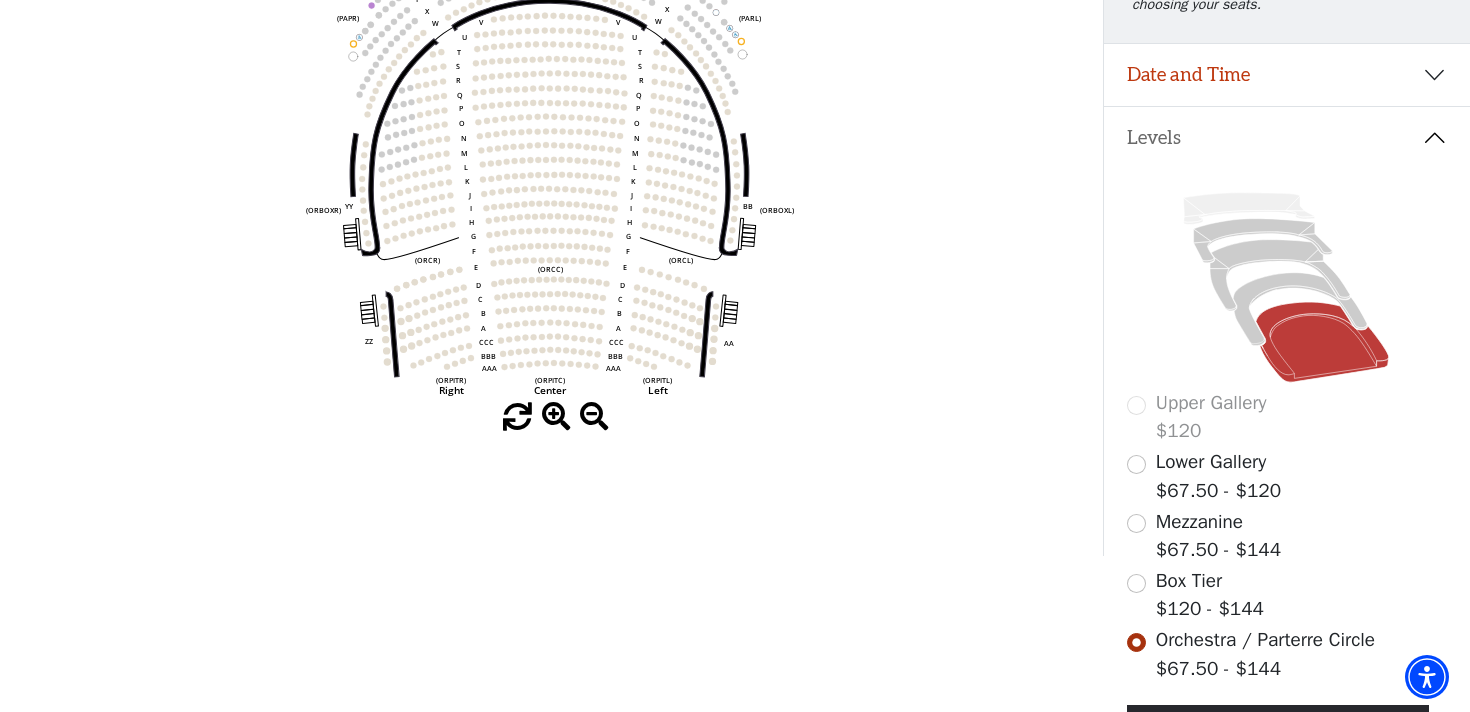 scroll, scrollTop: 329, scrollLeft: 0, axis: vertical 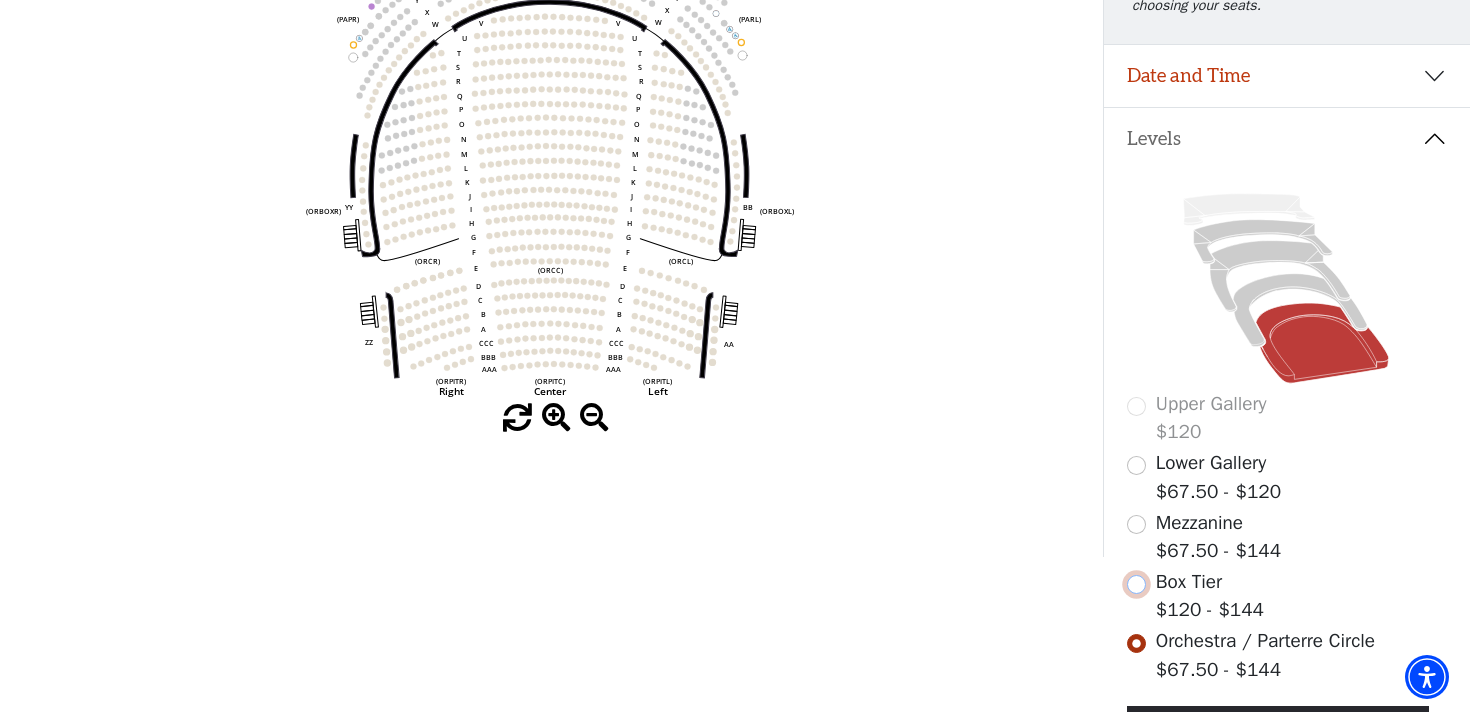 click at bounding box center (1136, 584) 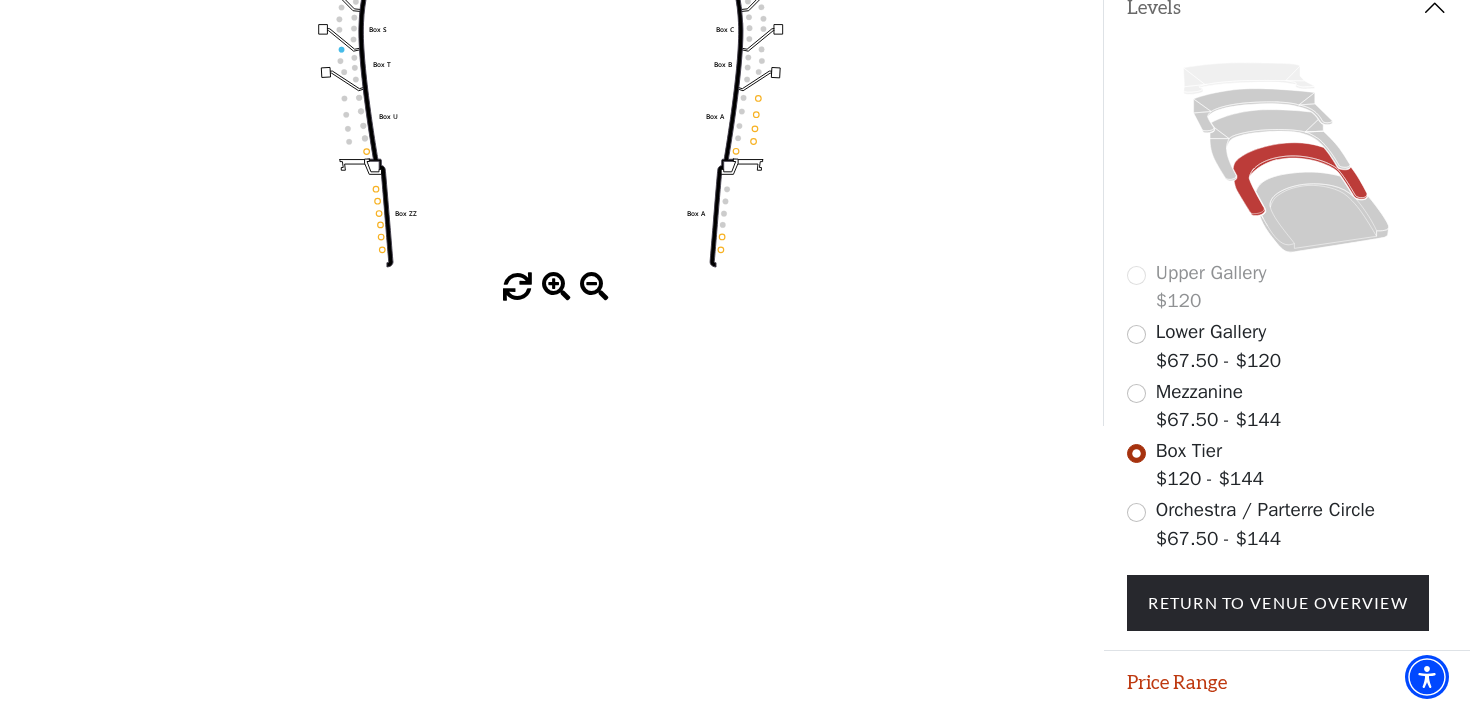 scroll, scrollTop: 512, scrollLeft: 0, axis: vertical 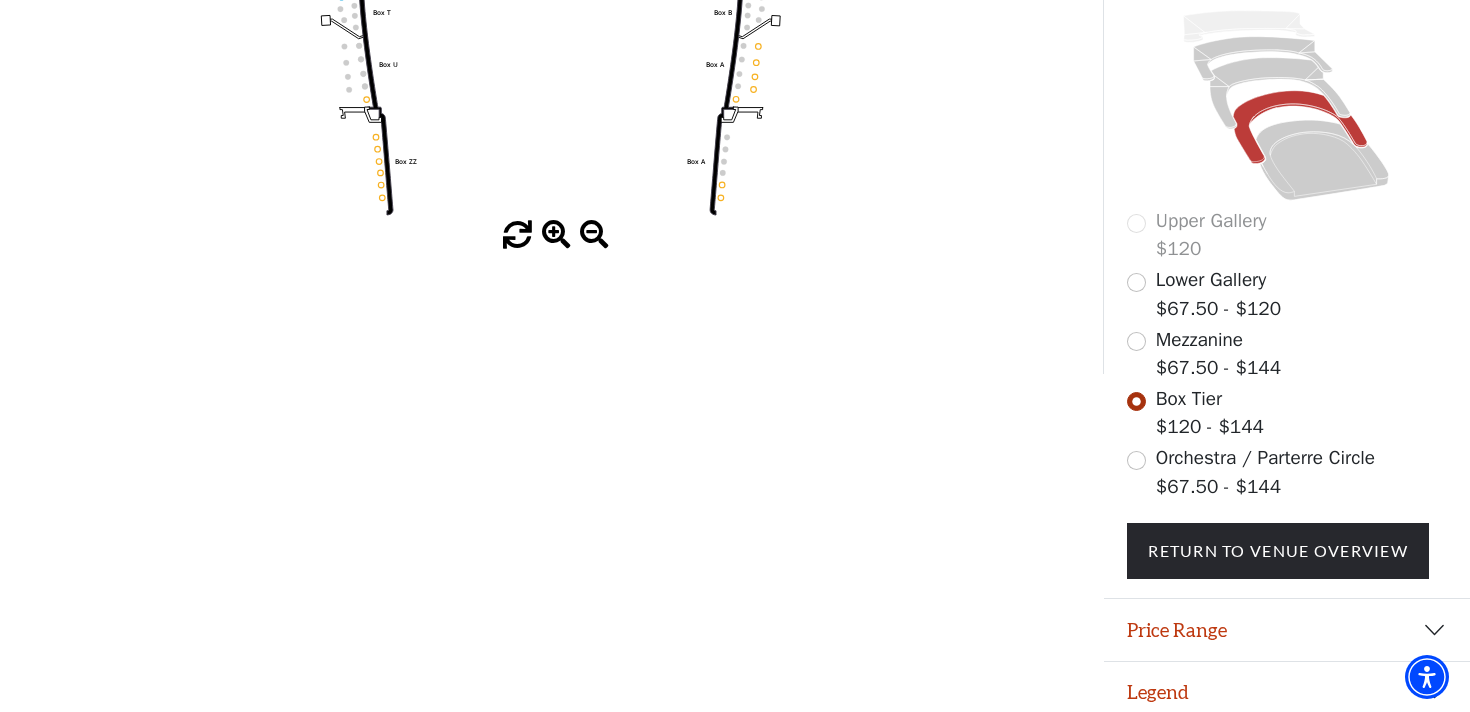 click on "Mezzanine $67.50 - $144" at bounding box center [1286, 354] 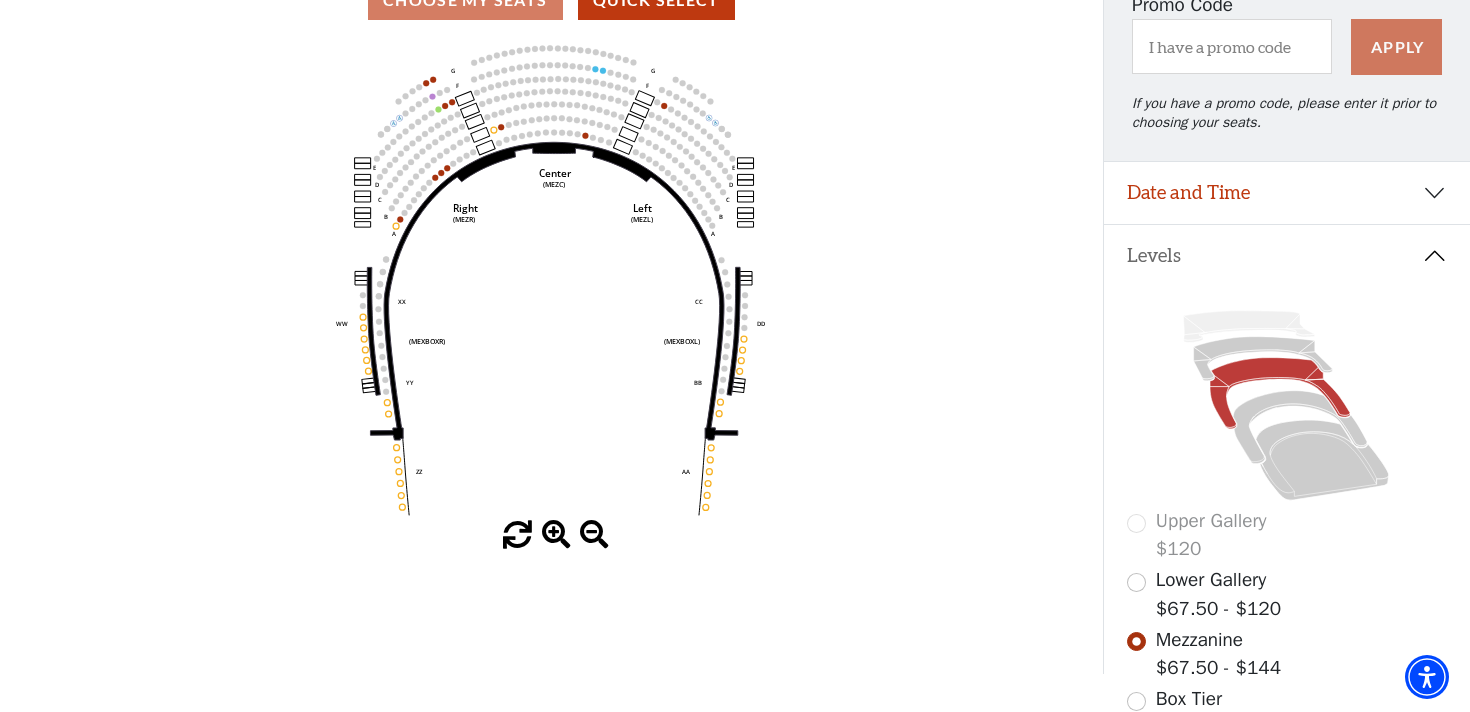 scroll, scrollTop: 195, scrollLeft: 0, axis: vertical 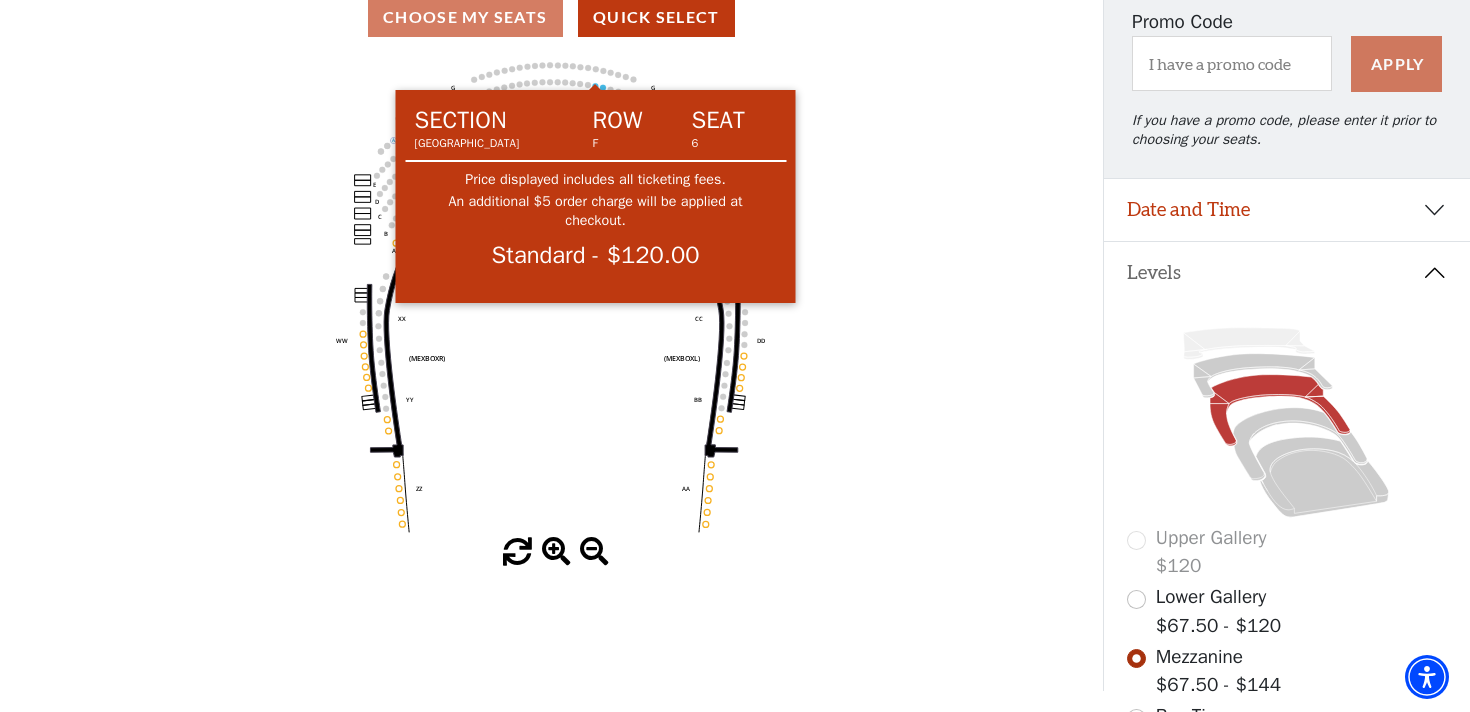 click 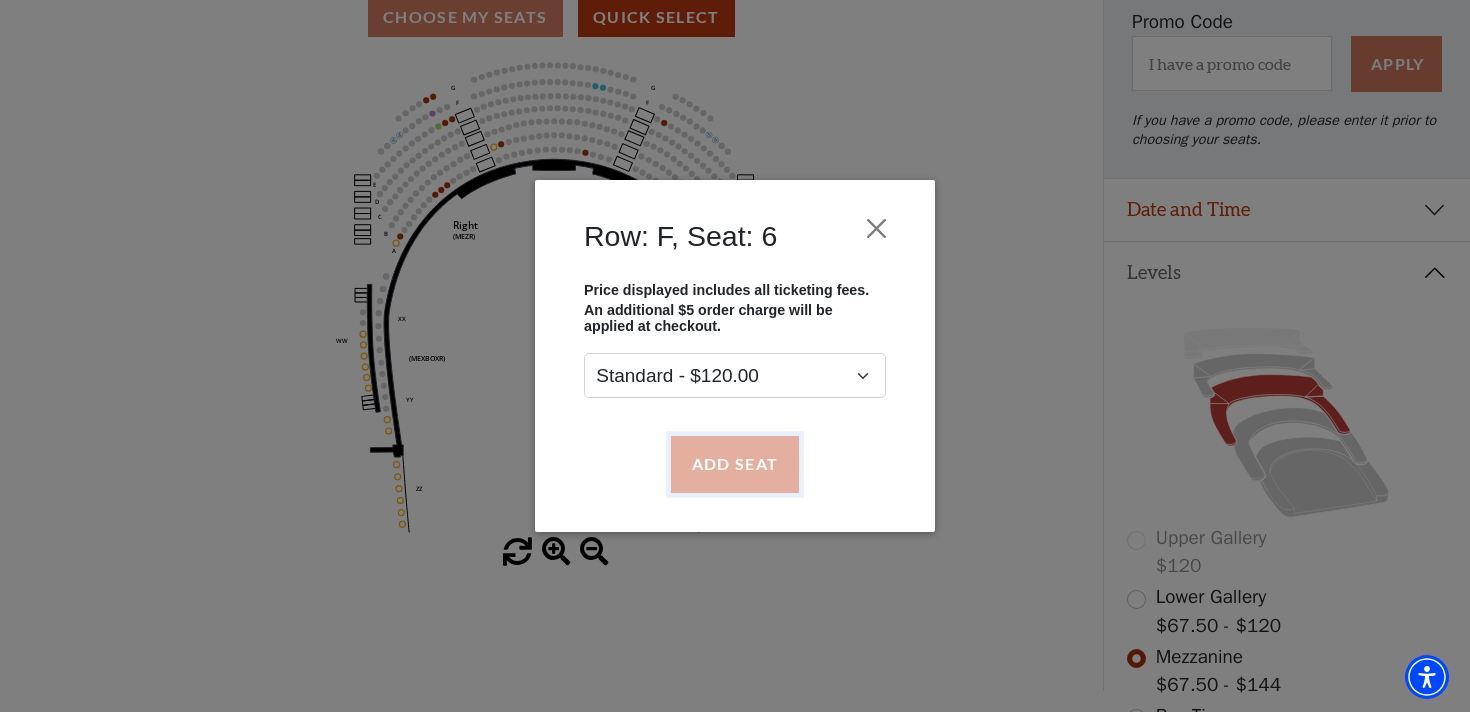 click on "Add Seat" at bounding box center (735, 464) 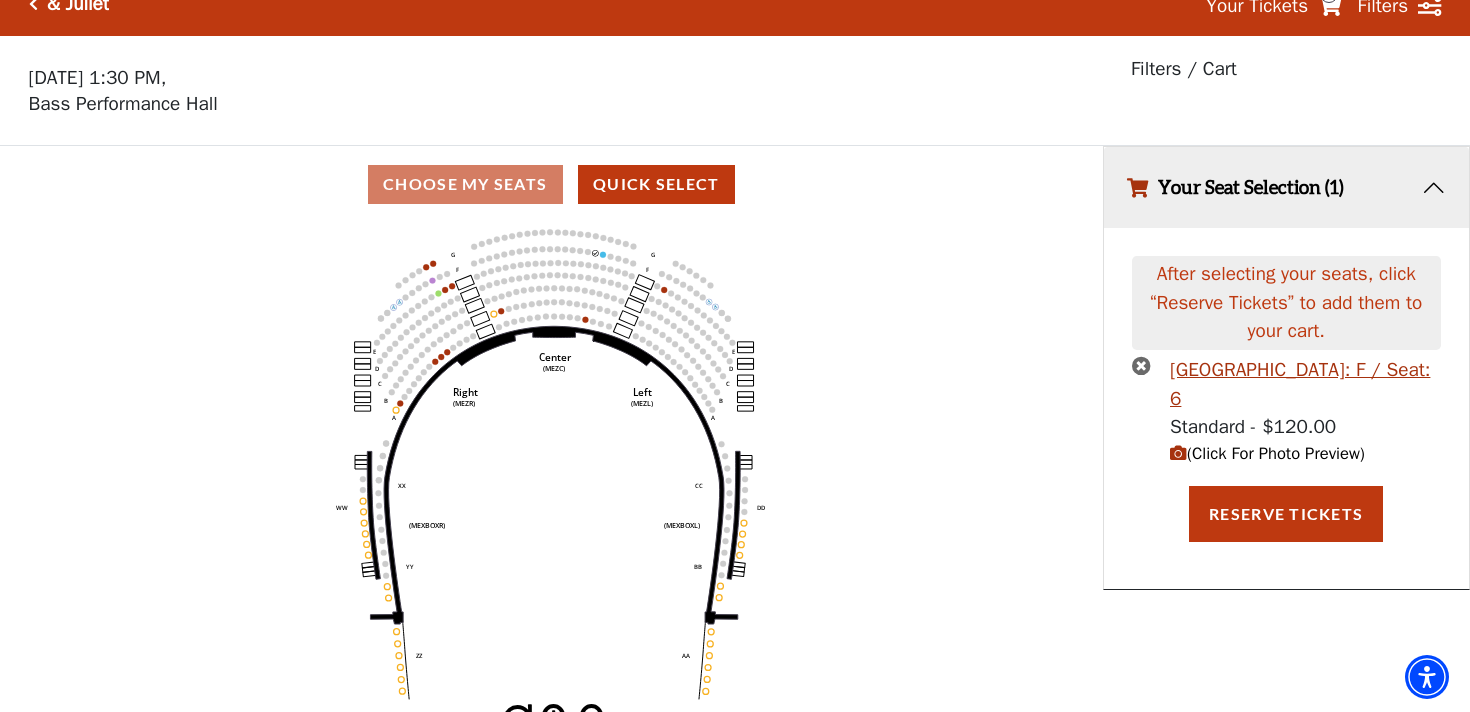 scroll, scrollTop: 42, scrollLeft: 0, axis: vertical 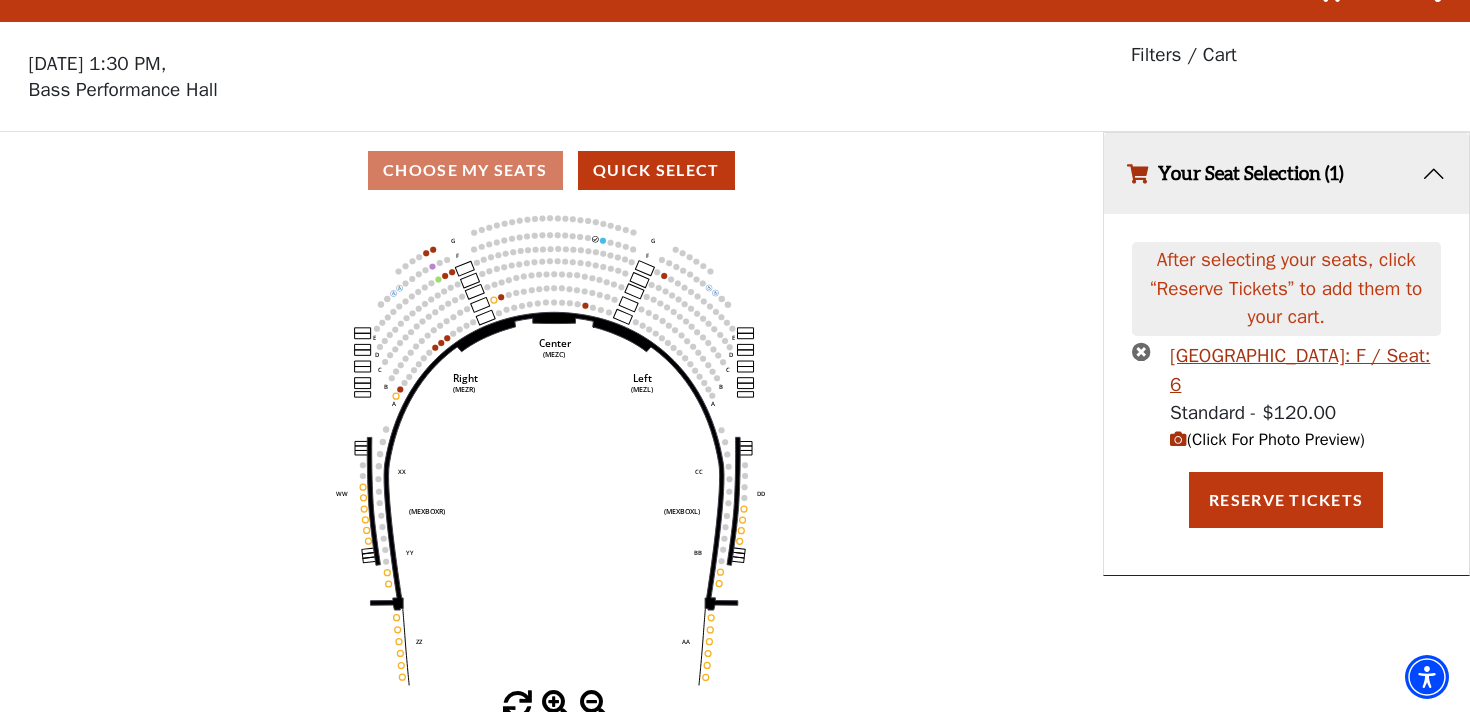 click on "(Click For Photo Preview)" at bounding box center [1267, 439] 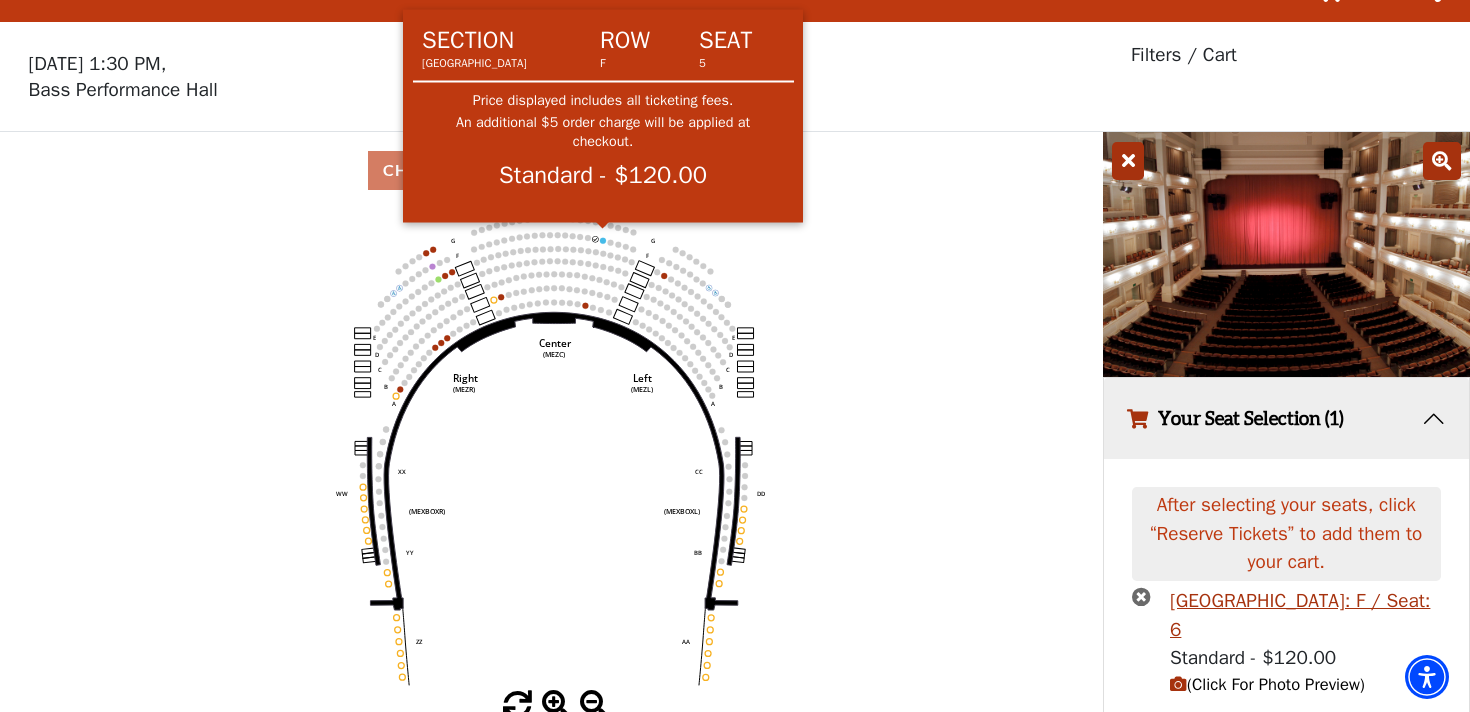 click 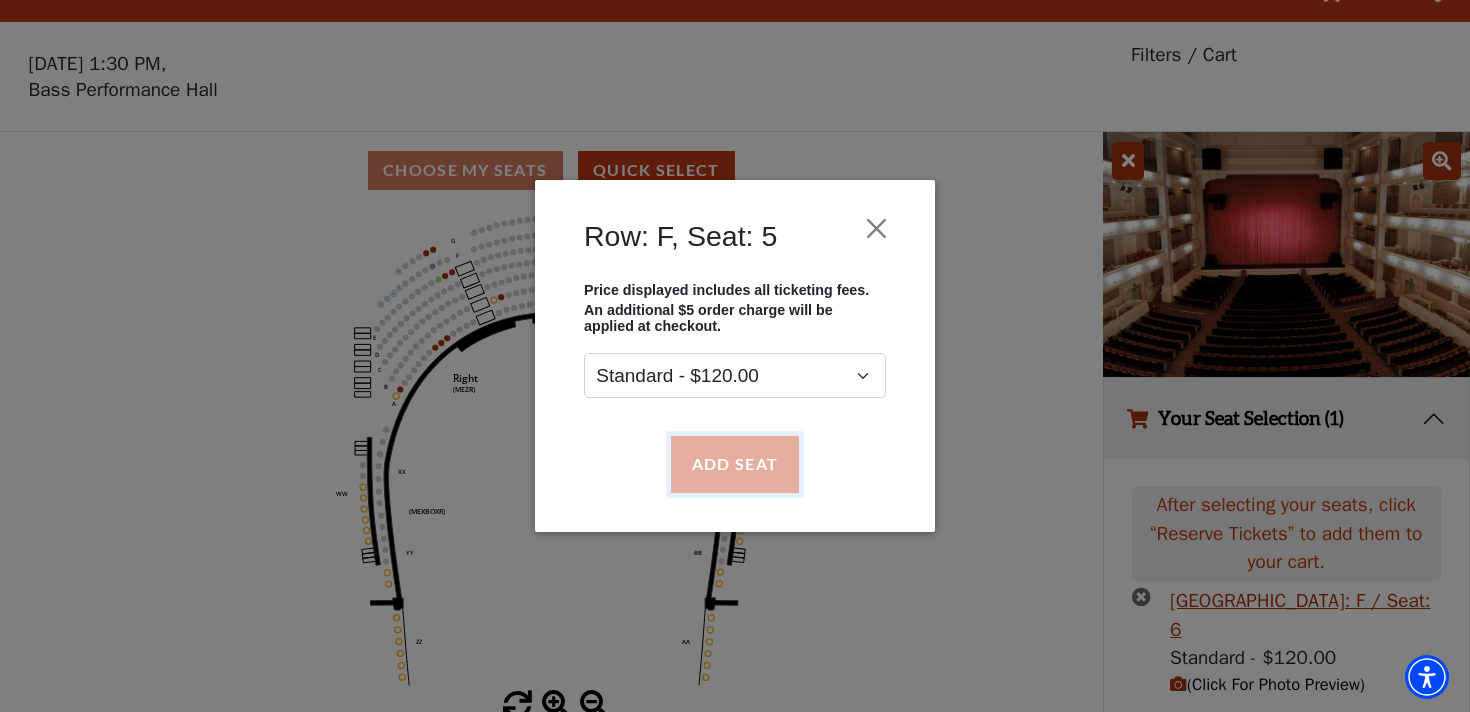 click on "Add Seat" at bounding box center (735, 464) 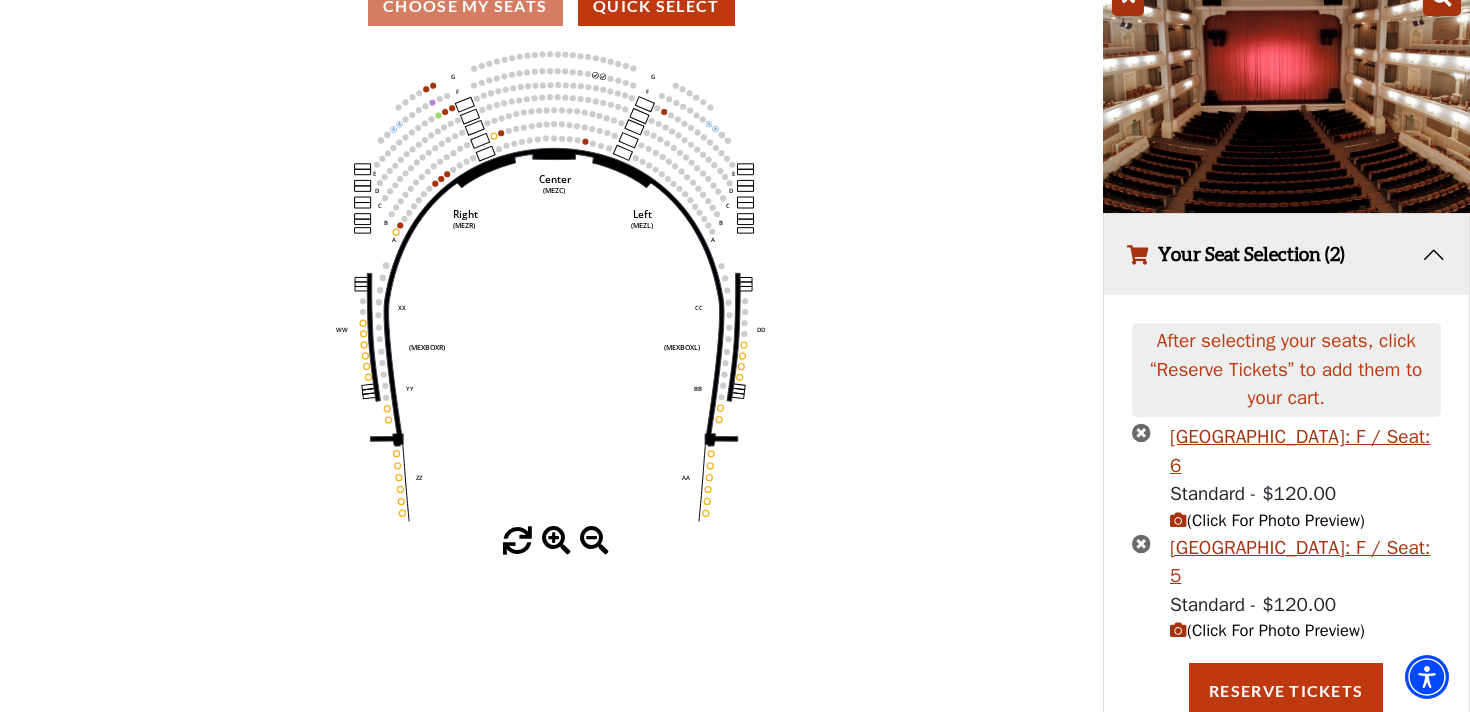 scroll, scrollTop: 255, scrollLeft: 0, axis: vertical 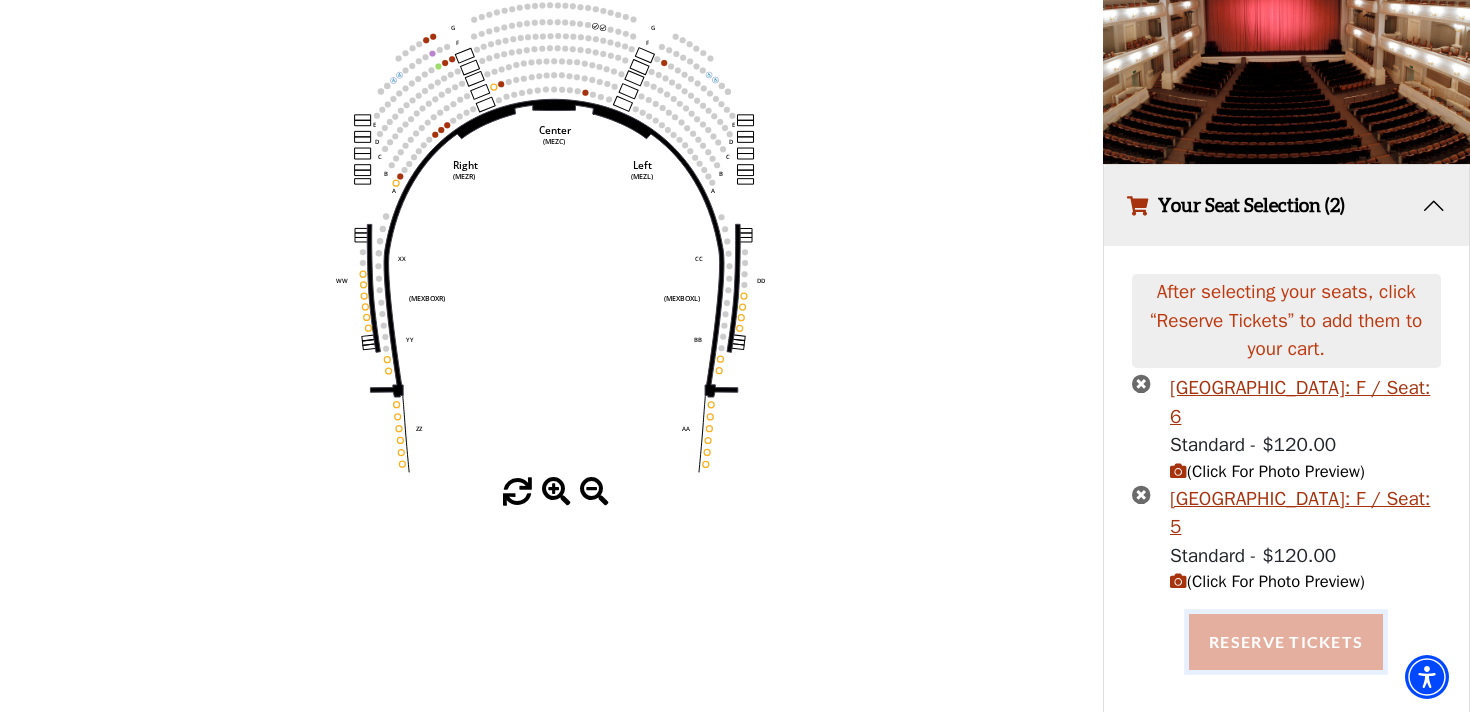click on "Reserve Tickets" at bounding box center [1286, 642] 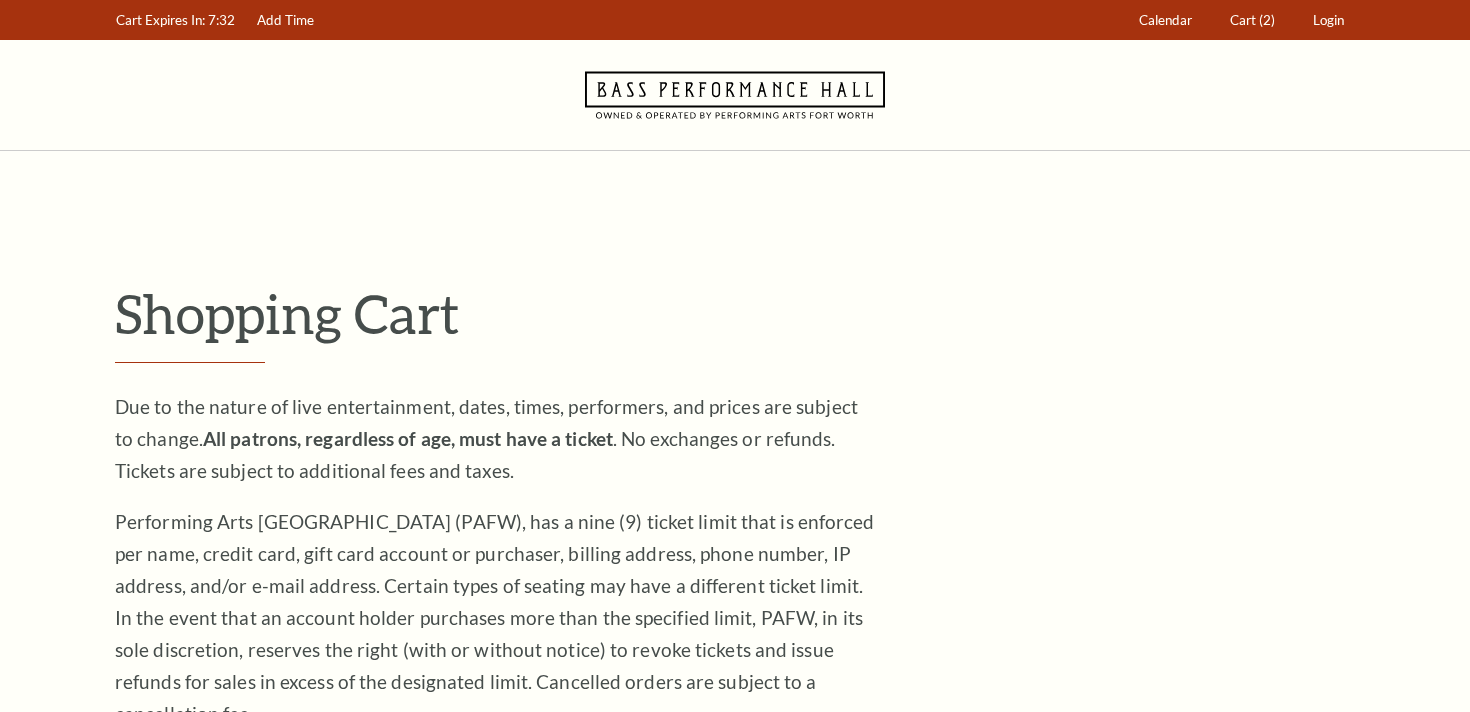 scroll, scrollTop: 0, scrollLeft: 0, axis: both 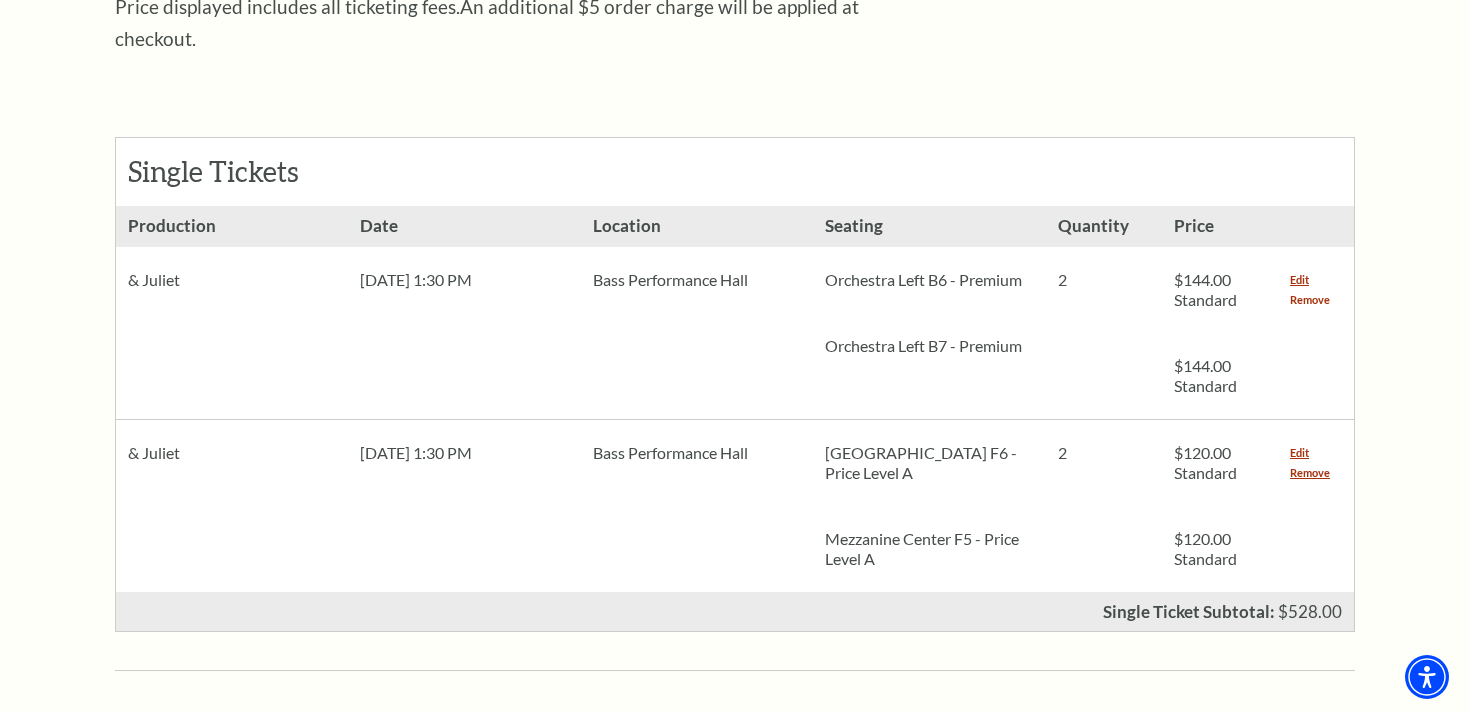 click on "Remove" at bounding box center [1310, 300] 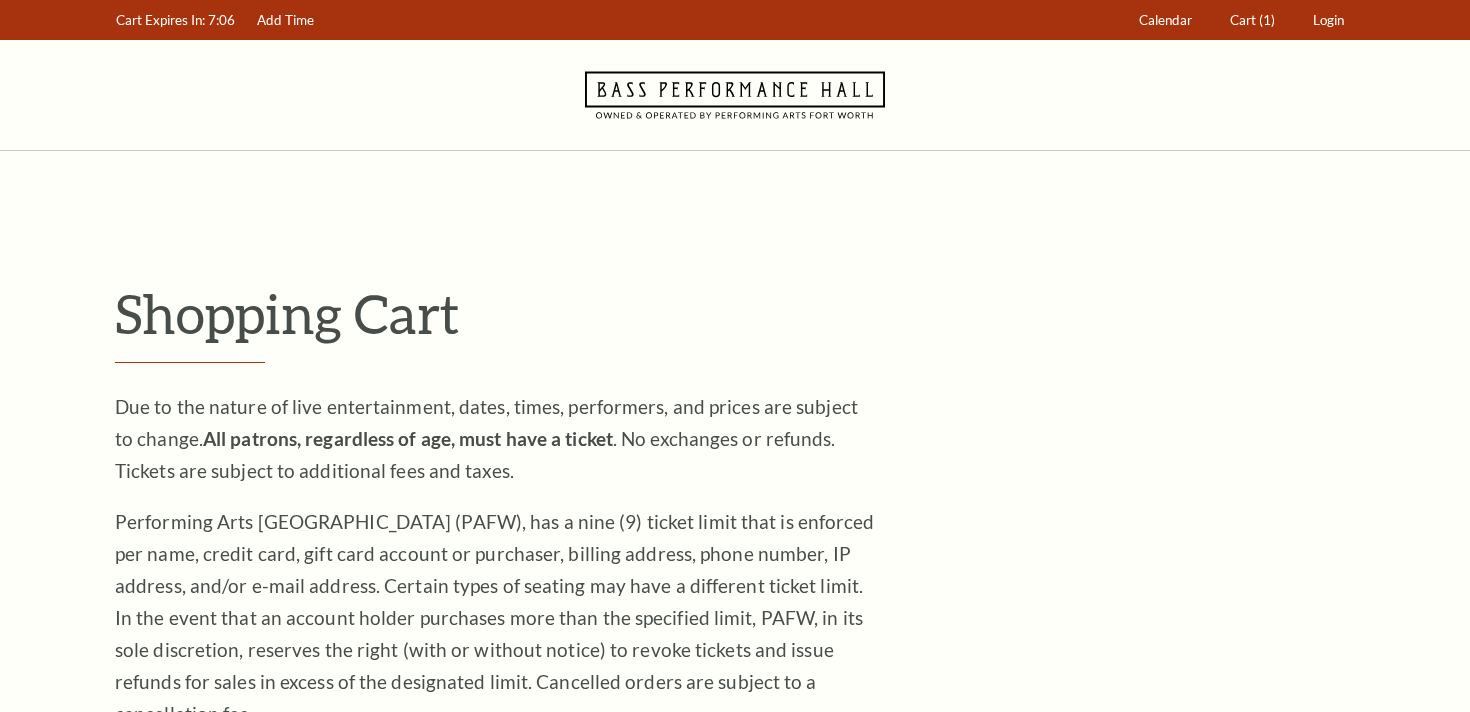 scroll, scrollTop: 0, scrollLeft: 0, axis: both 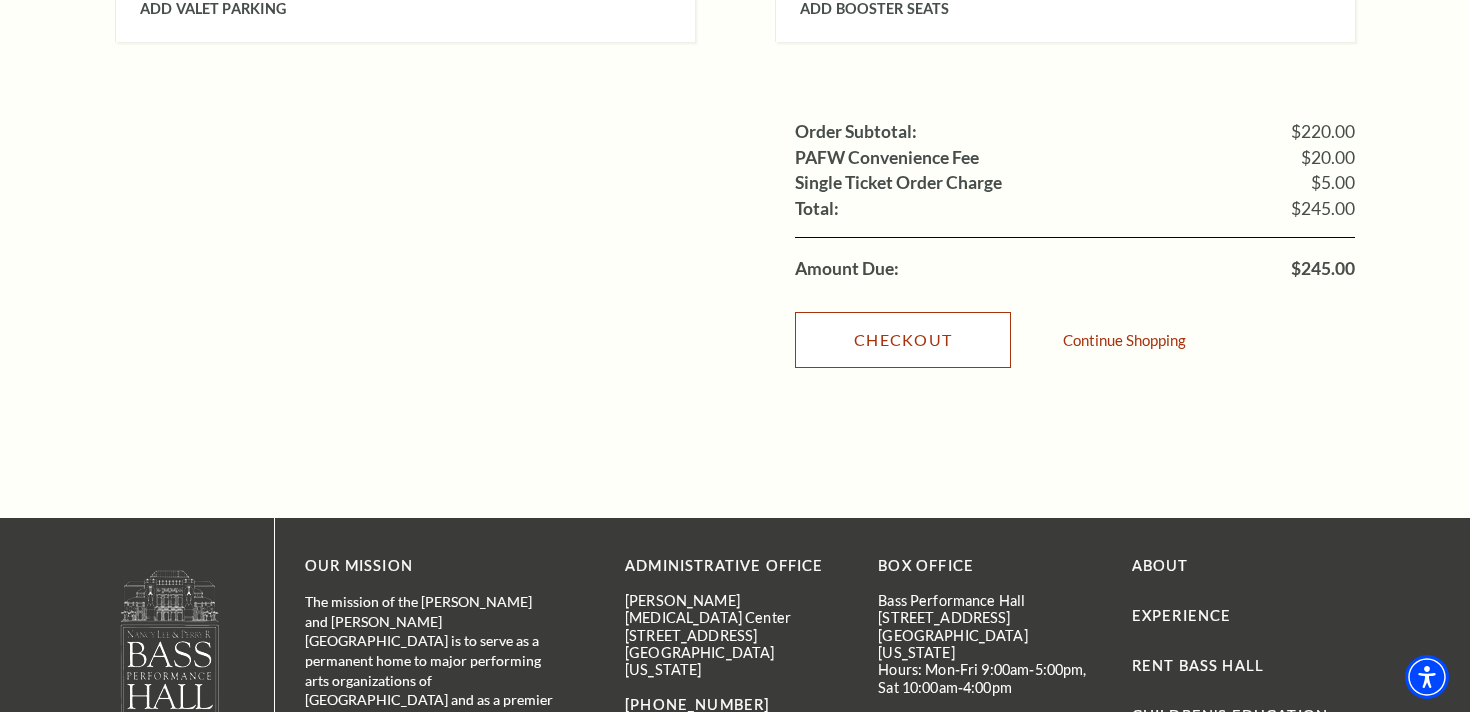 click on "Checkout" at bounding box center (903, 340) 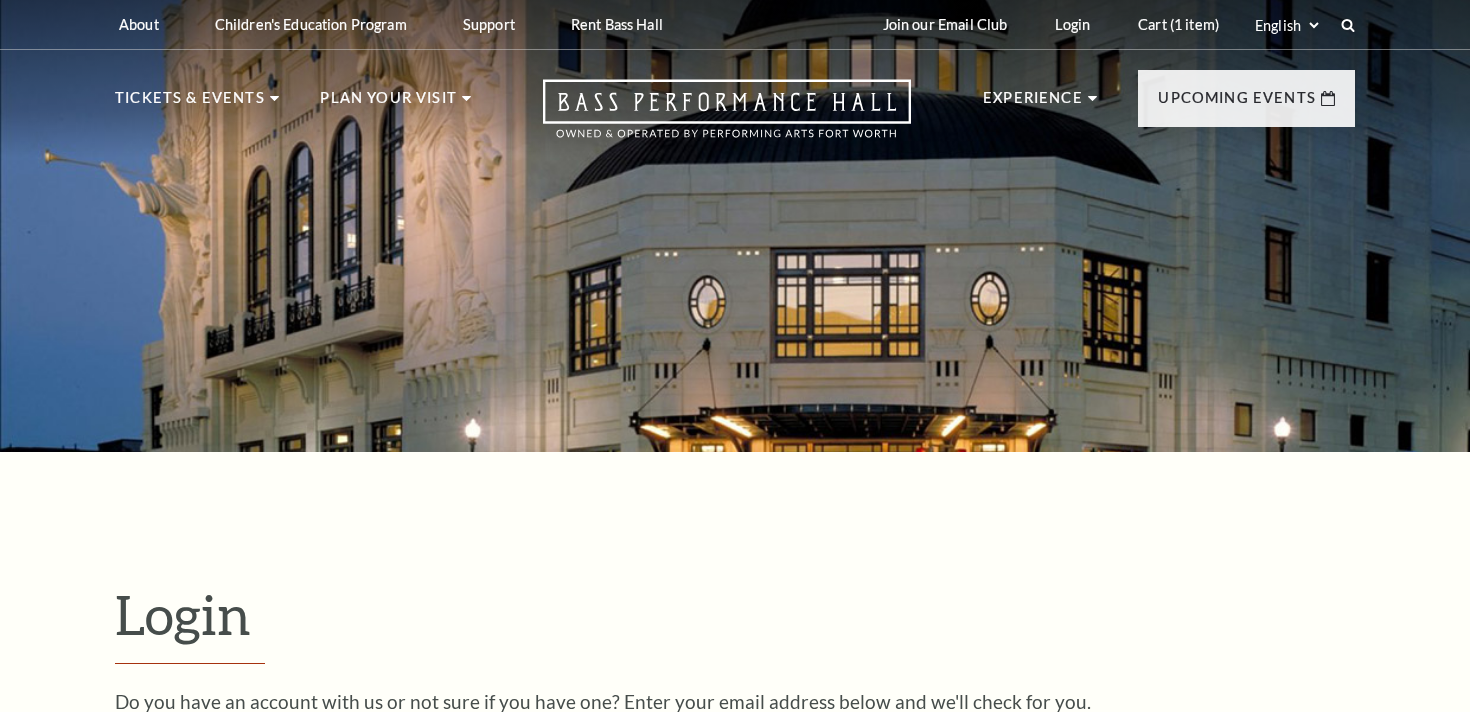 scroll, scrollTop: 467, scrollLeft: 0, axis: vertical 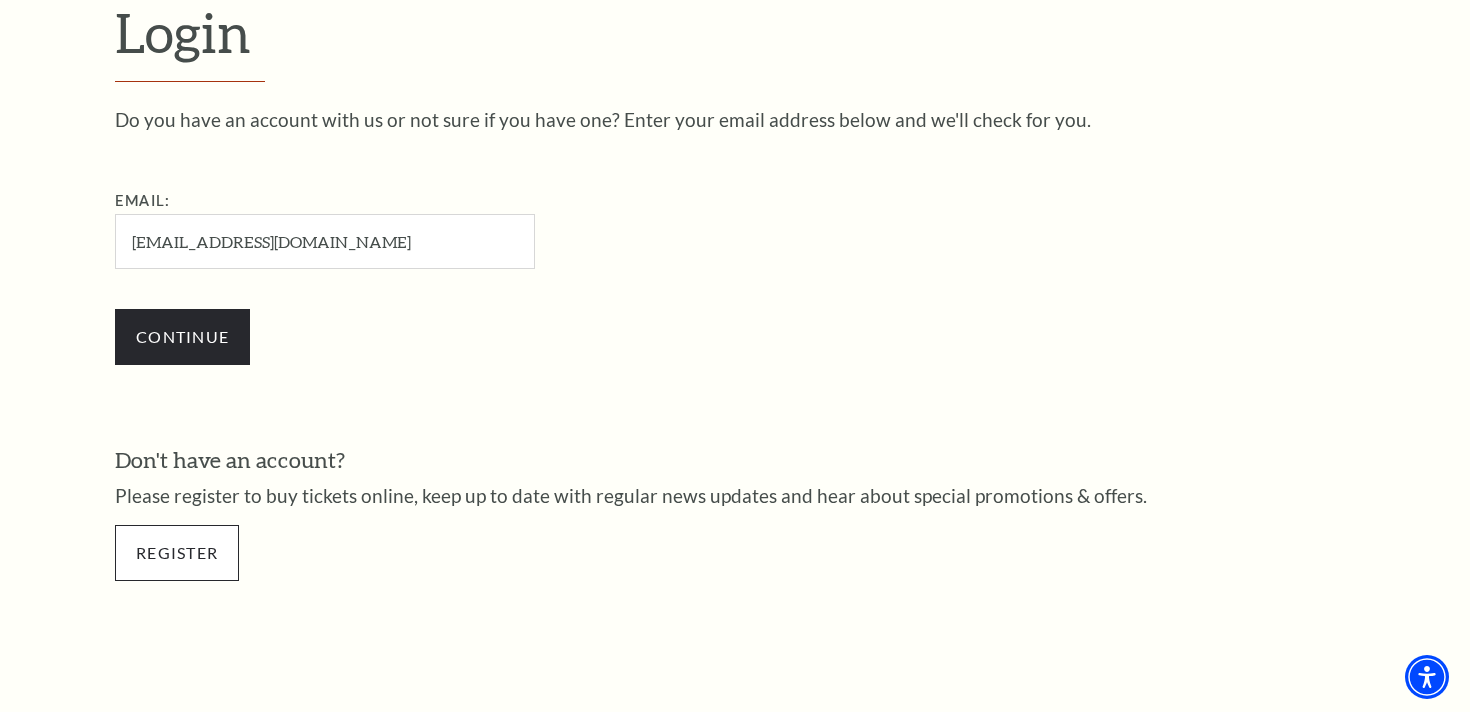 type on "jessicamwolff@gmail.com" 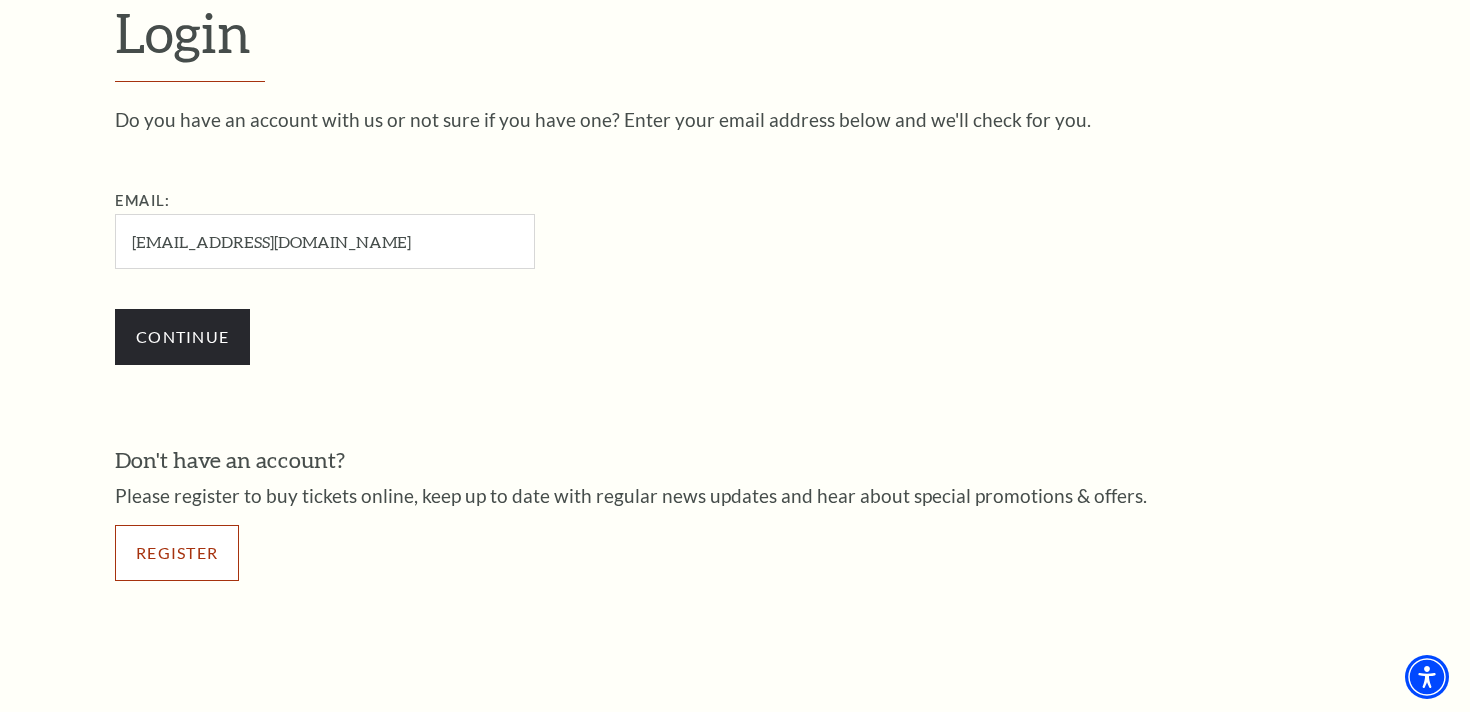 click on "Register" at bounding box center (177, 553) 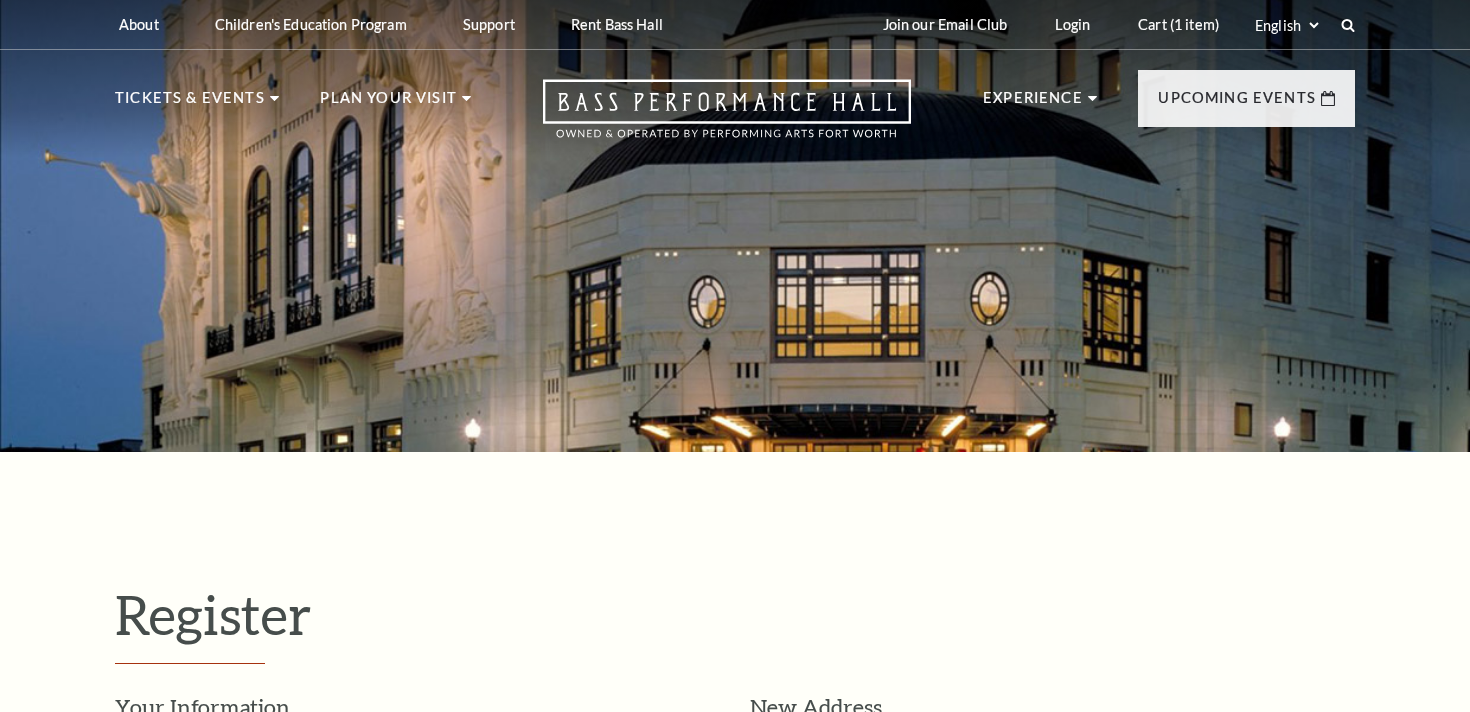 select on "1" 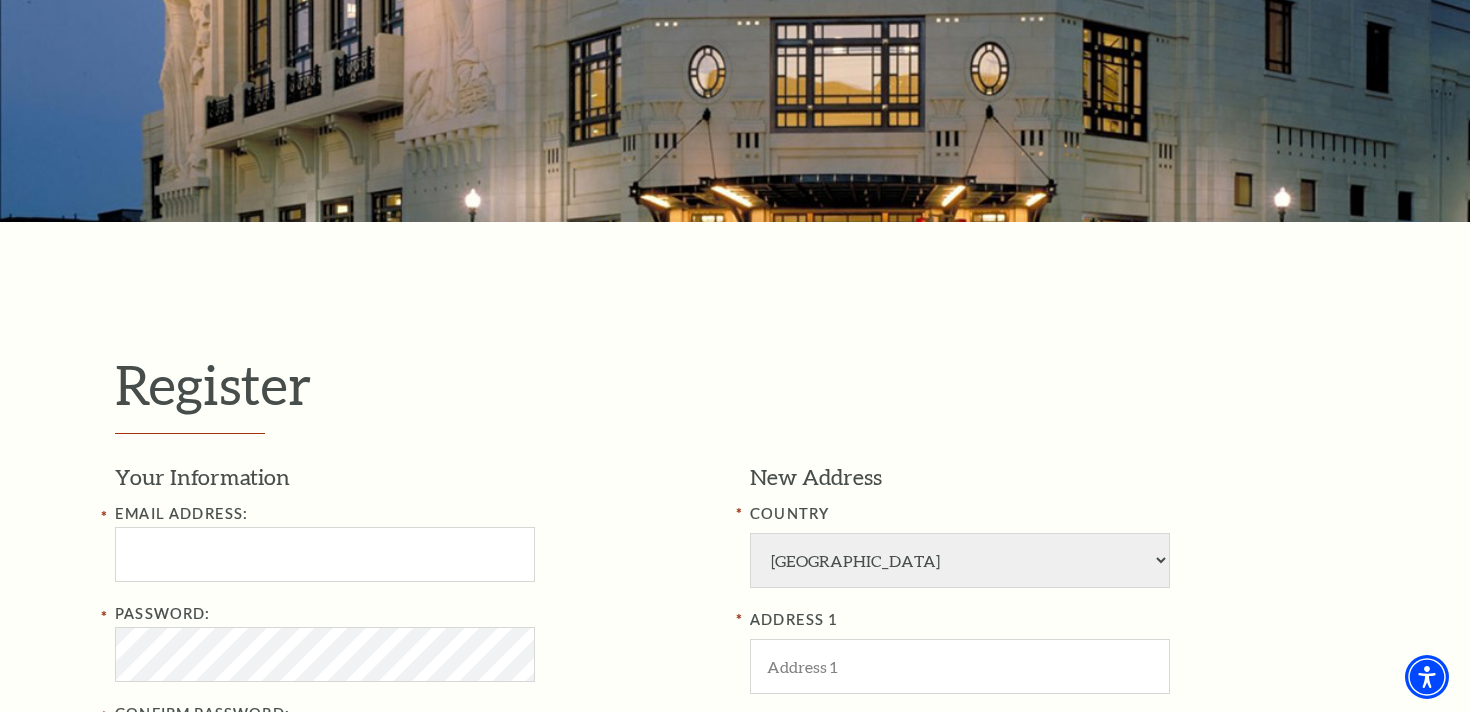 scroll, scrollTop: 234, scrollLeft: 0, axis: vertical 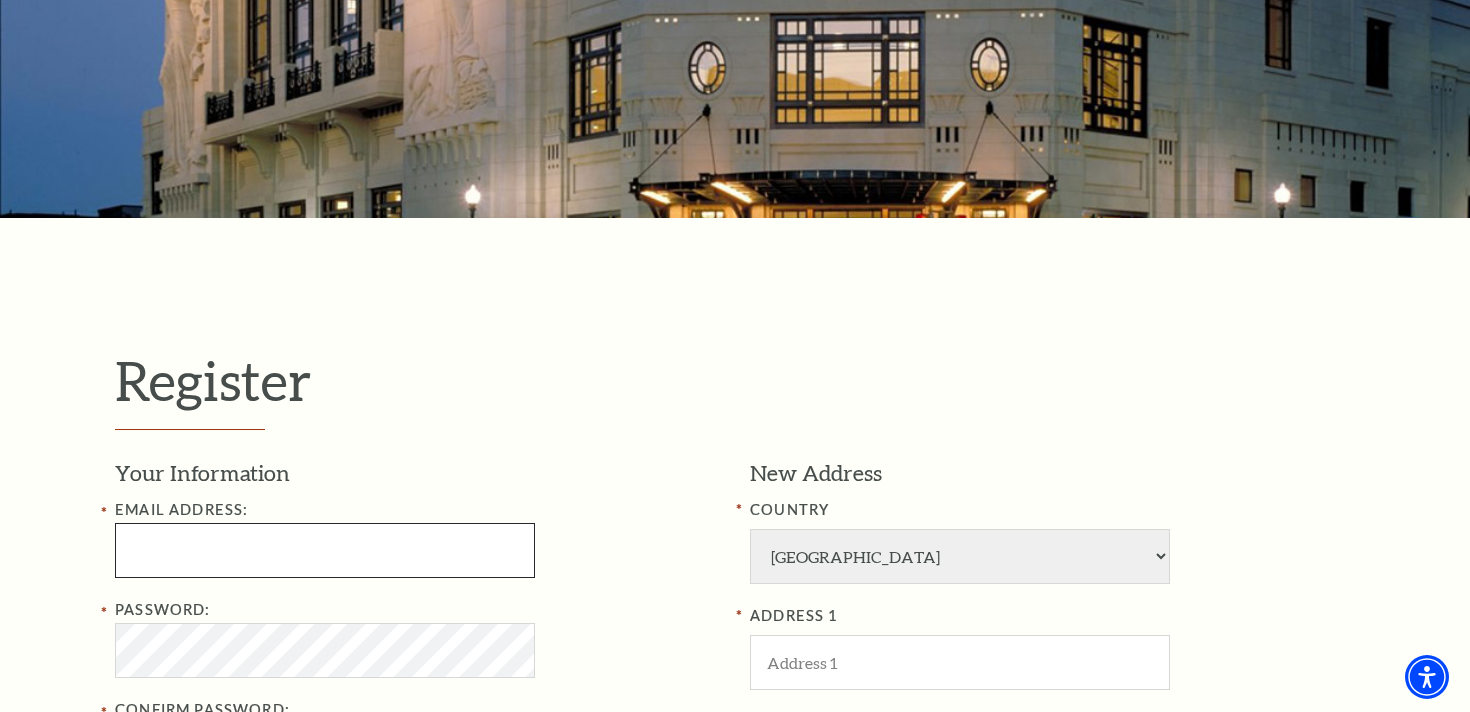 click at bounding box center (325, 550) 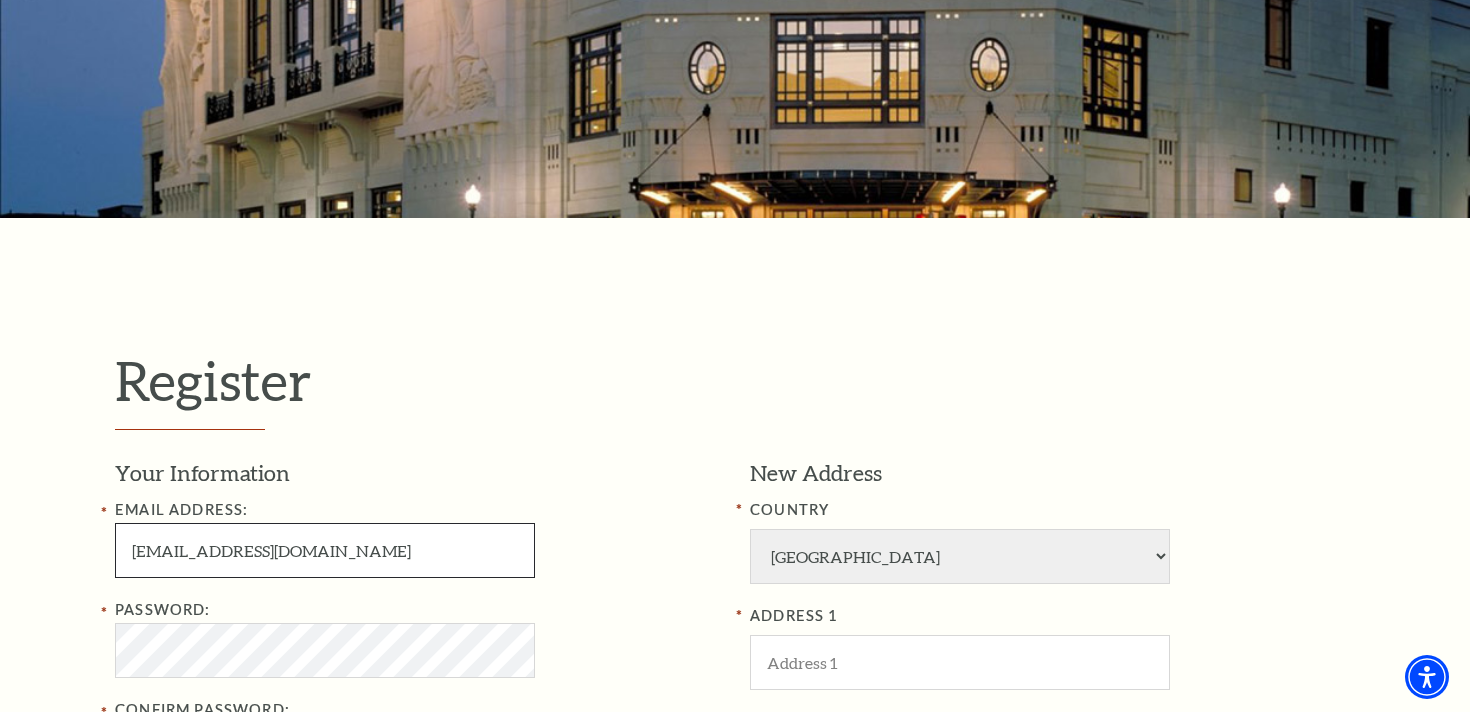 type on "jessicamwolff@gmail.com" 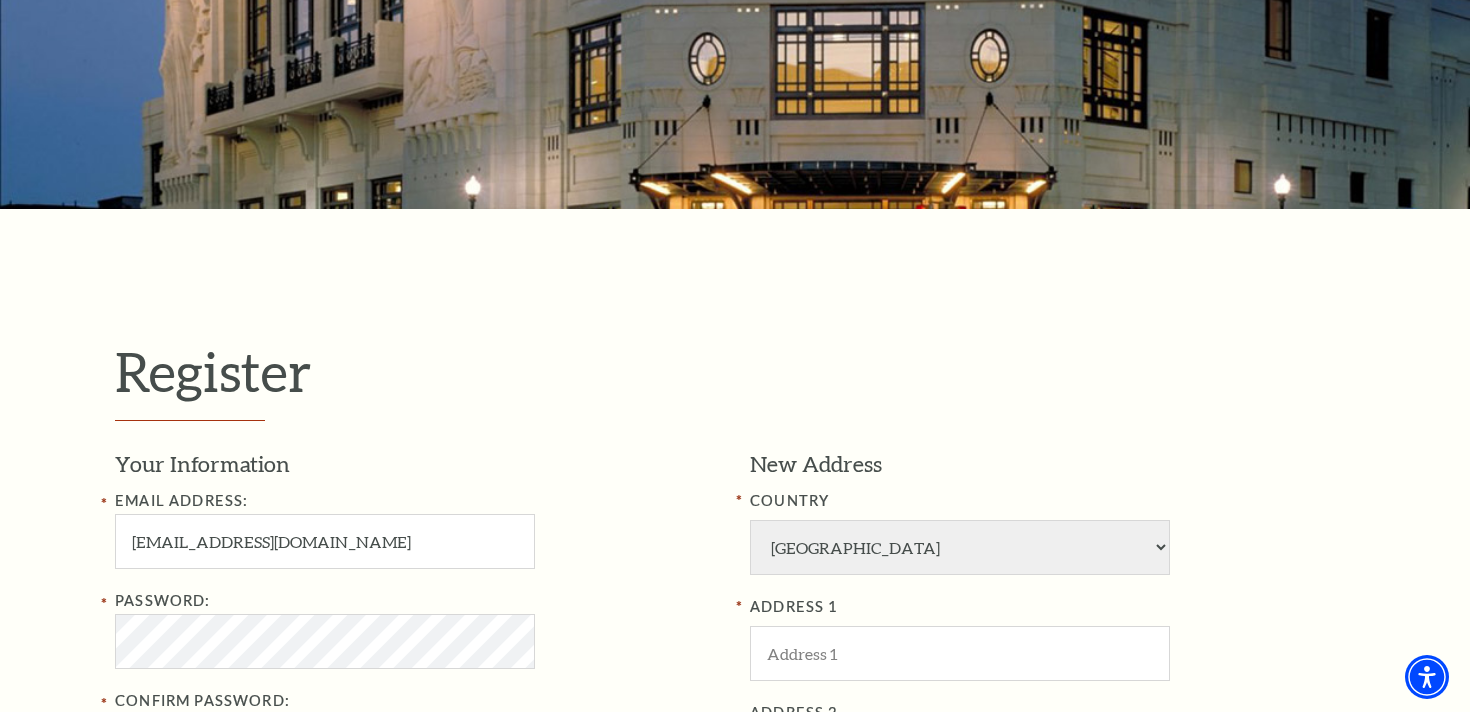 scroll, scrollTop: 620, scrollLeft: 0, axis: vertical 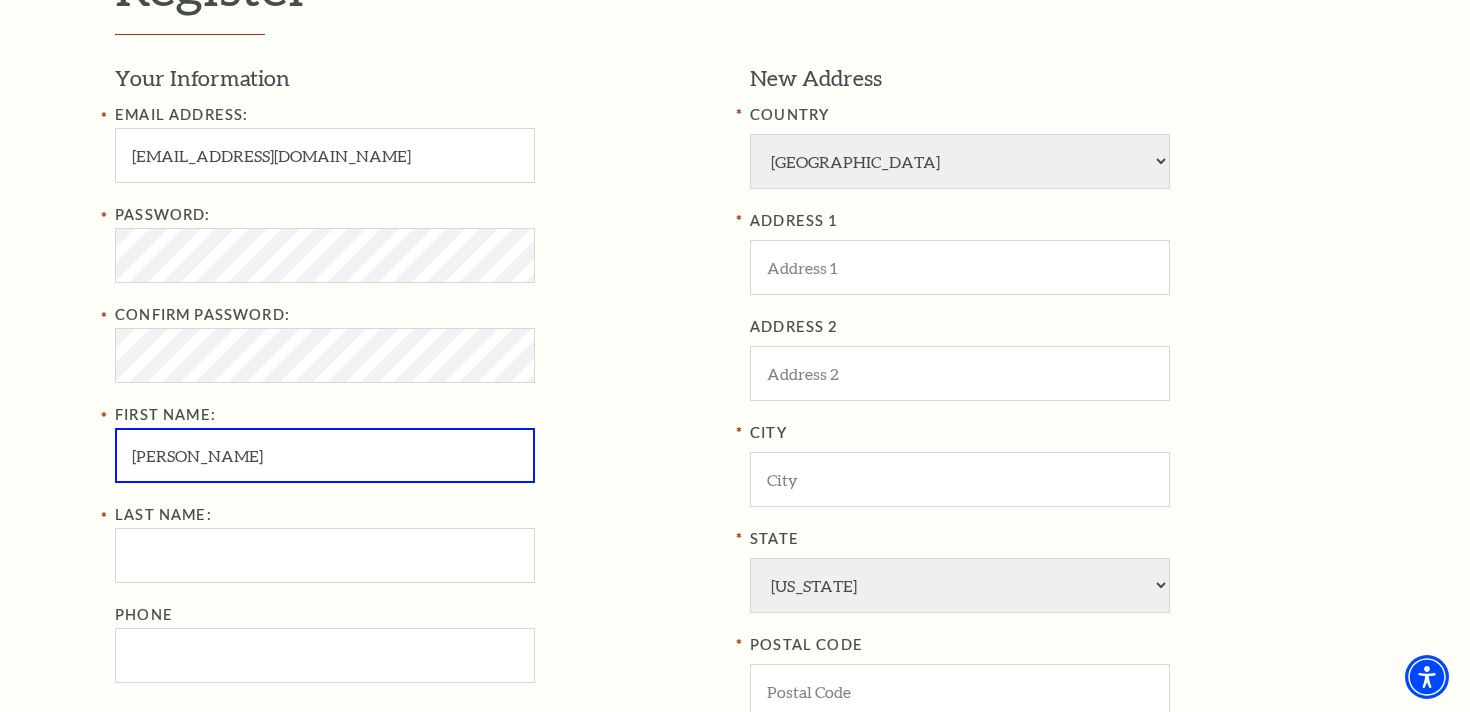 type on "Jessica" 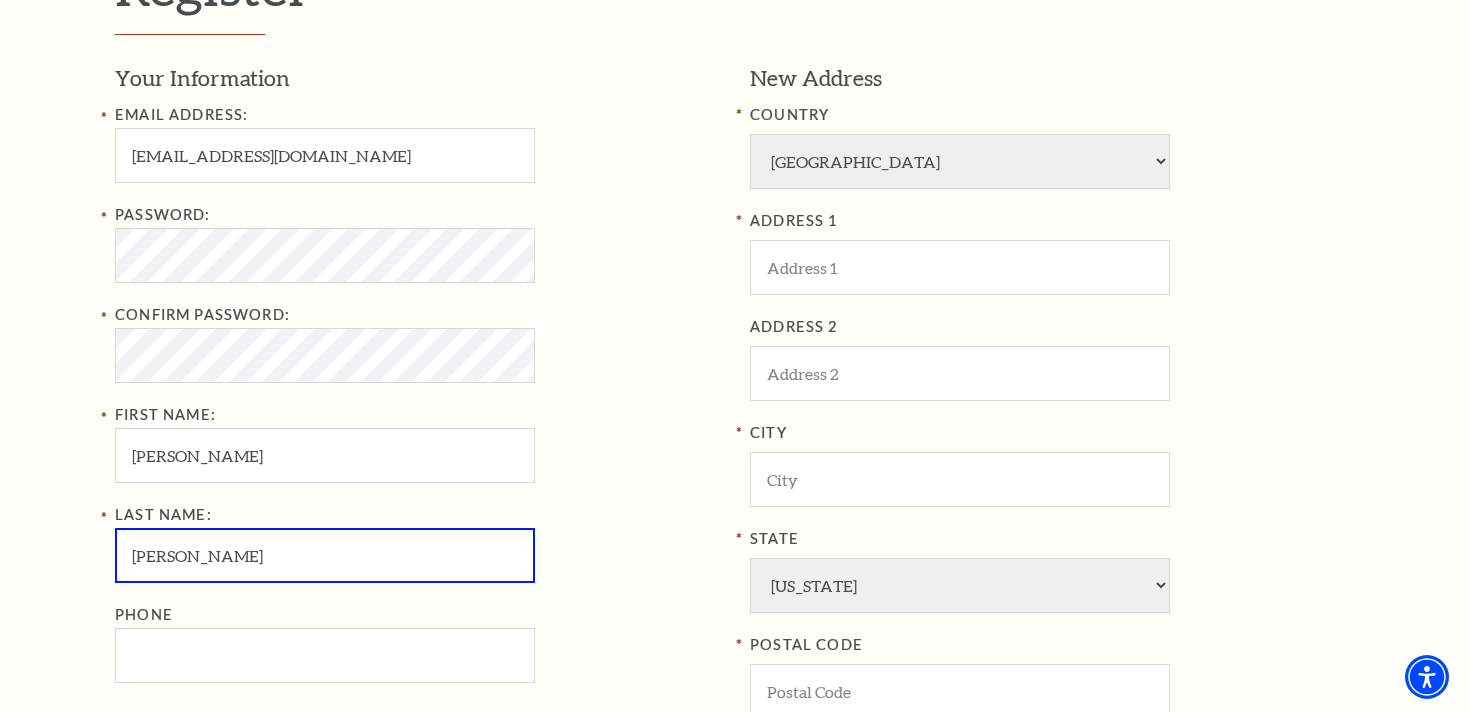 type on "Wolff" 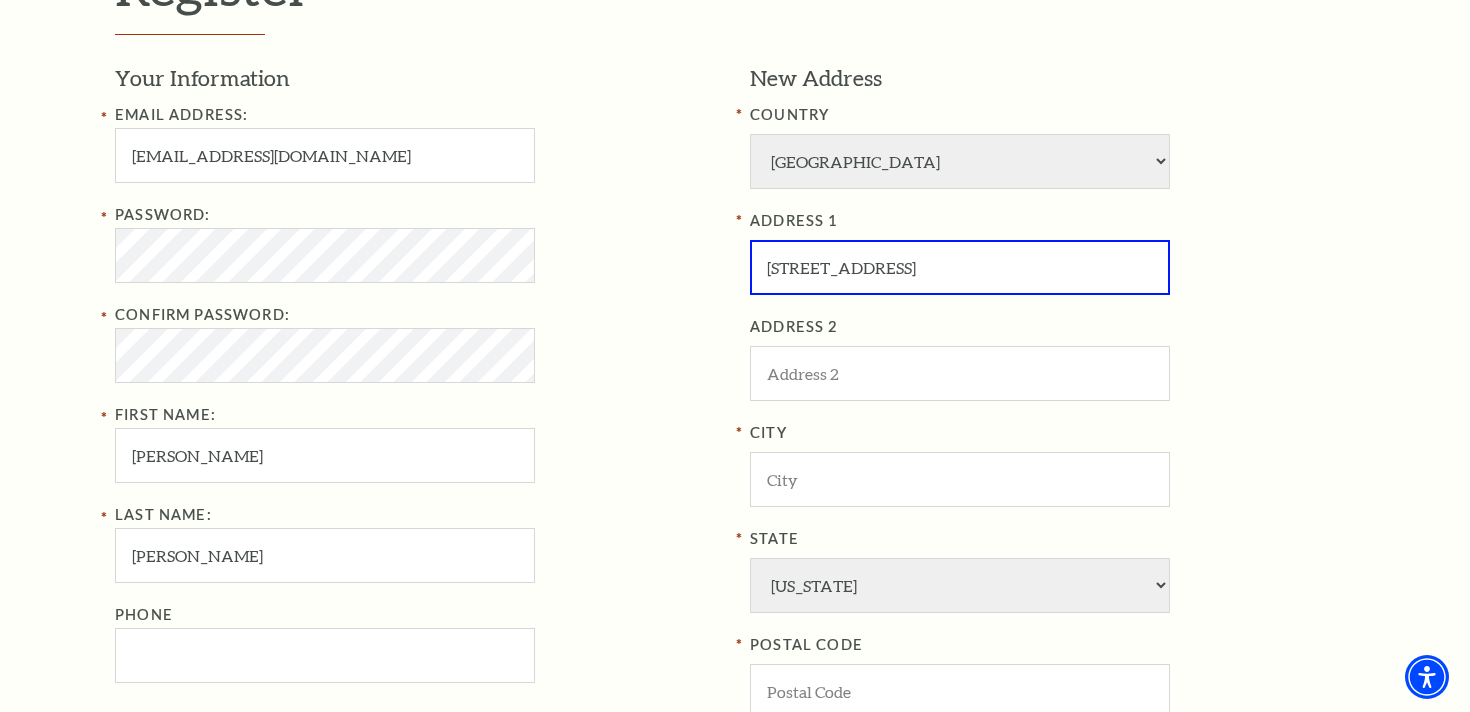 type on "2805 Lawndale Dr" 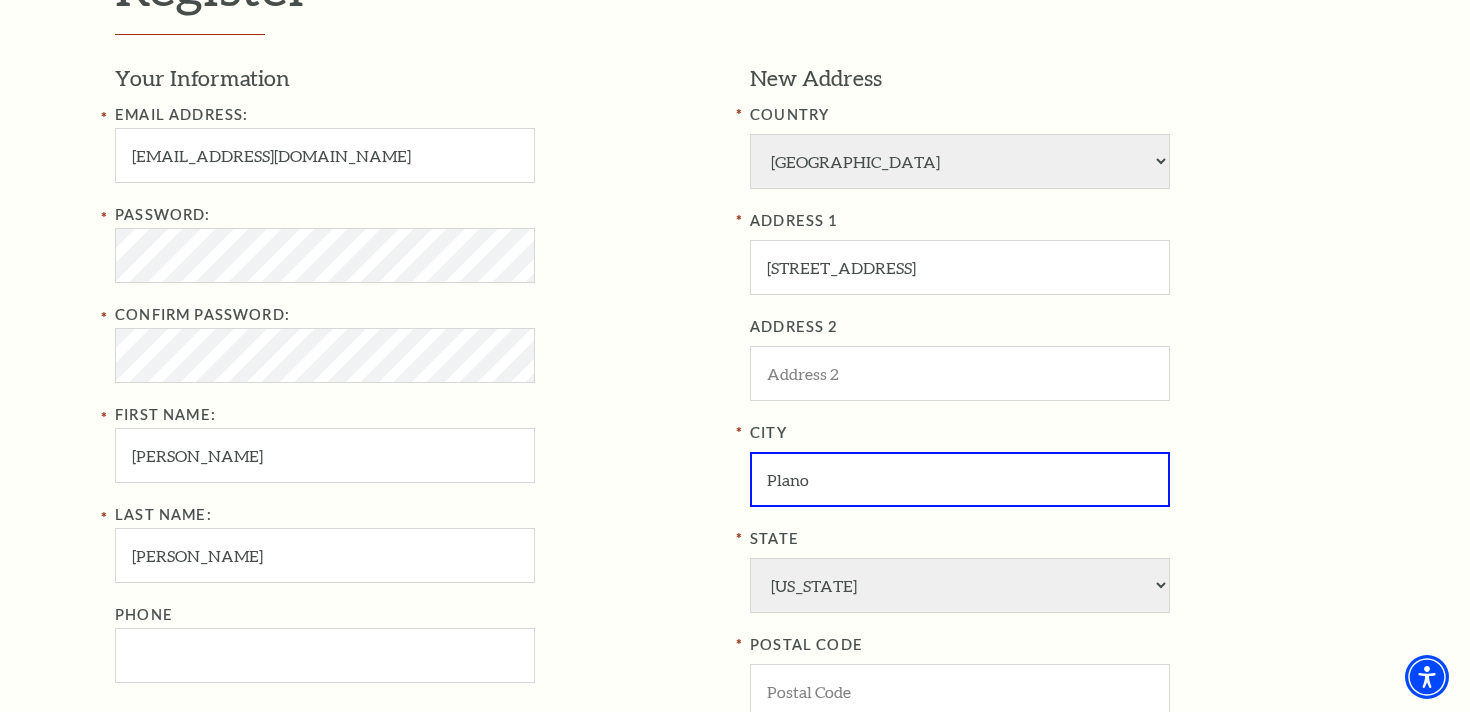 type on "Plano" 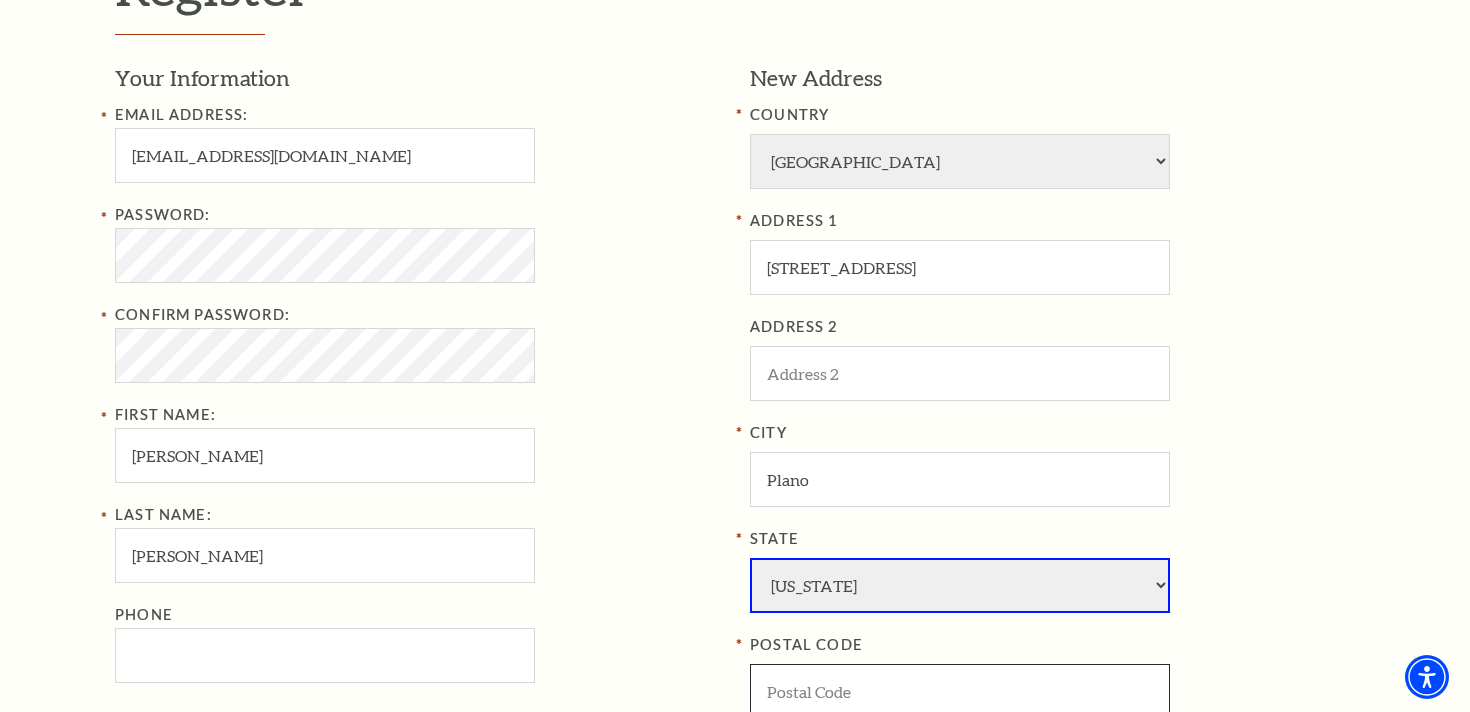 scroll, scrollTop: 628, scrollLeft: 0, axis: vertical 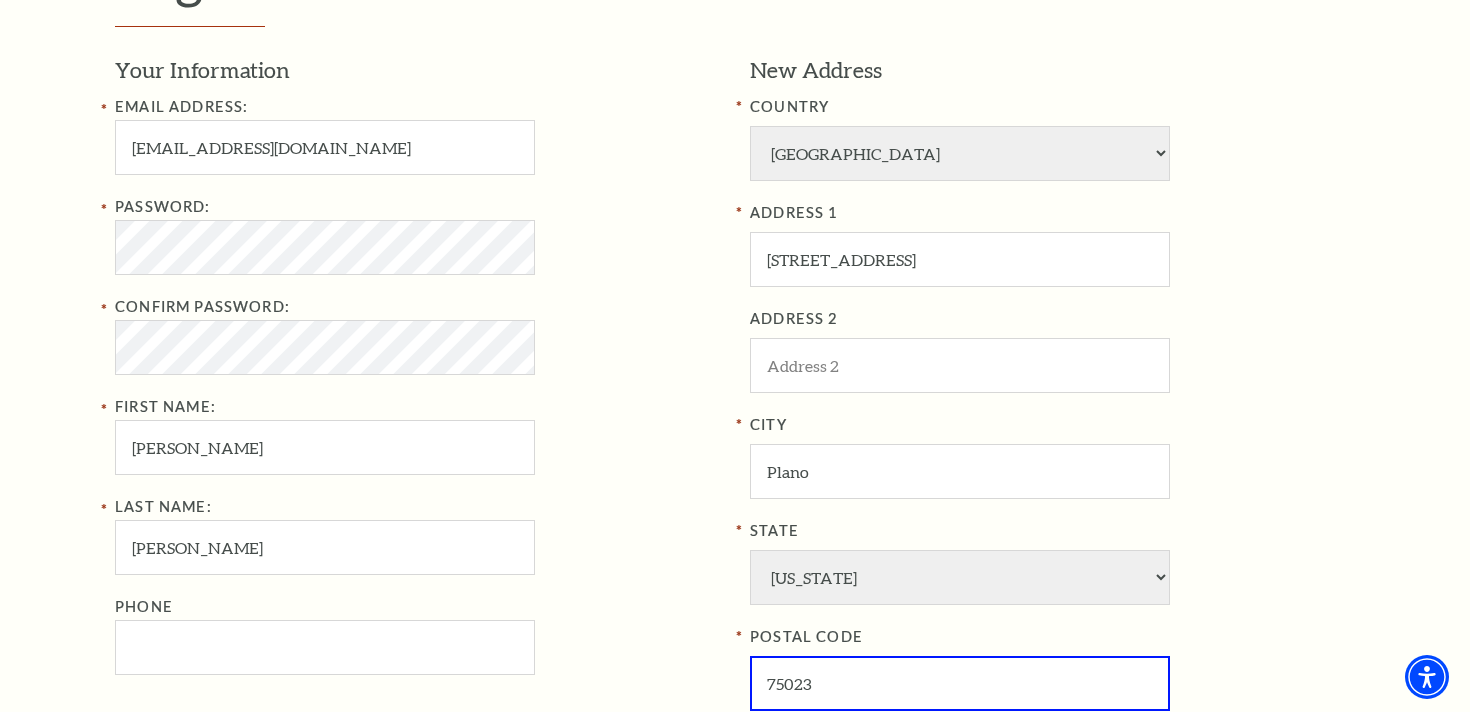 type on "75023" 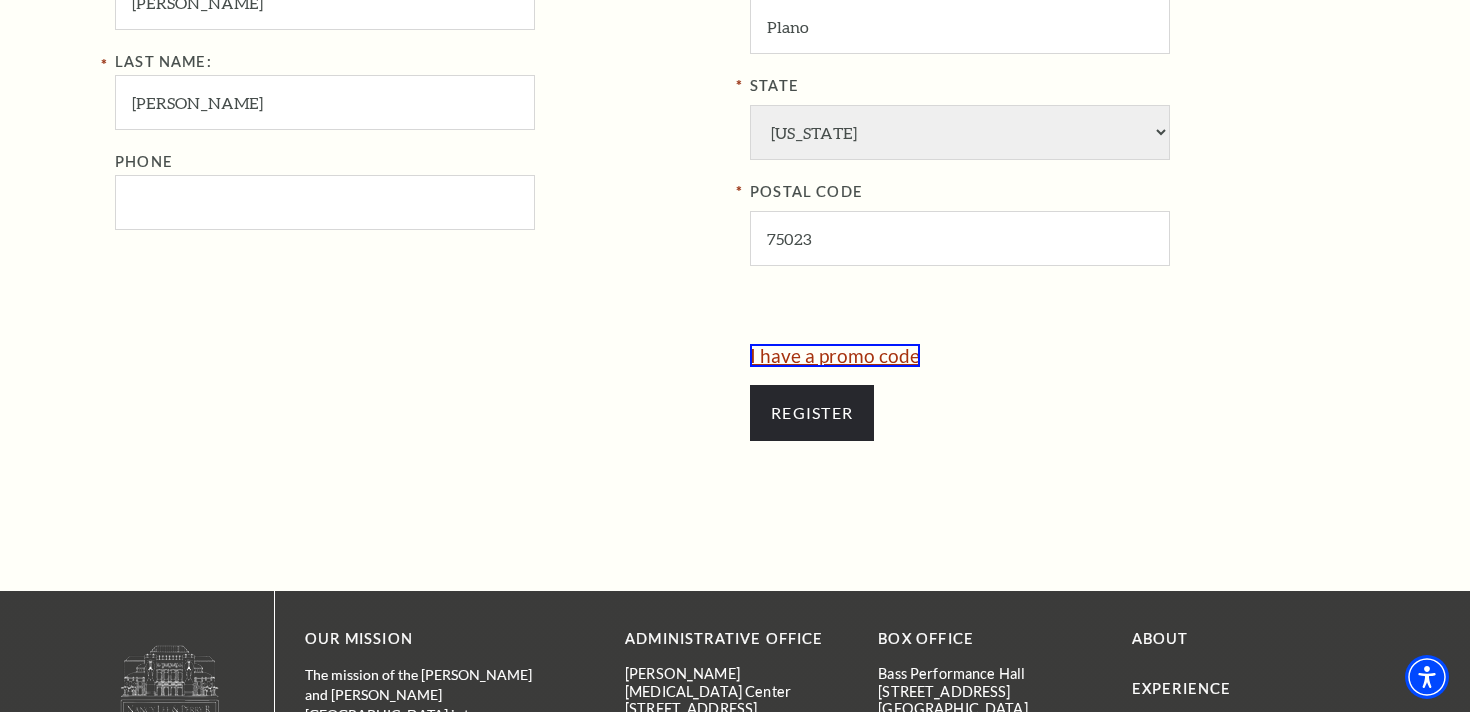 click on "I have a promo code" at bounding box center [835, 355] 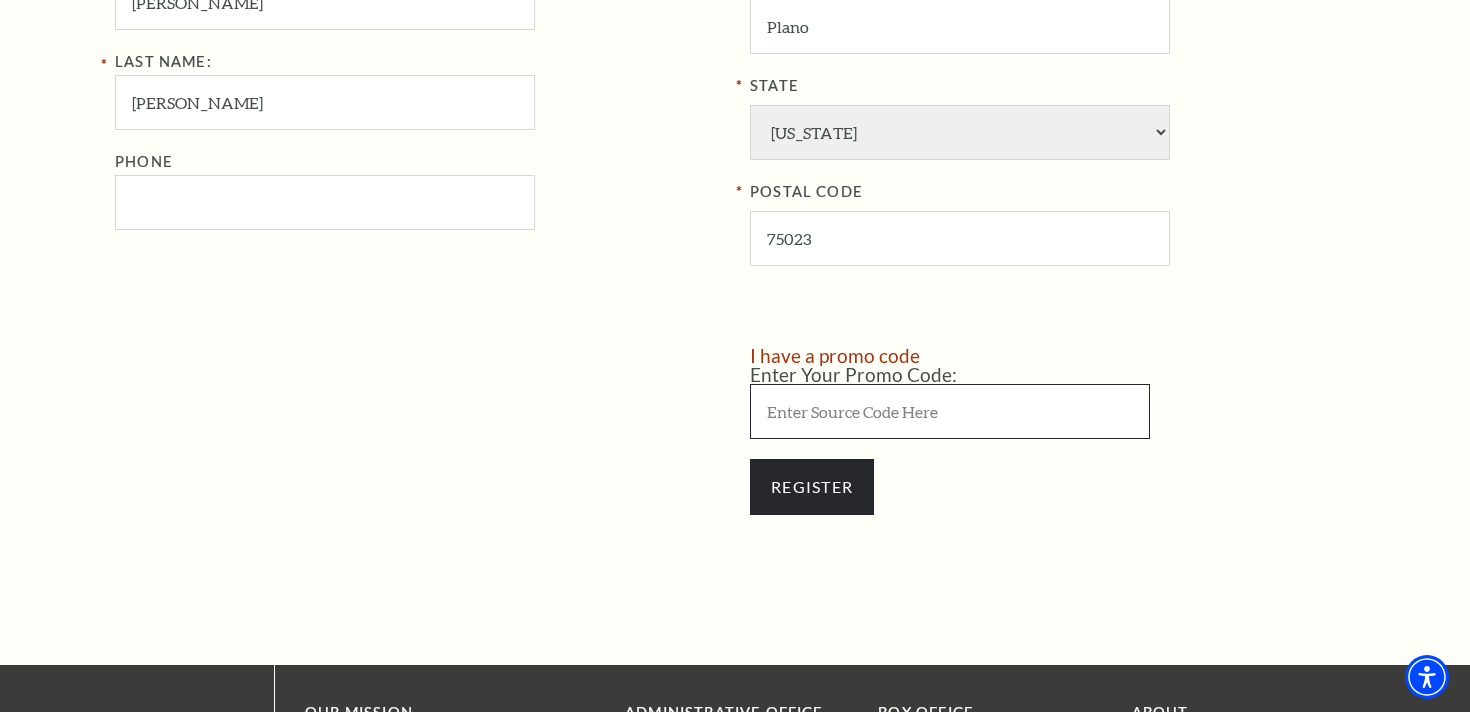 click at bounding box center (950, 411) 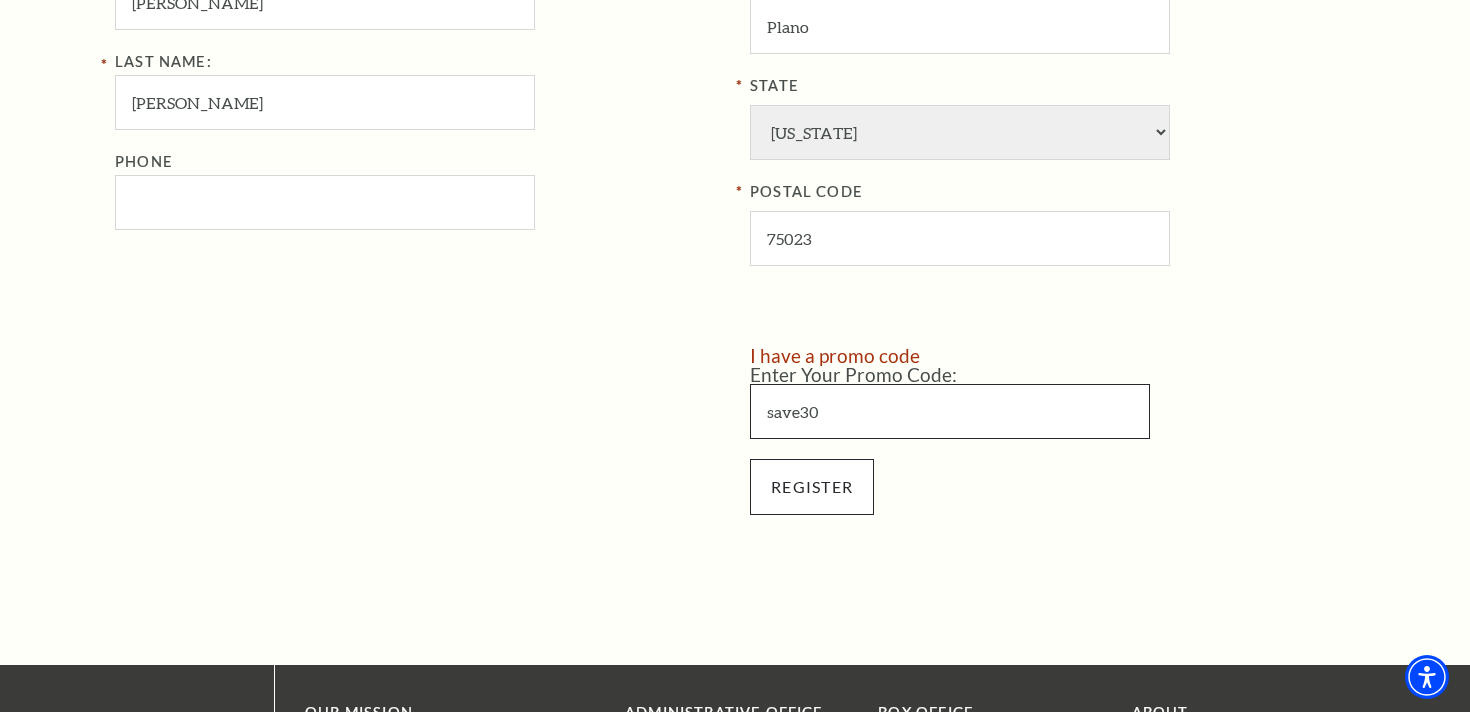 type on "save30" 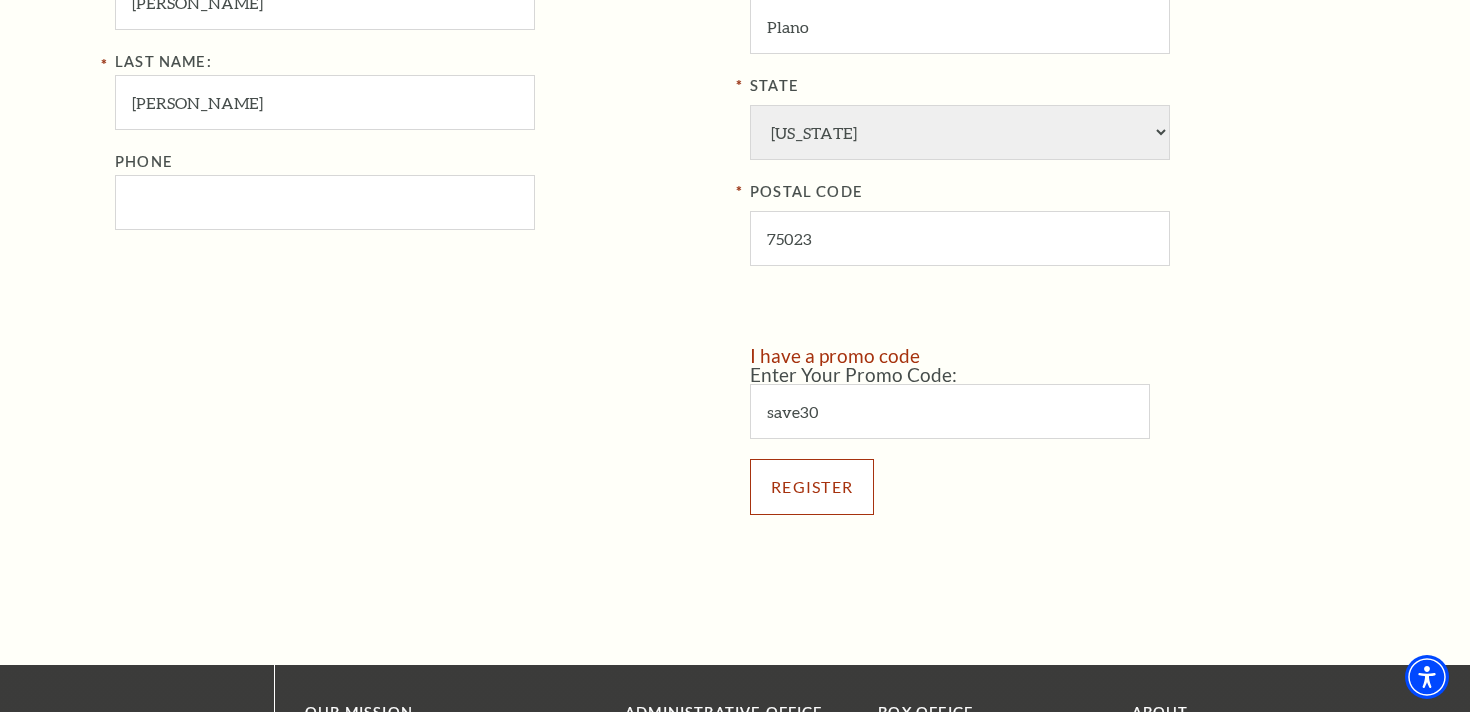 click on "Register" at bounding box center (812, 487) 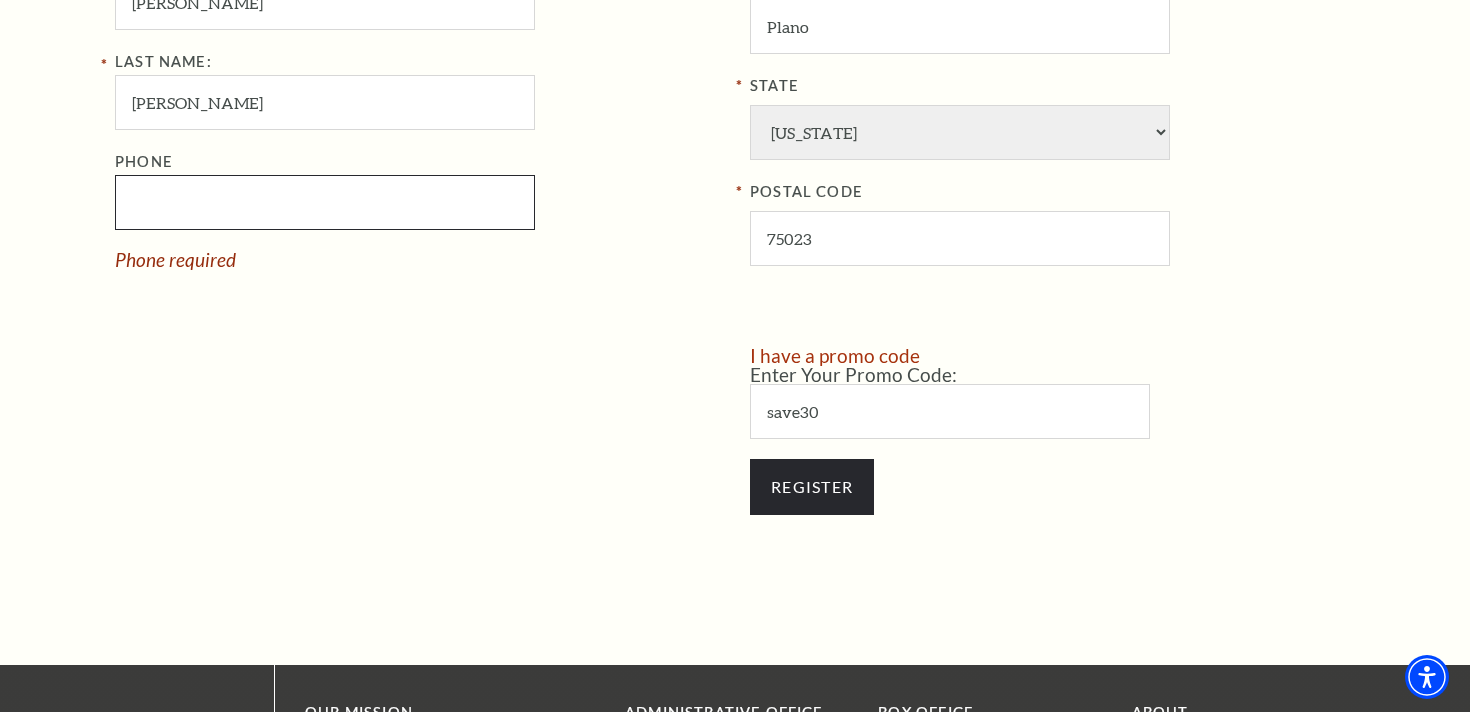 click on "Phone" at bounding box center (325, 202) 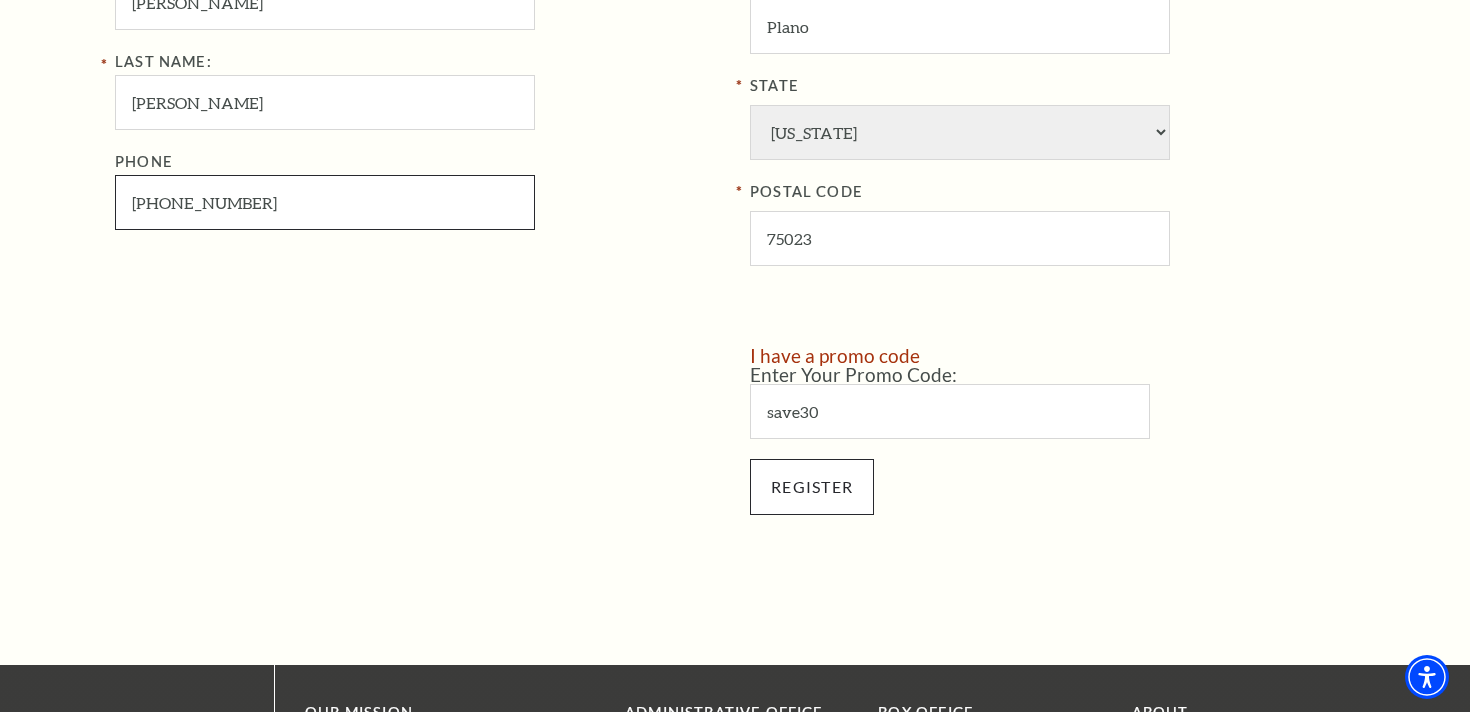 type on "214-641-2872" 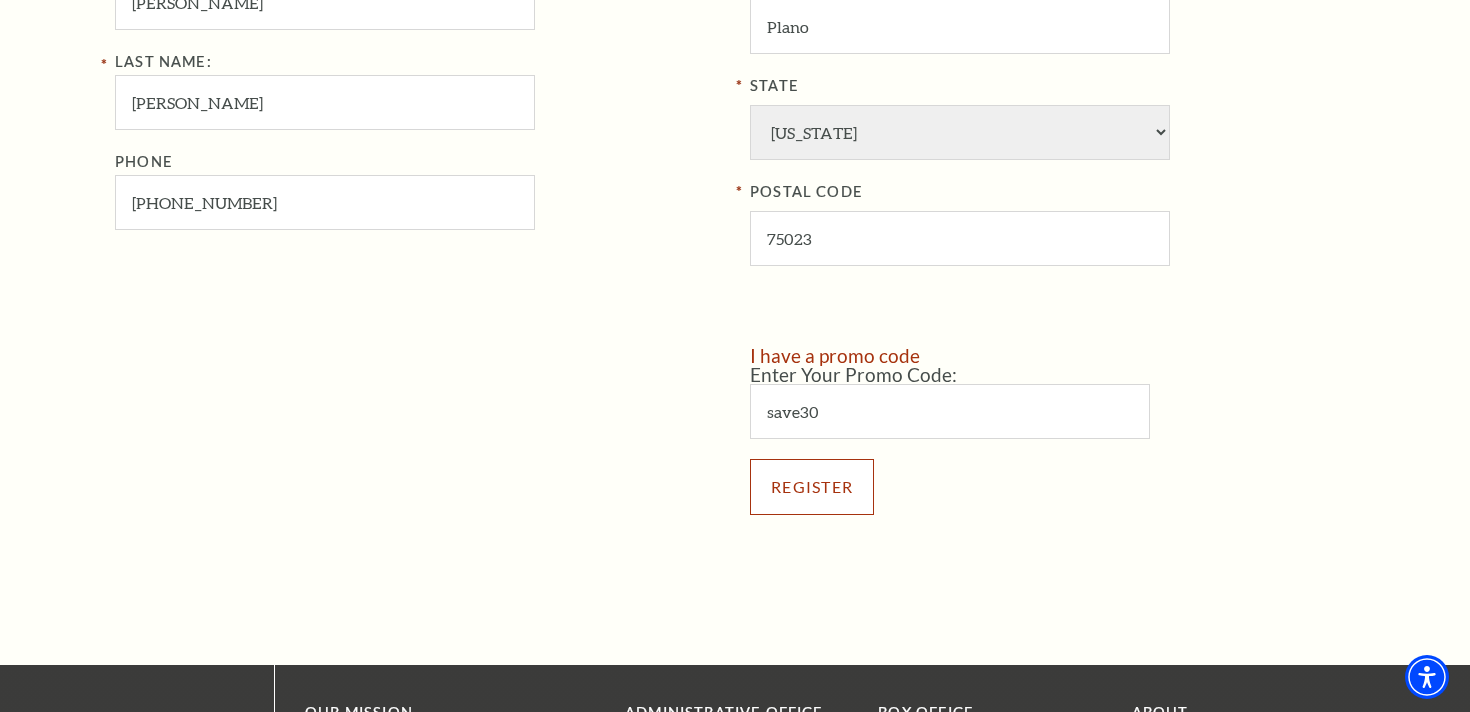 click on "Register" at bounding box center (812, 487) 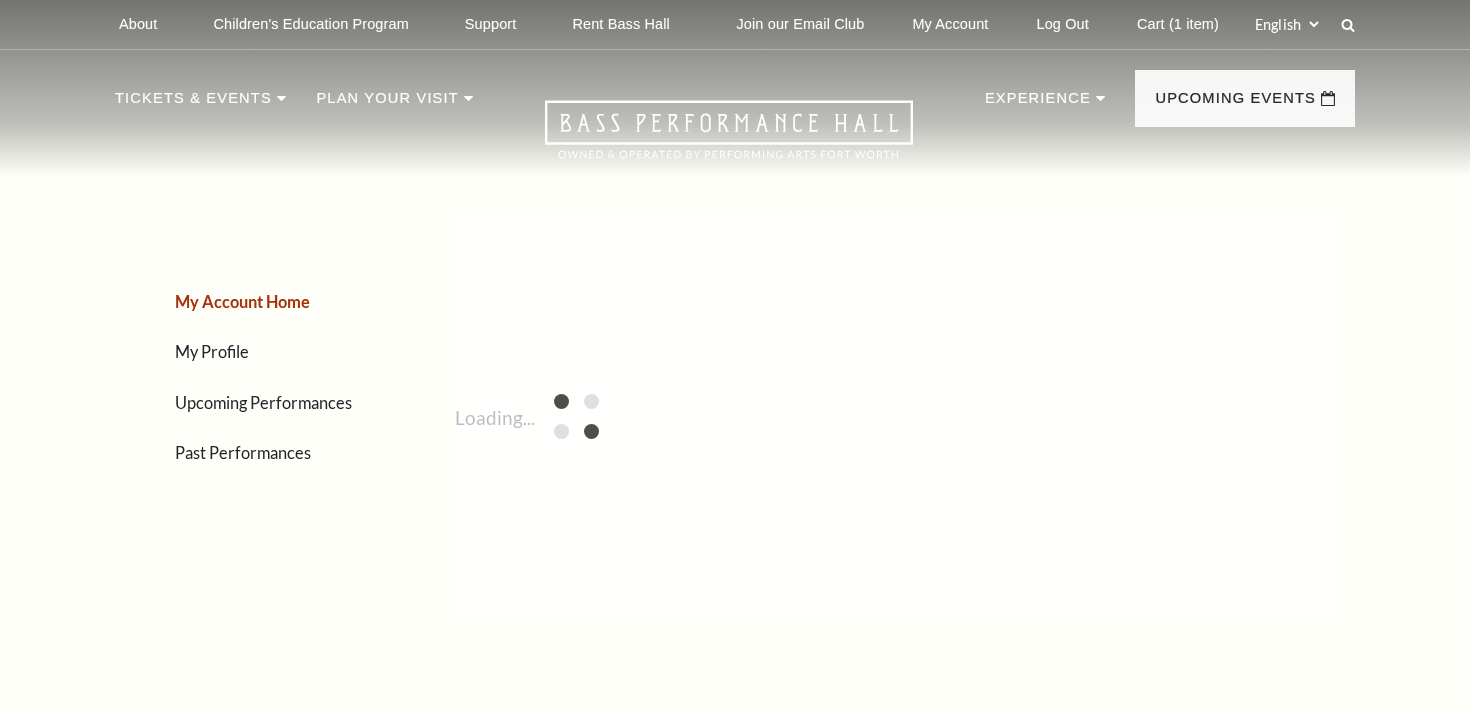 scroll, scrollTop: 0, scrollLeft: 0, axis: both 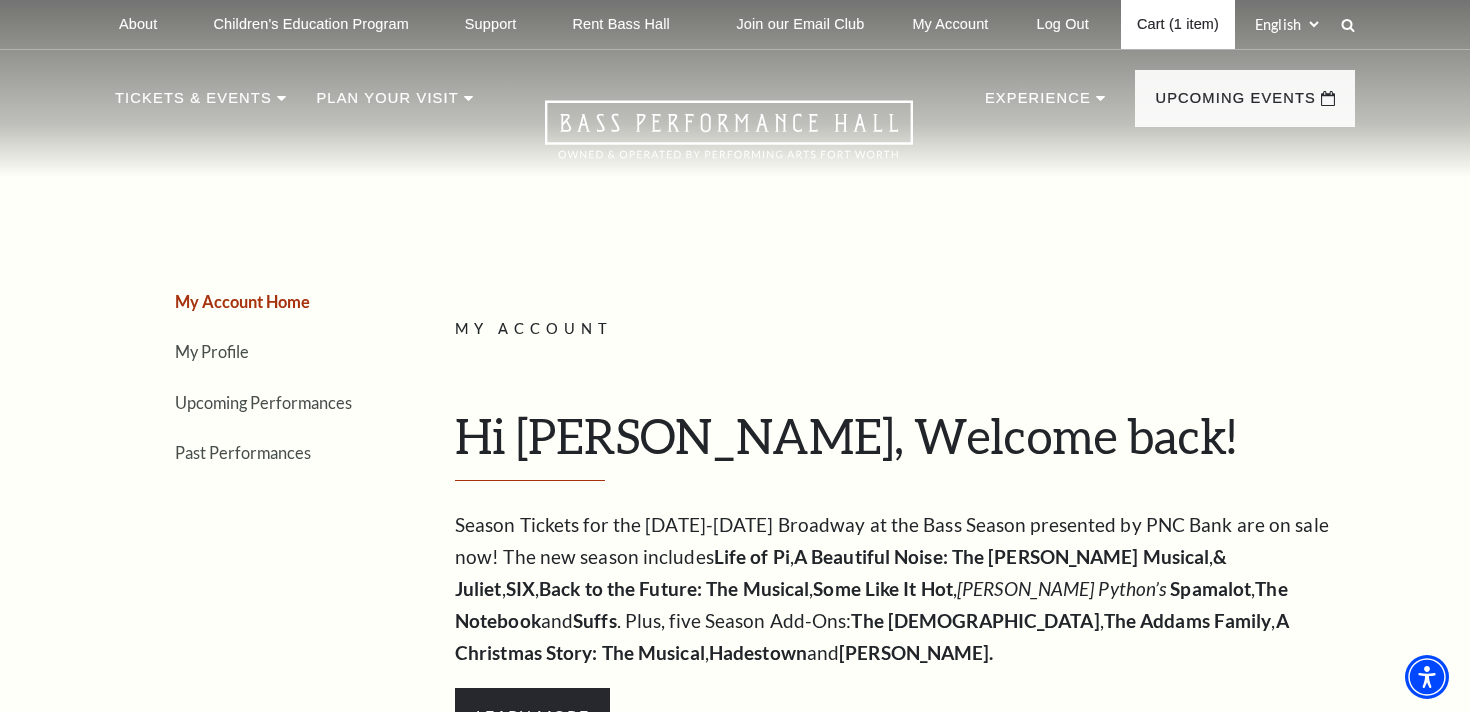 click on "Cart (1 item)" at bounding box center (1178, 24) 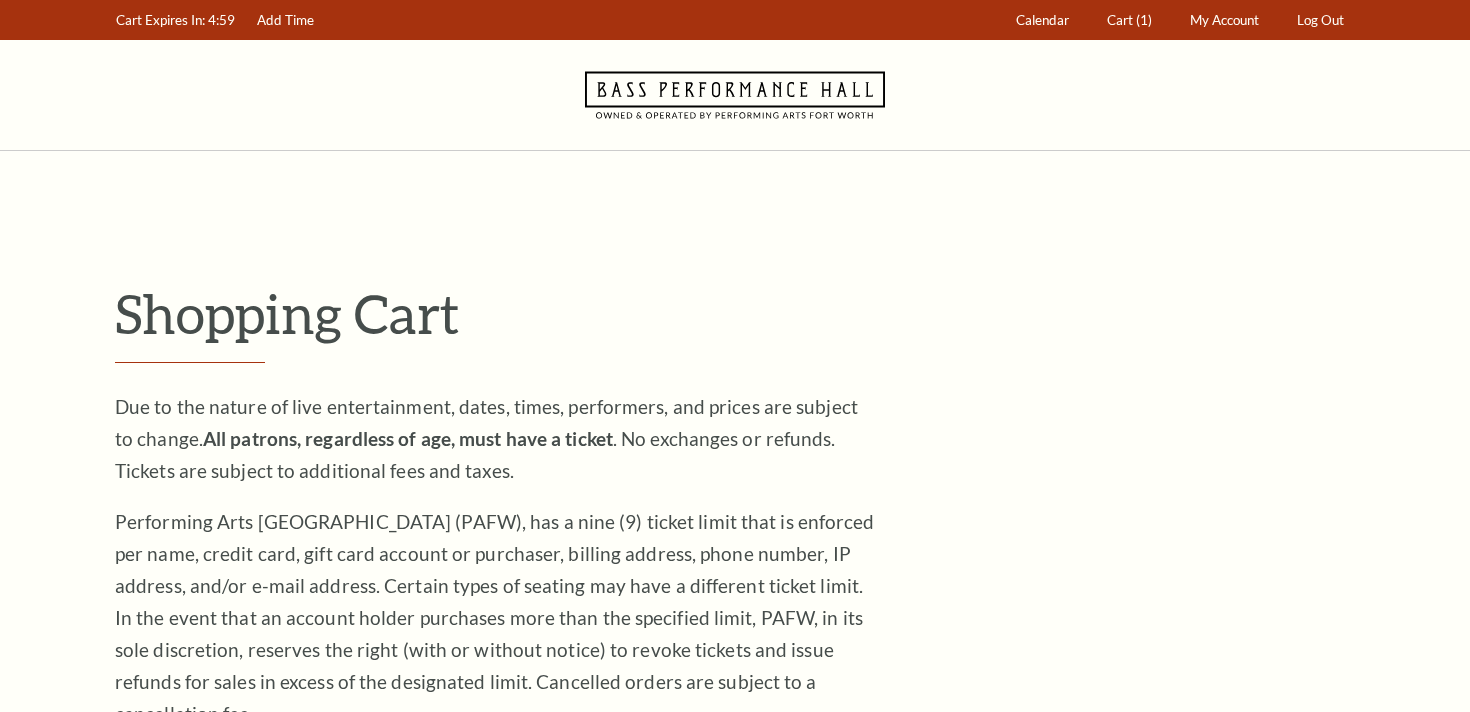 scroll, scrollTop: 0, scrollLeft: 0, axis: both 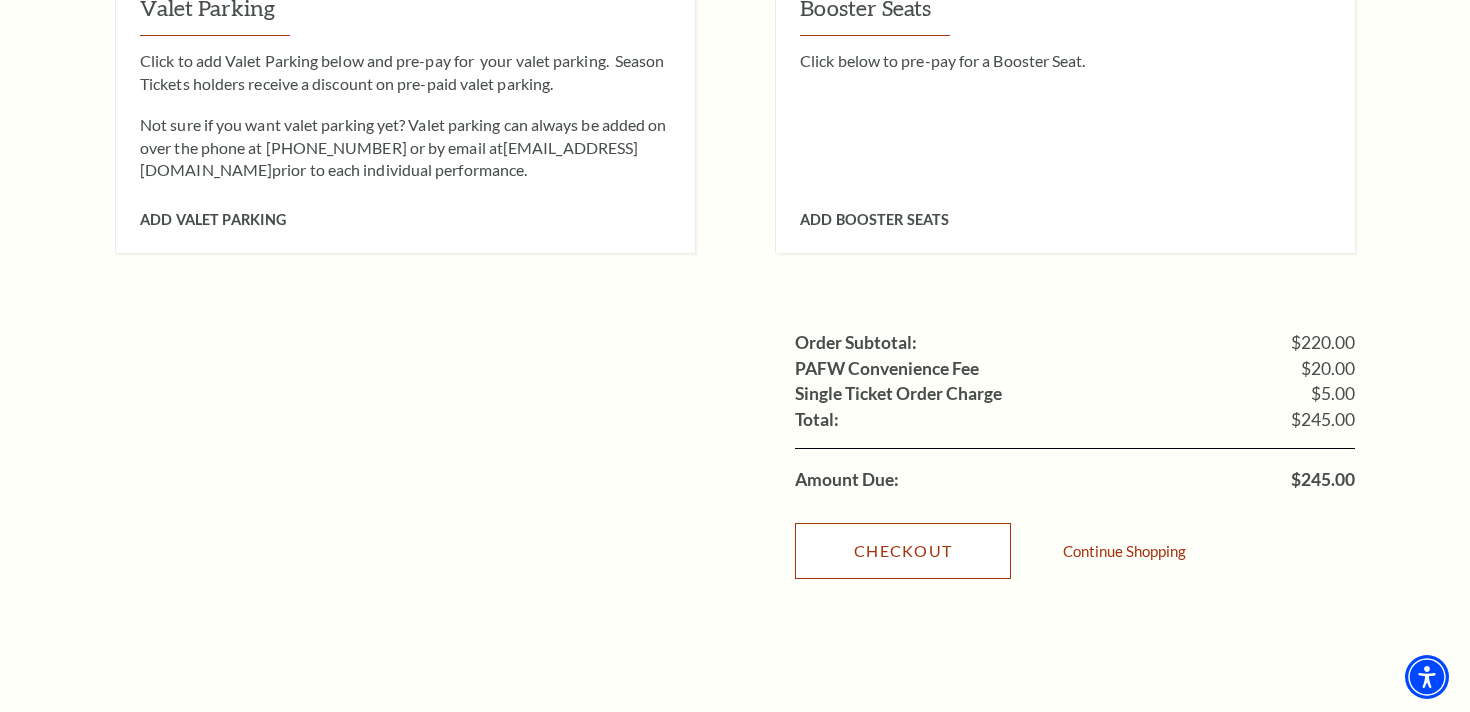 click on "Checkout" at bounding box center (903, 551) 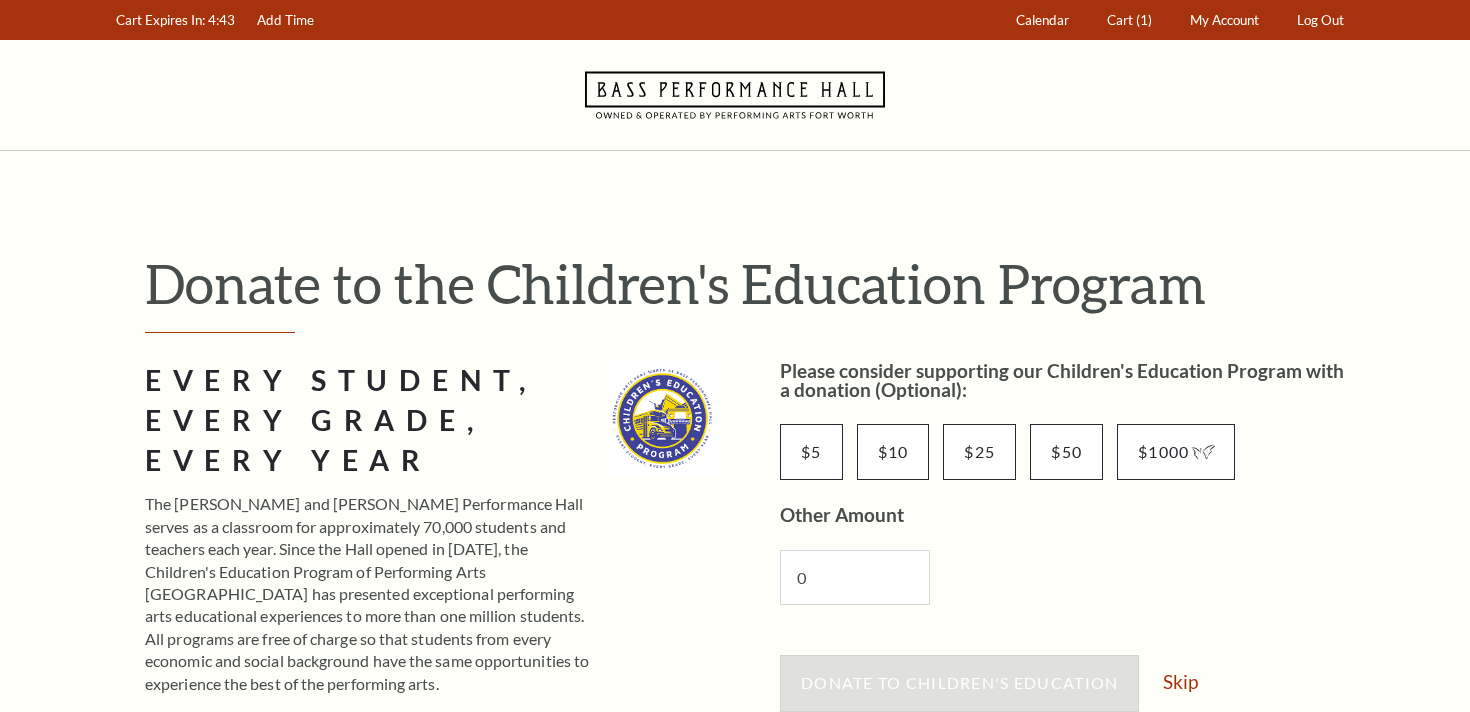 scroll, scrollTop: 0, scrollLeft: 0, axis: both 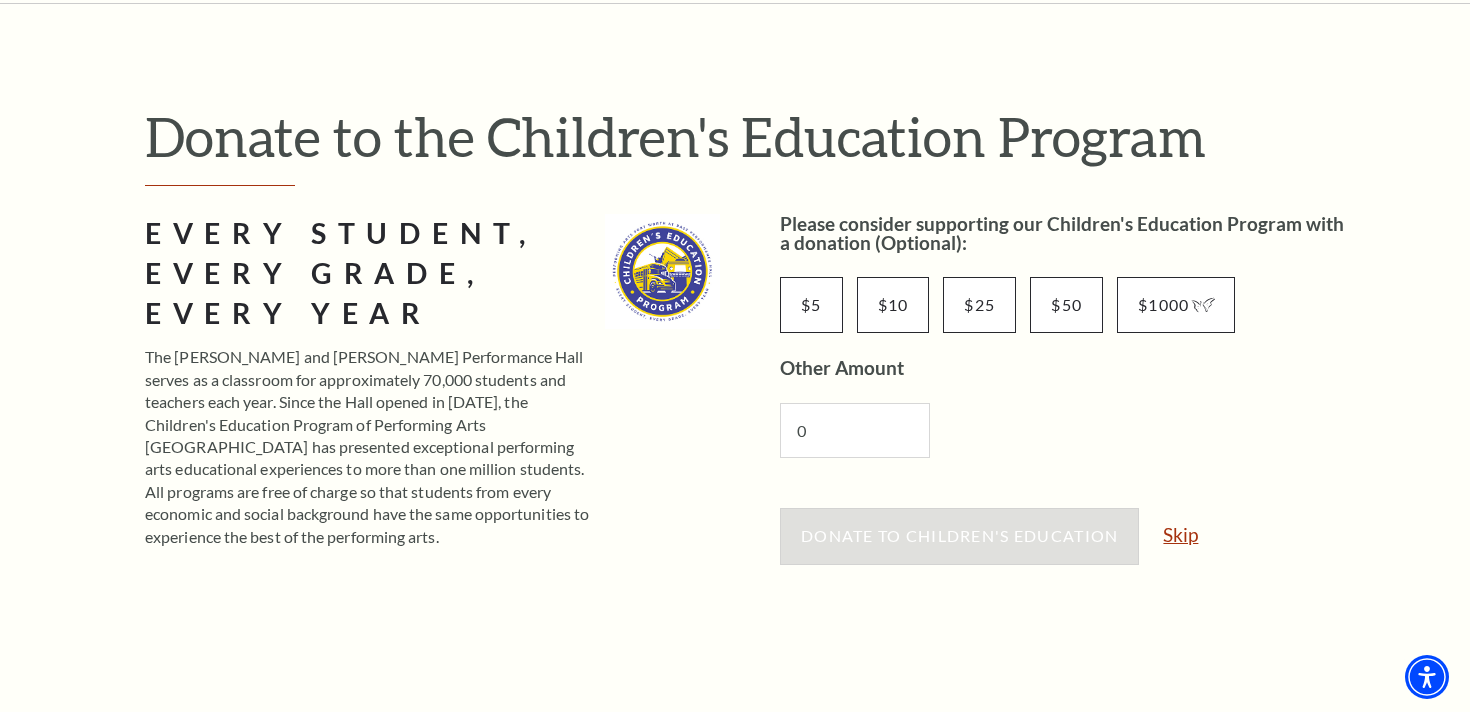 click on "Skip" at bounding box center [1180, 534] 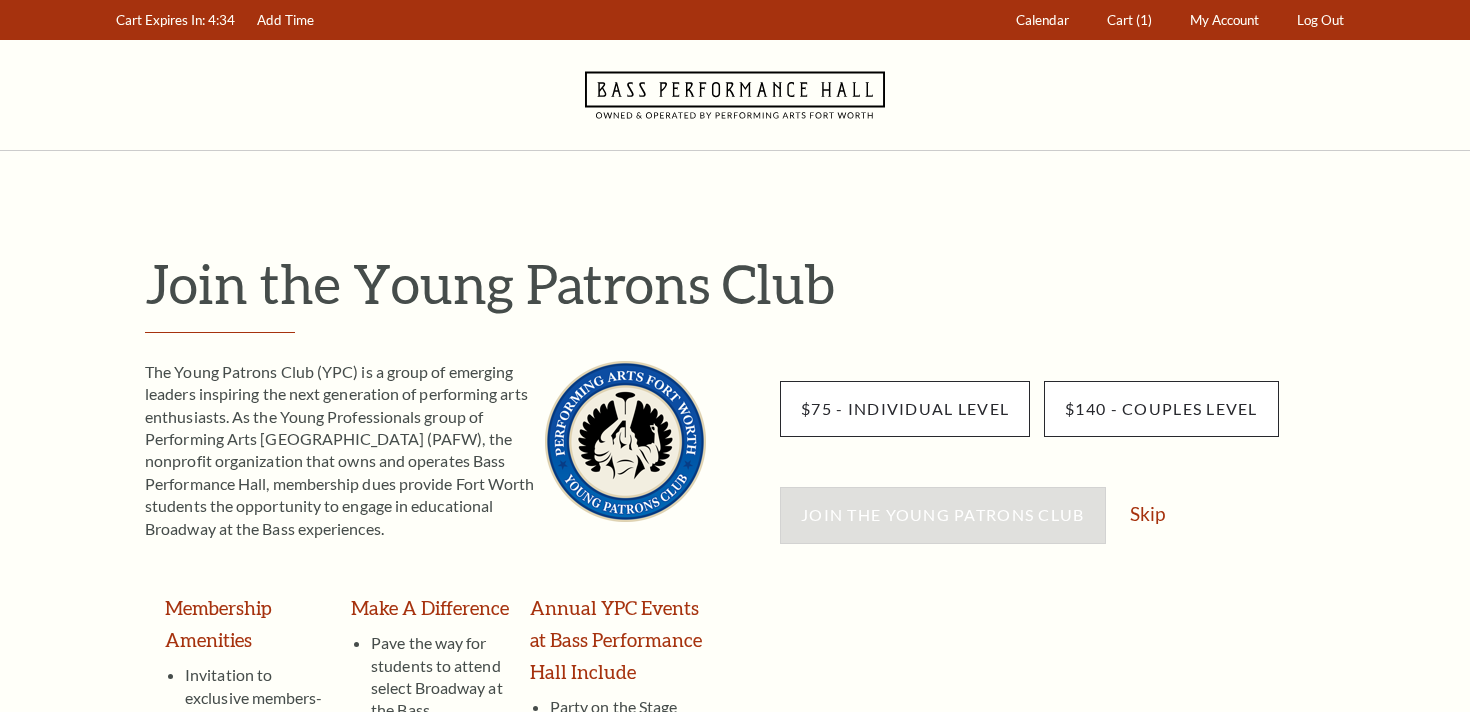 scroll, scrollTop: 0, scrollLeft: 0, axis: both 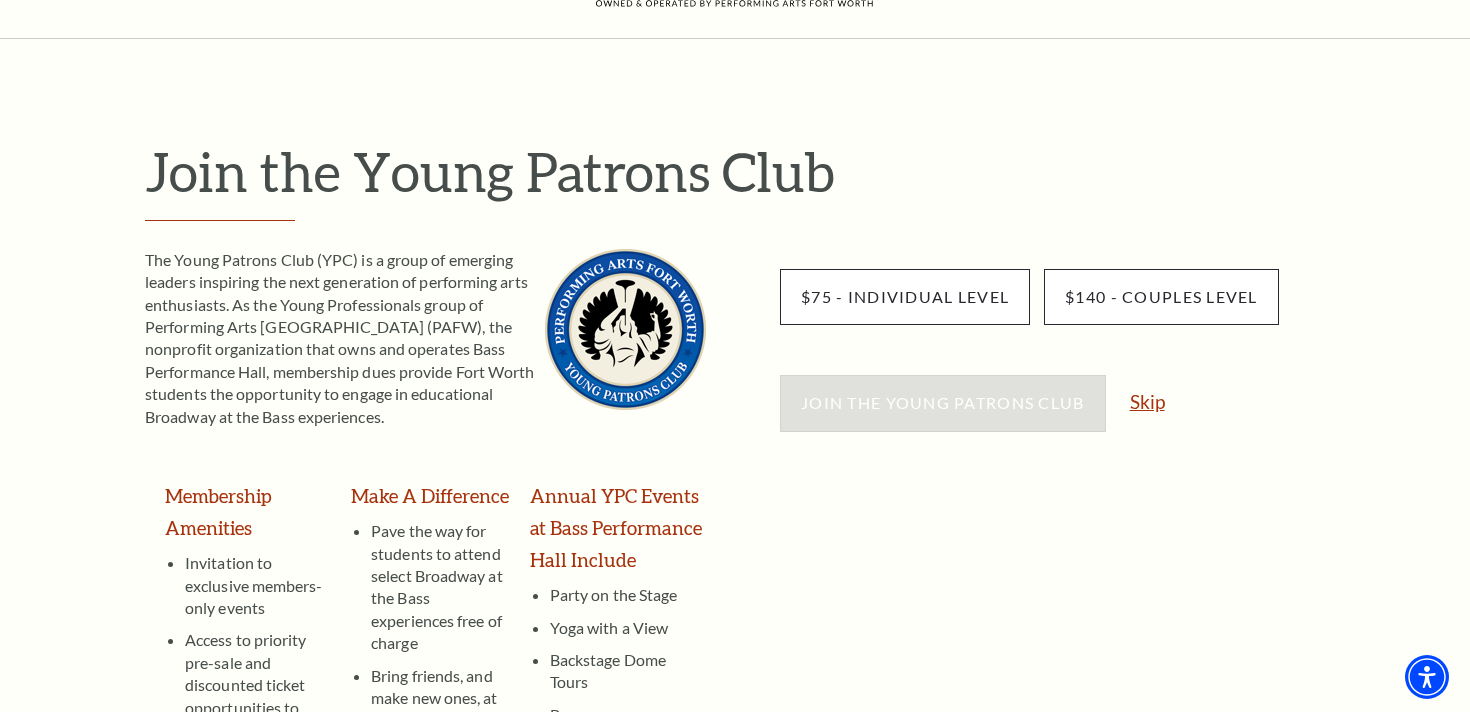 click on "Skip" at bounding box center (1147, 401) 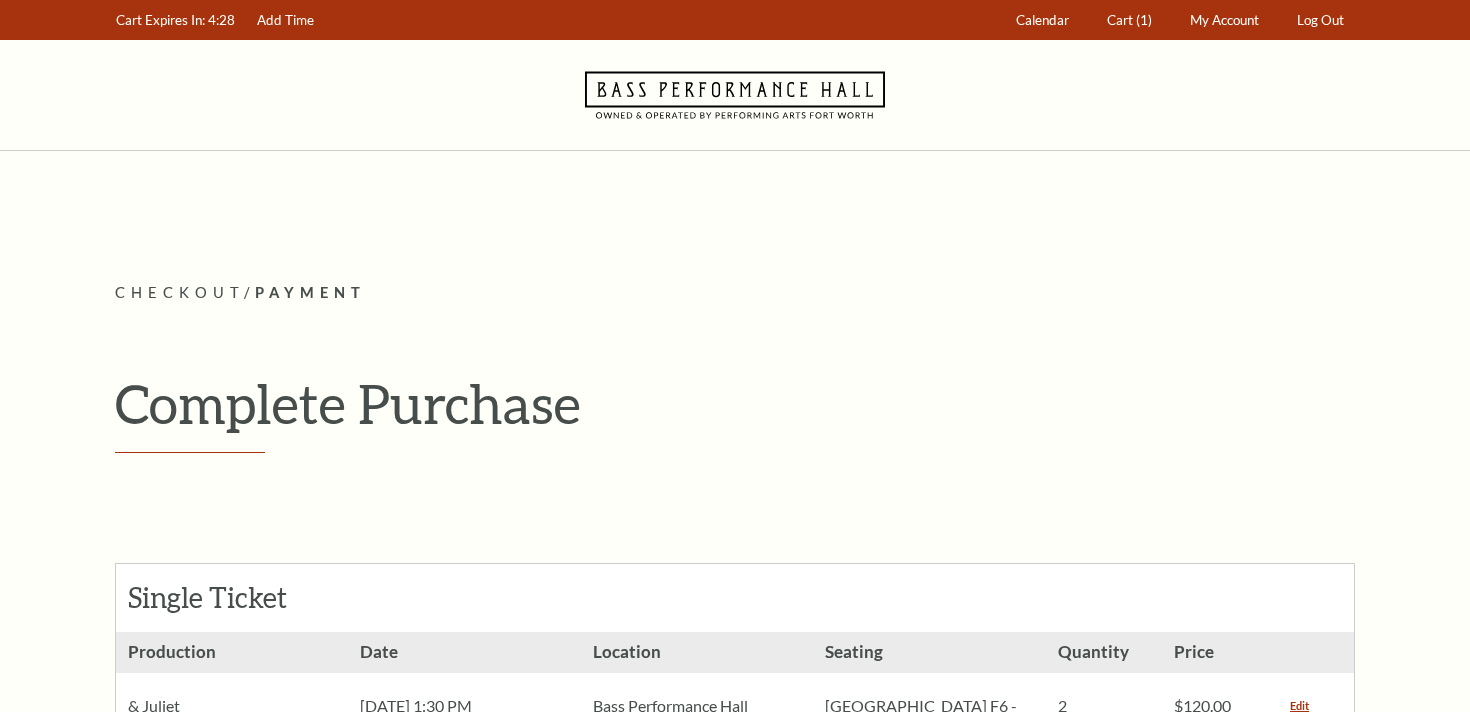 scroll, scrollTop: 0, scrollLeft: 0, axis: both 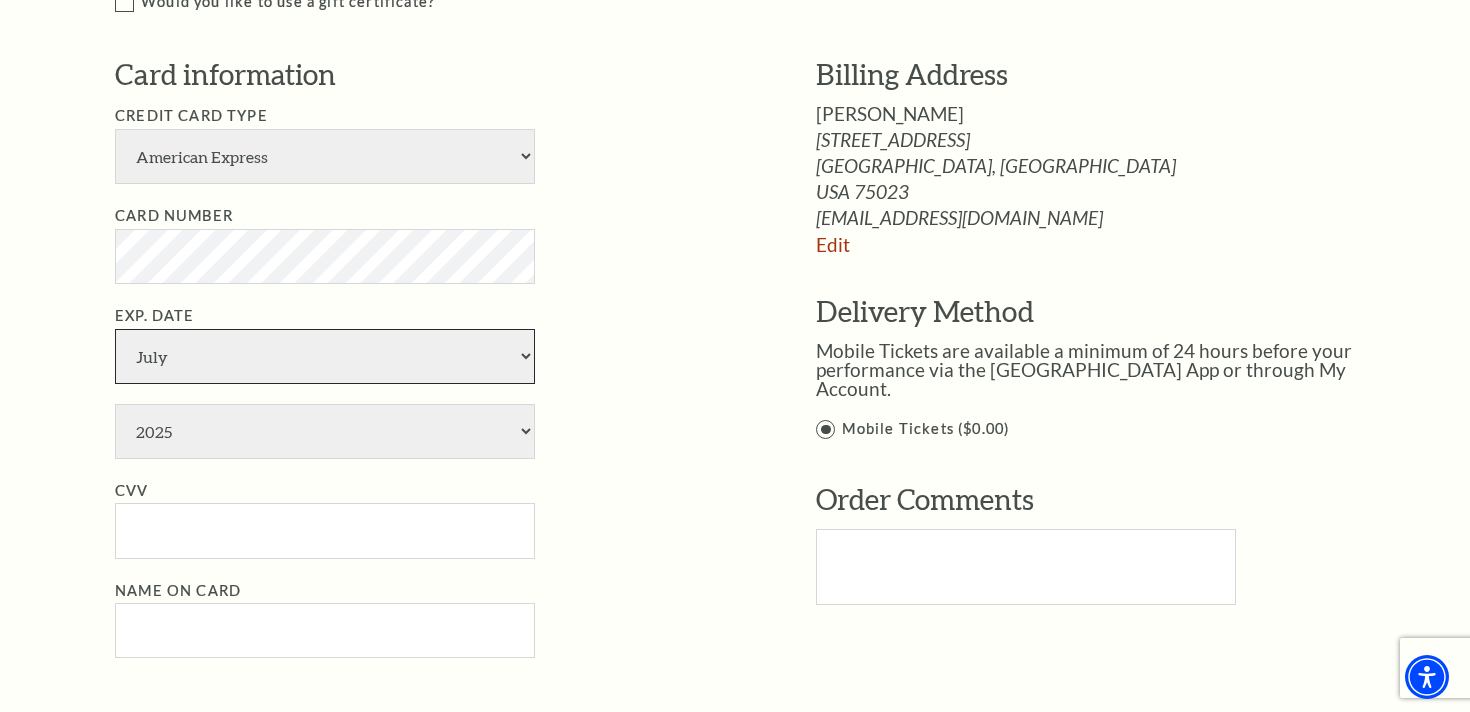 click on "January
February
March
April
May
June
July
August
September
October
November
December" at bounding box center [325, 356] 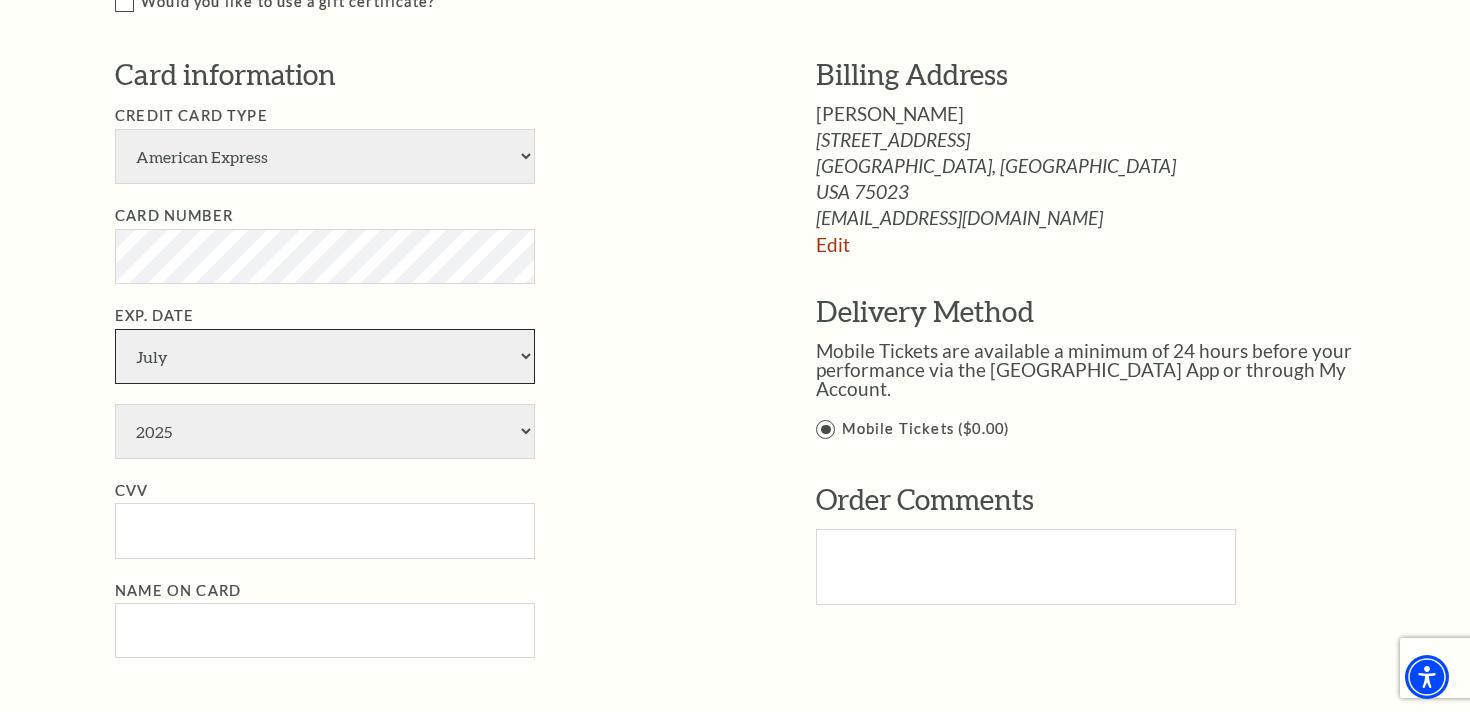 select on "12" 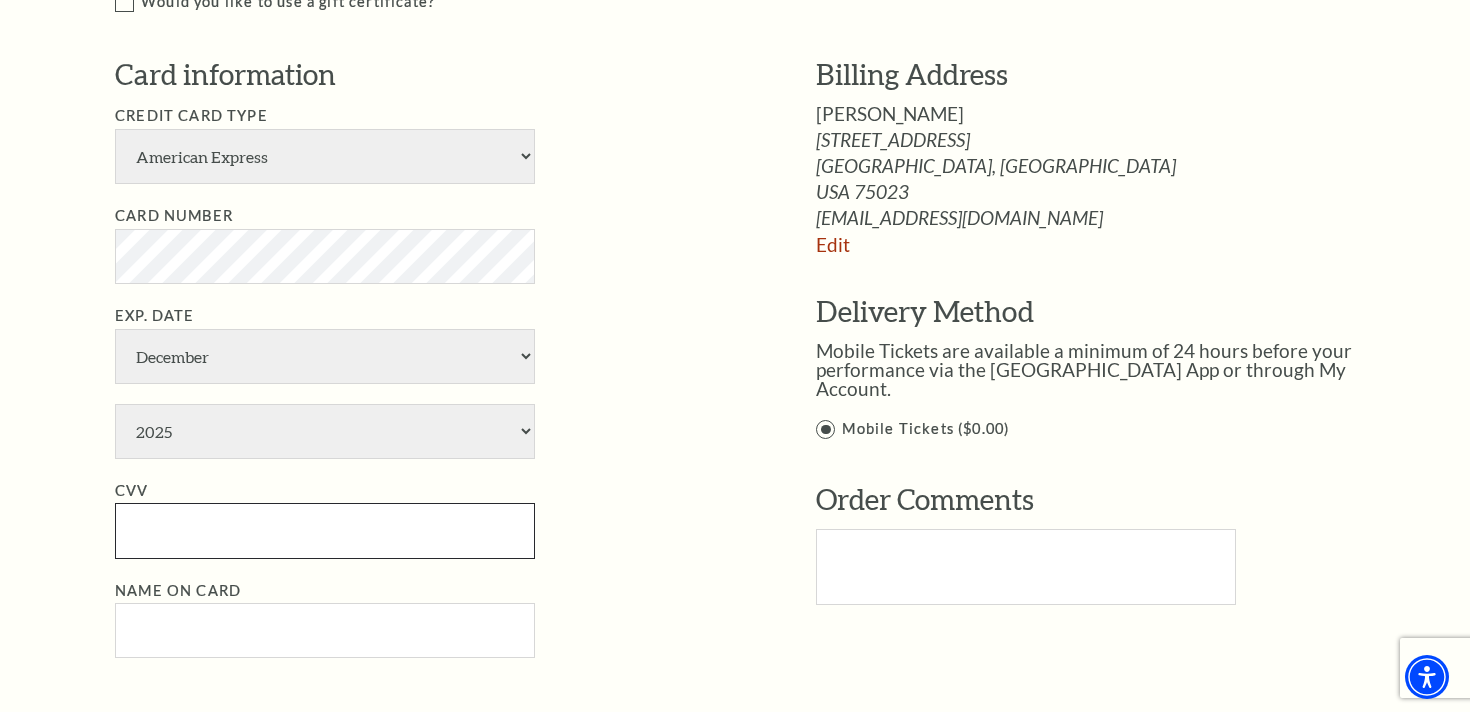click on "CVV" at bounding box center [325, 530] 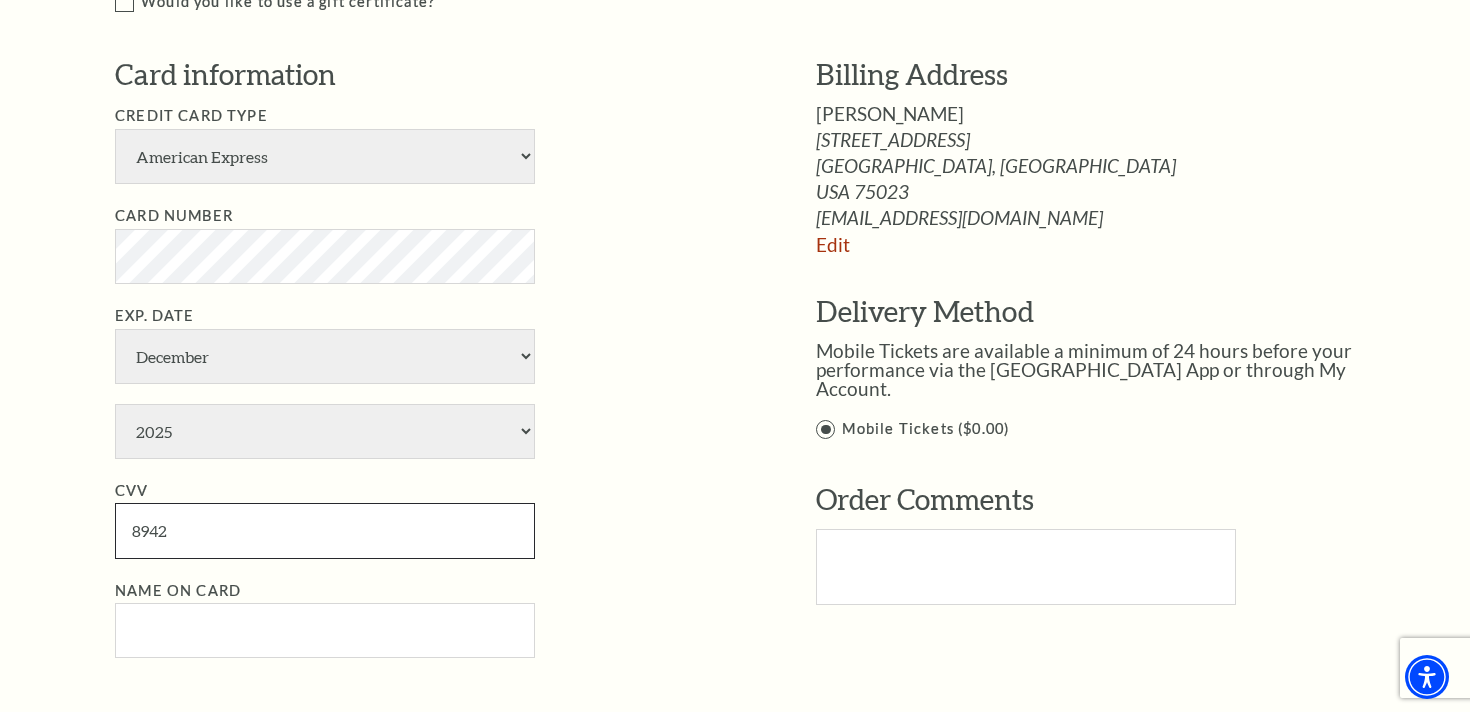 type on "8942" 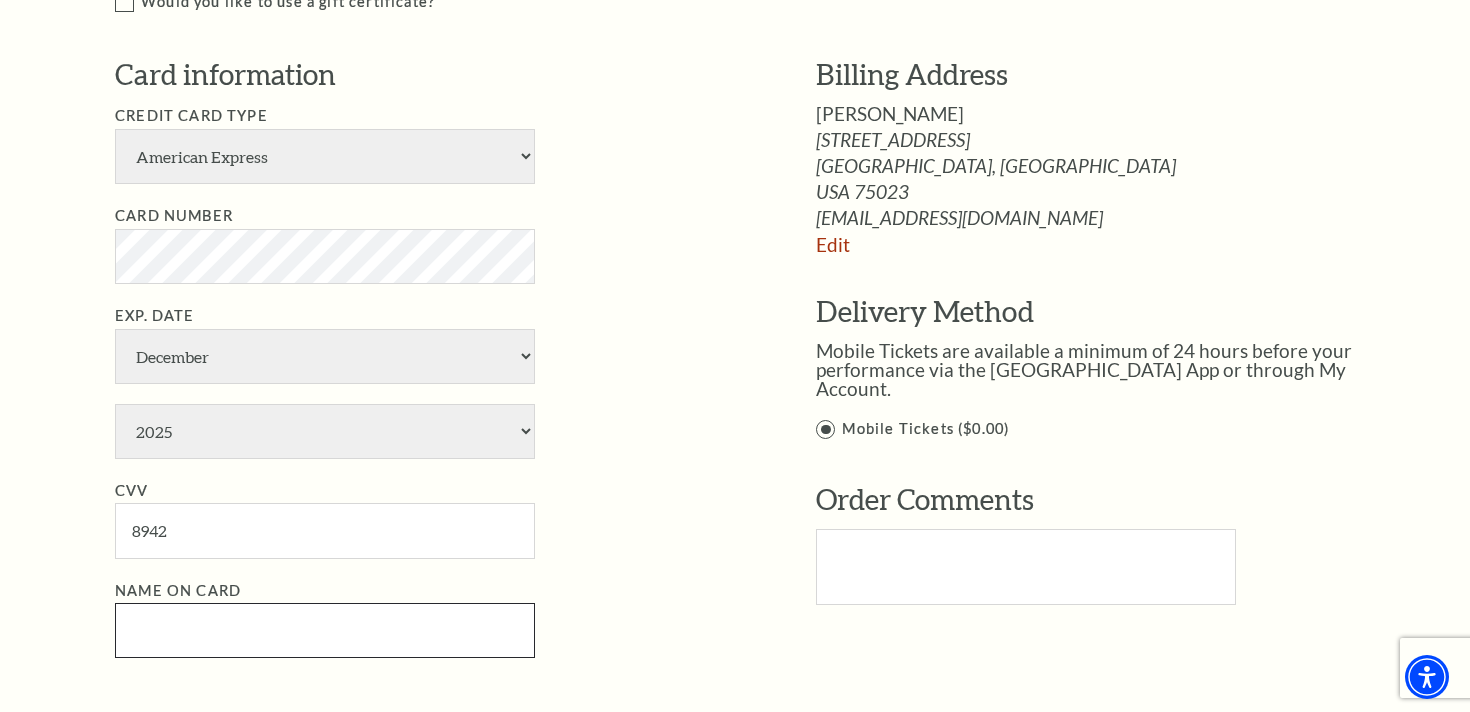 click on "Name on Card" at bounding box center [325, 630] 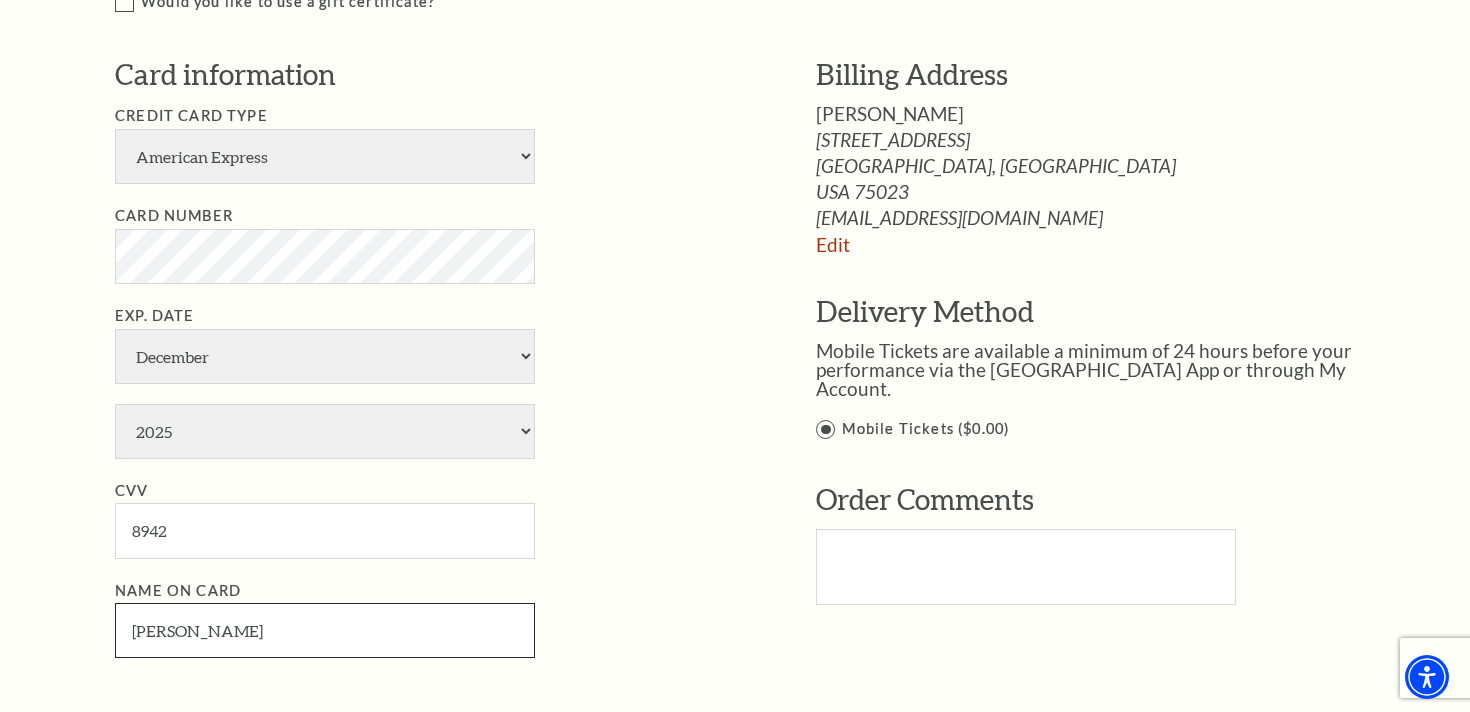 type on "Jessica Wolff" 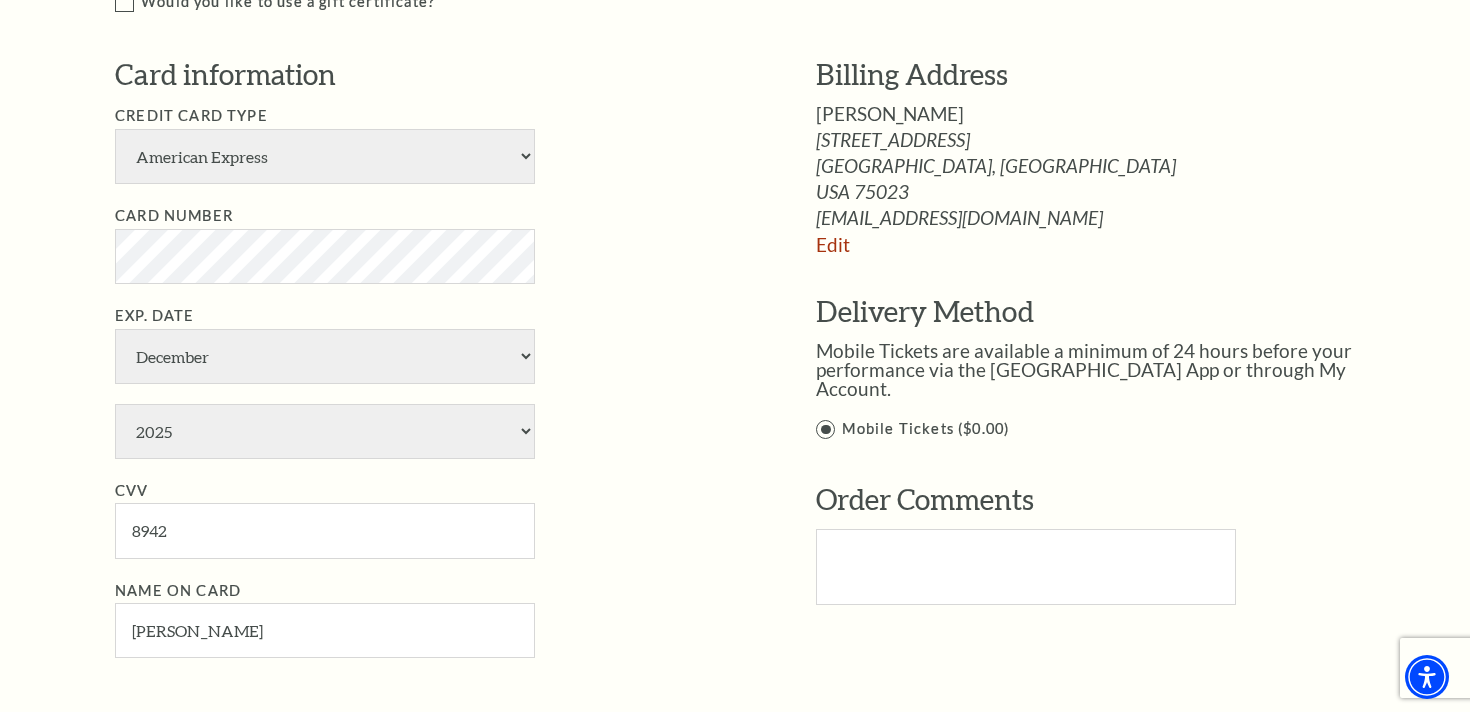 click on "Billing Address
Jessica Wolff
2805 Lawndale Dr
Plano,
TX
Edit Edit" at bounding box center [1076, 344] 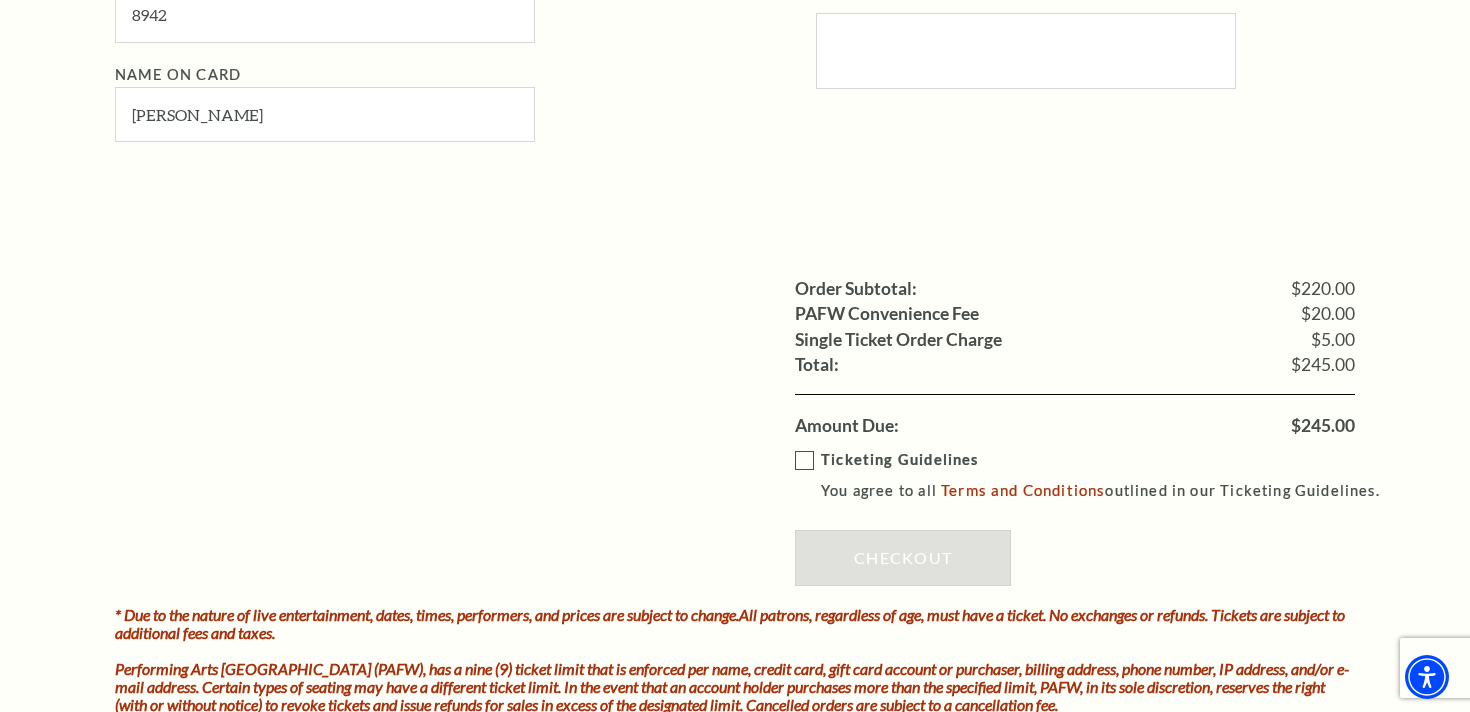 scroll, scrollTop: 1581, scrollLeft: 0, axis: vertical 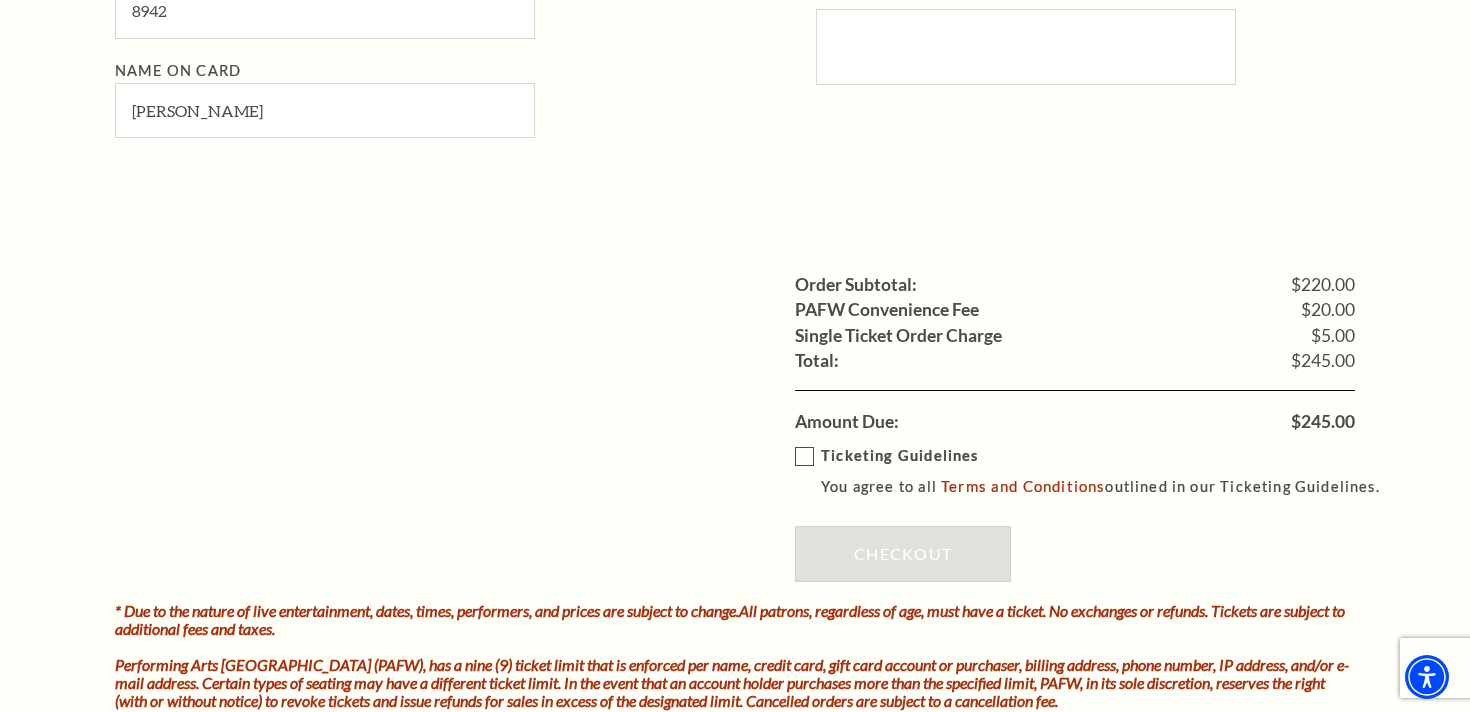 click on "Ticketing Guidelines
You agree to all   Terms and Conditions  outlined in our Ticketing Guidelines." at bounding box center (1096, 471) 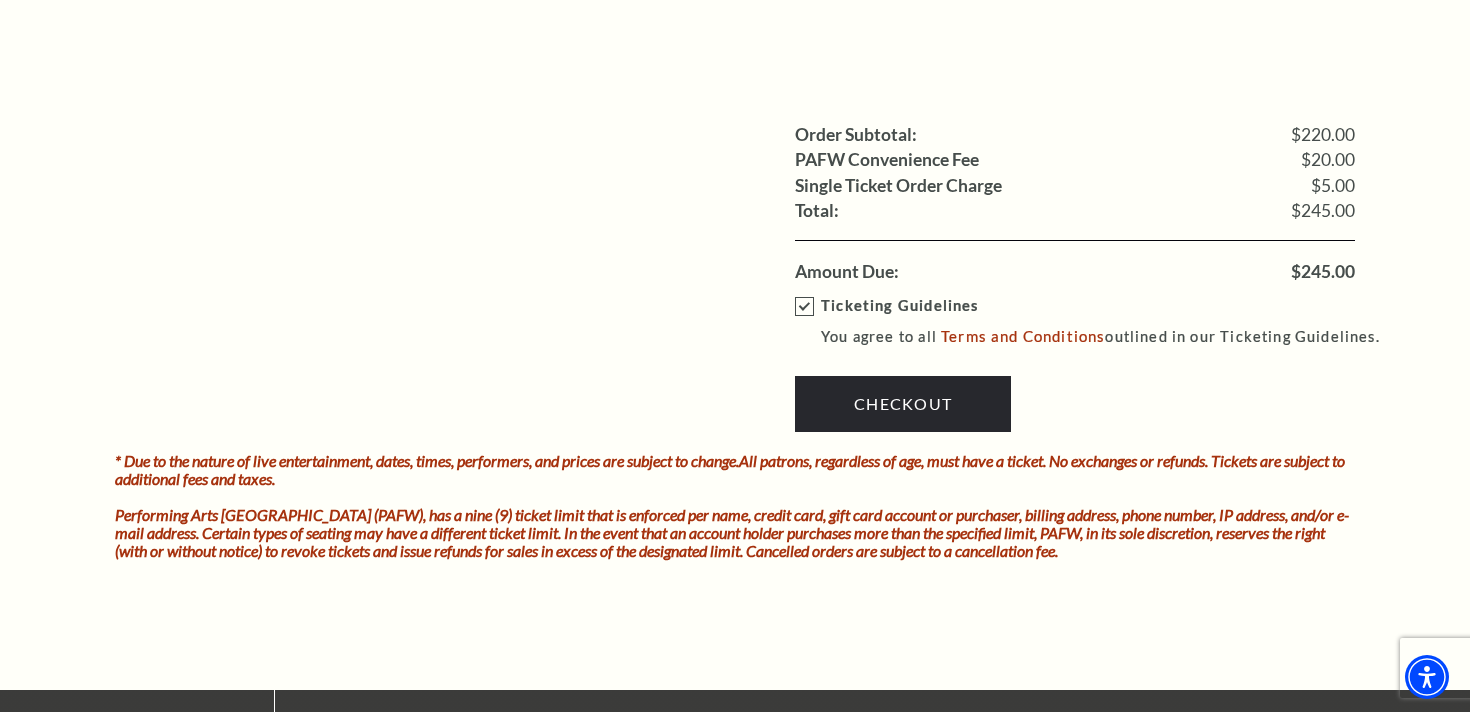 scroll, scrollTop: 1746, scrollLeft: 0, axis: vertical 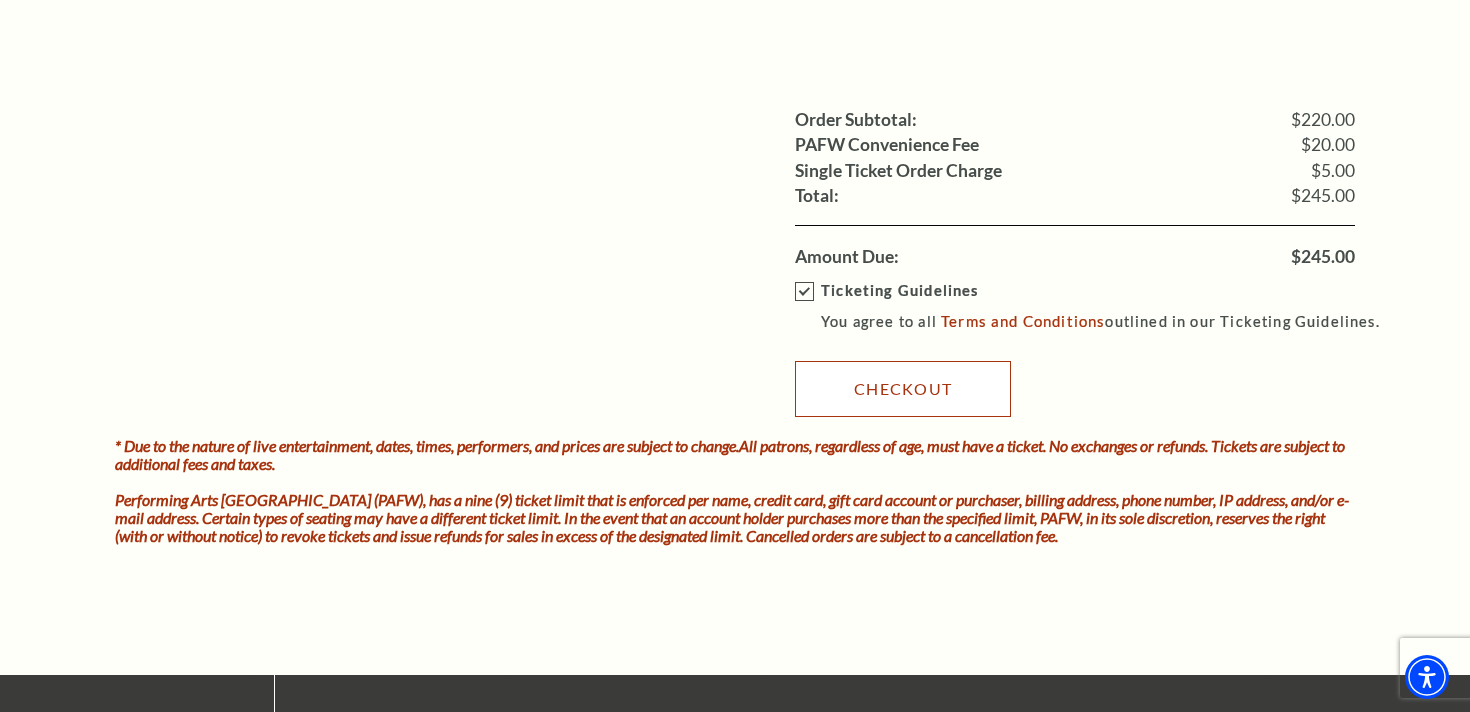 click on "Checkout" at bounding box center (903, 389) 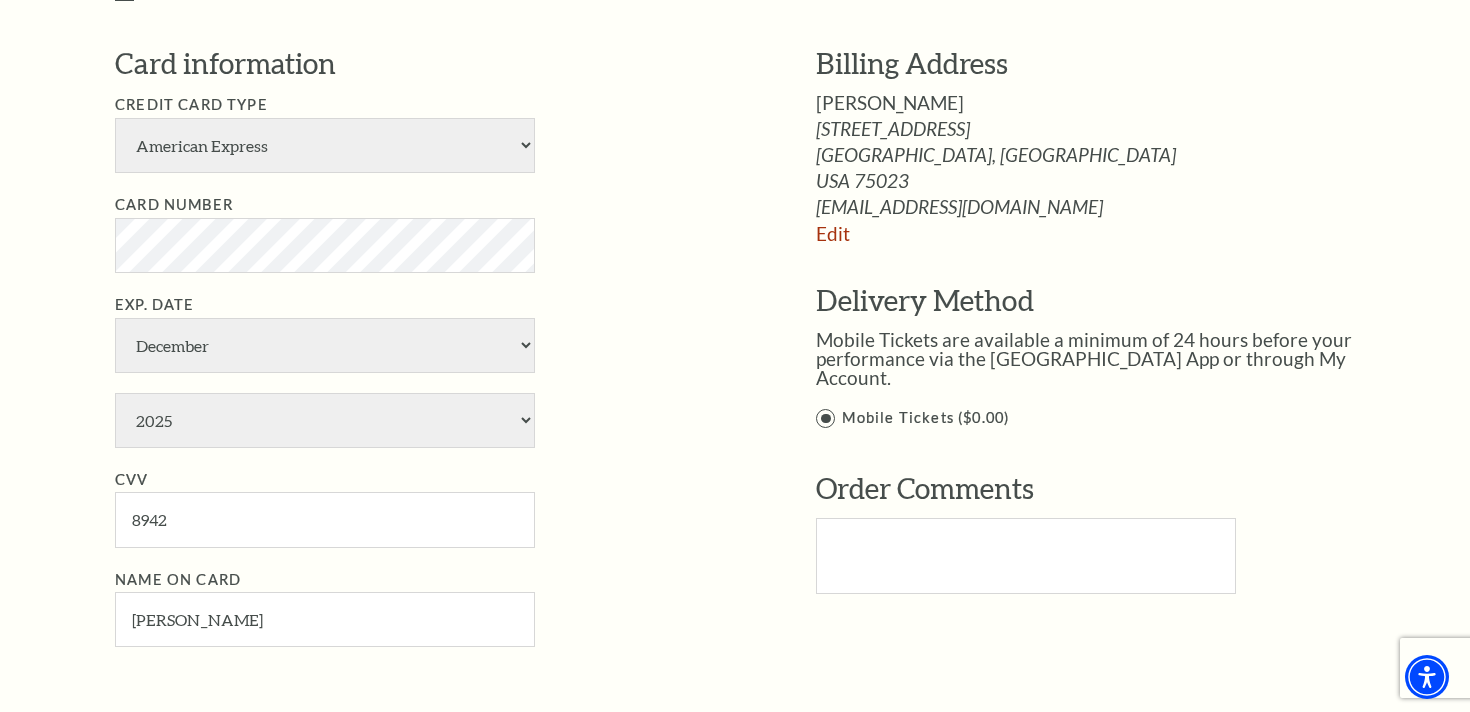 scroll, scrollTop: 1069, scrollLeft: 0, axis: vertical 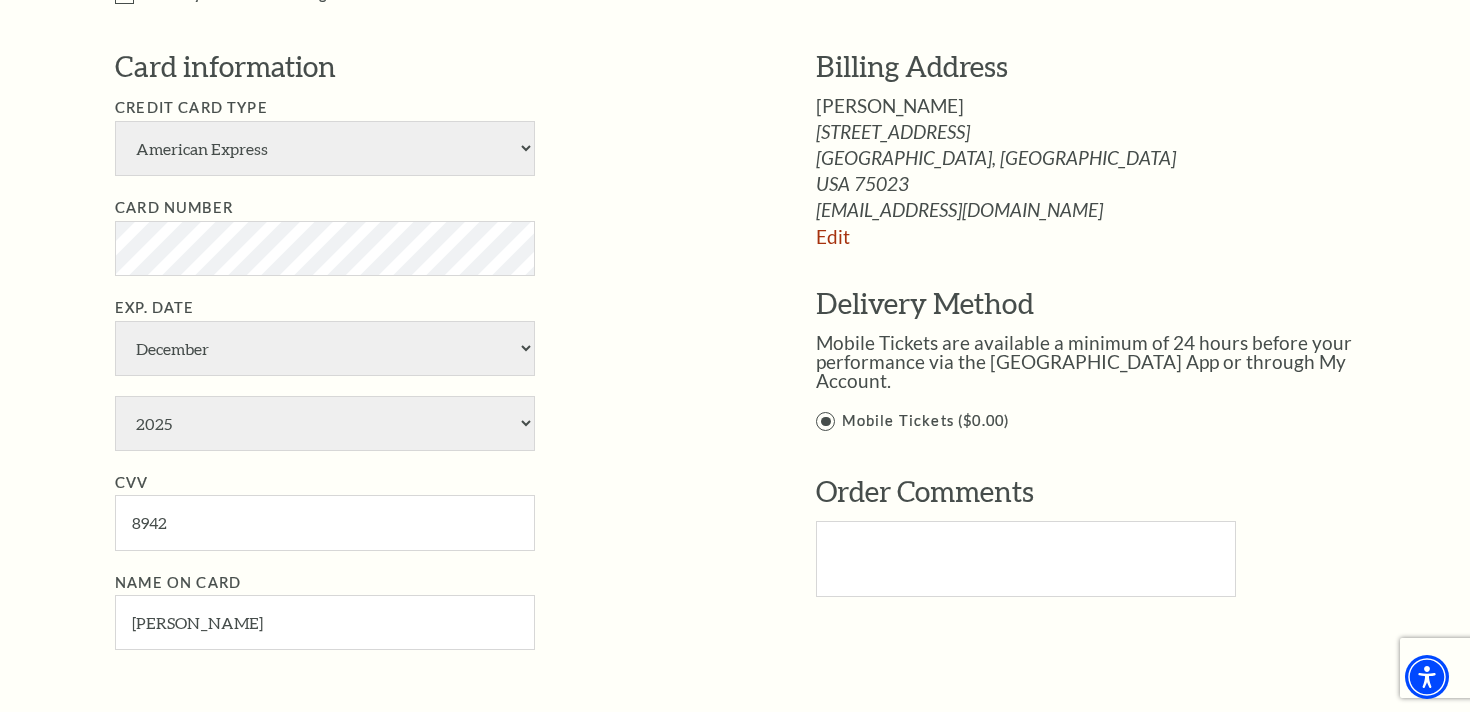 click on "Credit Card Type
American Express
Visa
Master Card
Discover
Card Number
Exp. Date
January
February
March
April
May
June
July
August
September
October
November
December
2025
2026
2027
2028
2029" at bounding box center [435, 373] 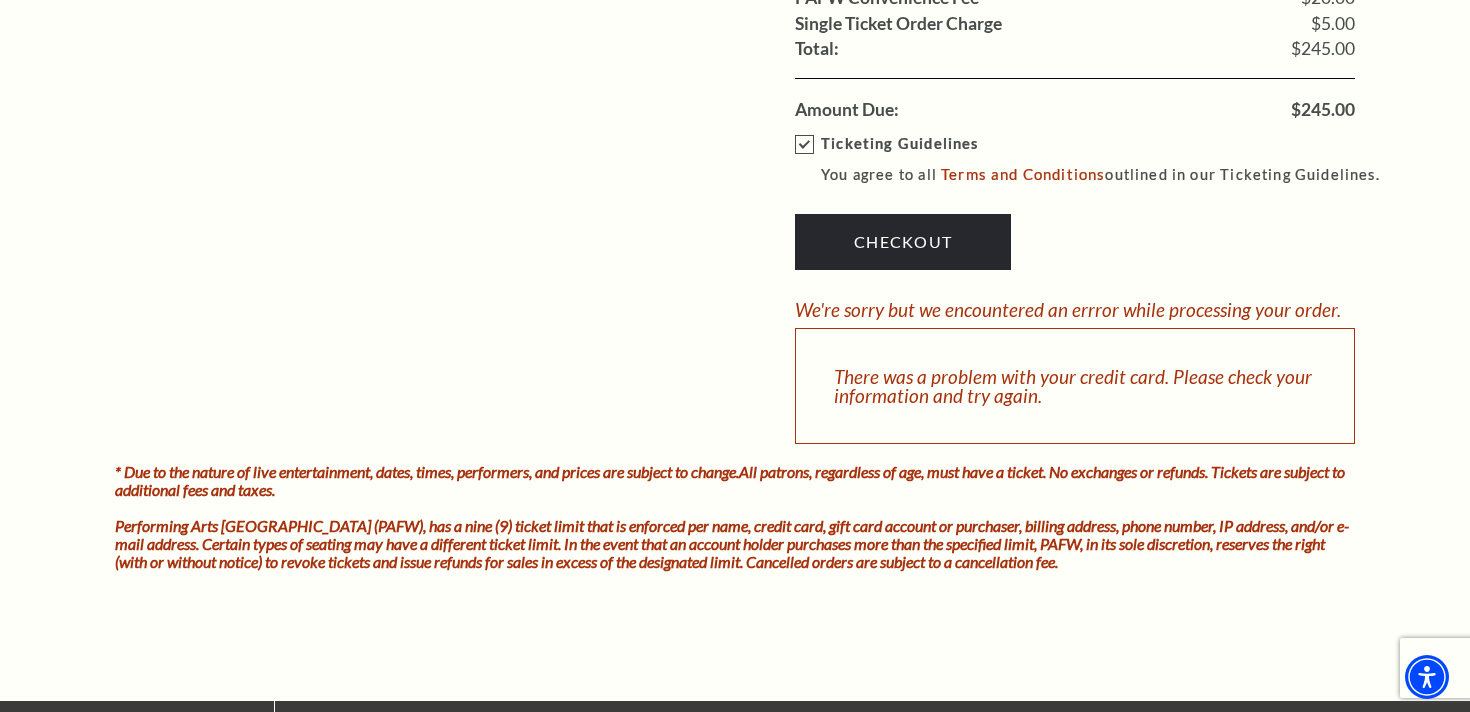 scroll, scrollTop: 1892, scrollLeft: 0, axis: vertical 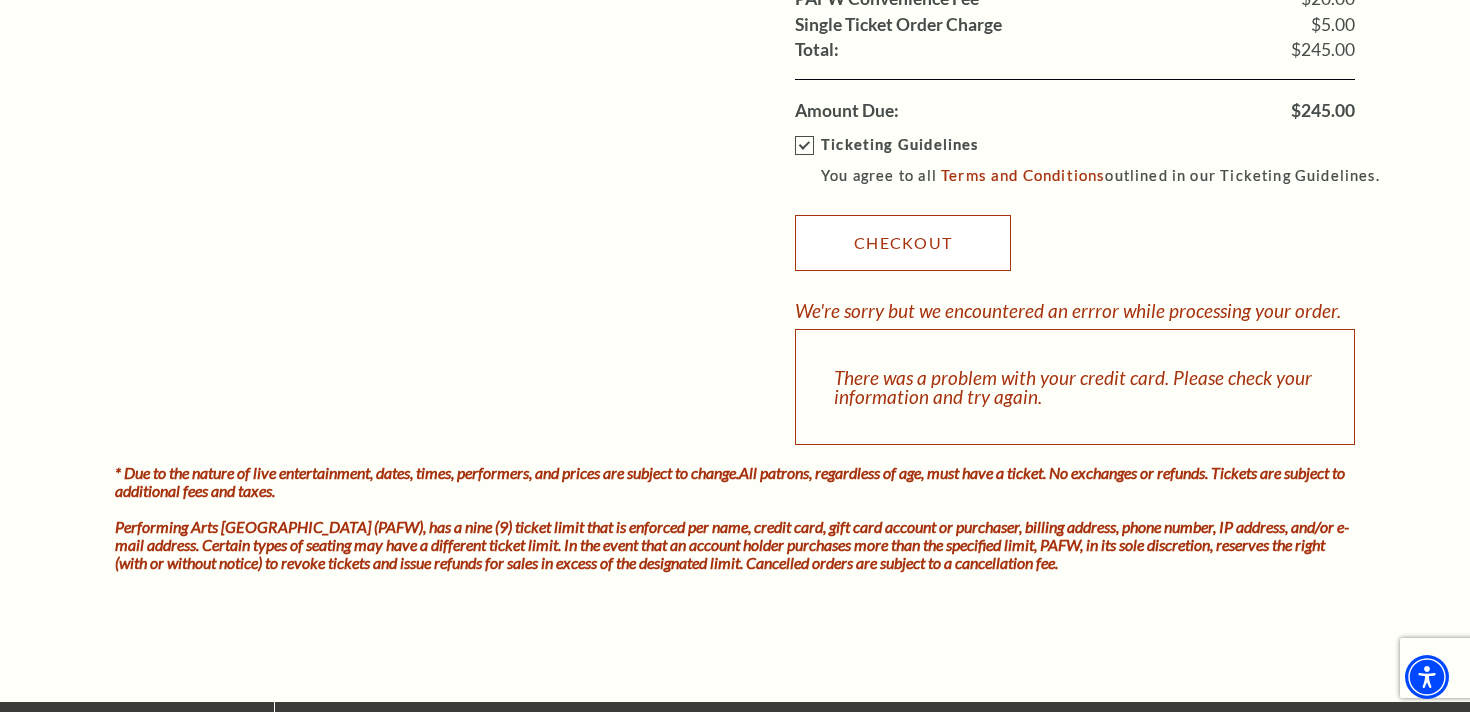 click on "Checkout" at bounding box center (903, 243) 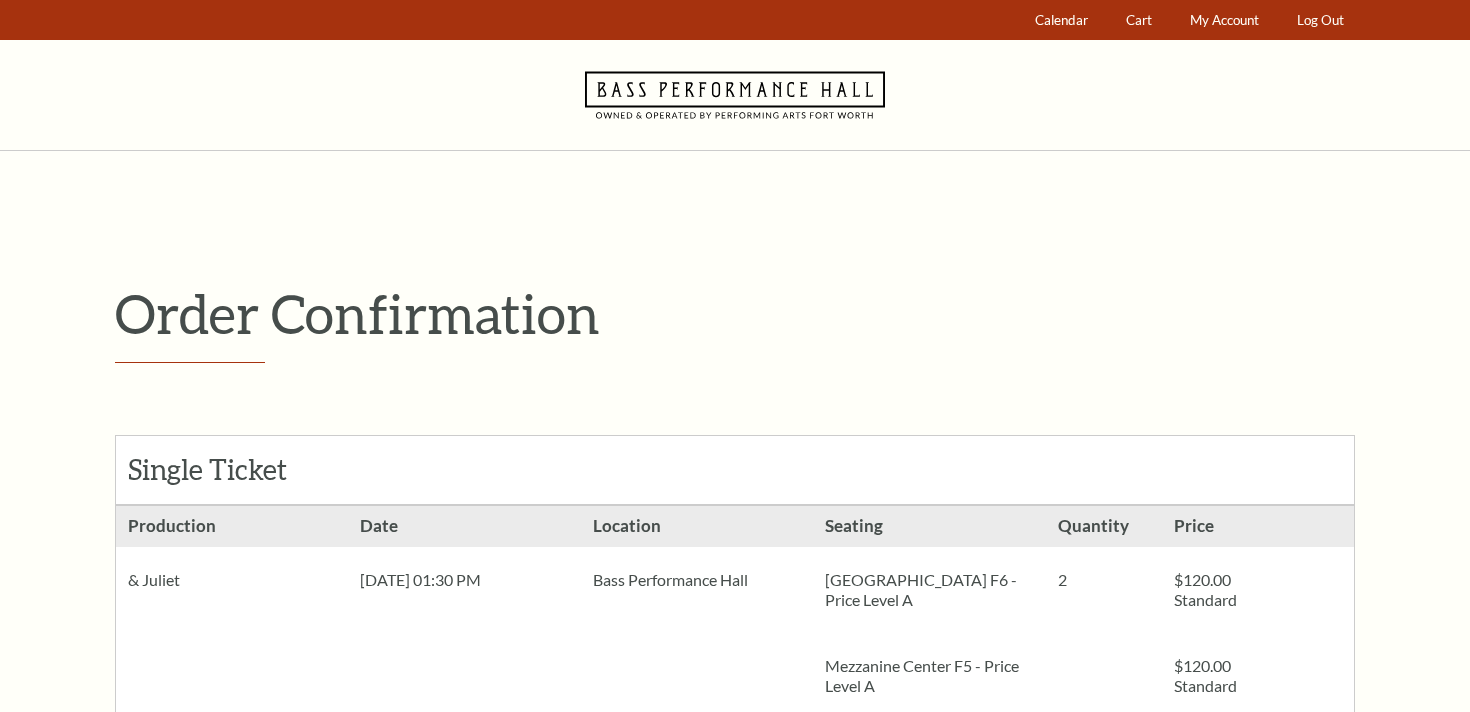 scroll, scrollTop: 0, scrollLeft: 0, axis: both 